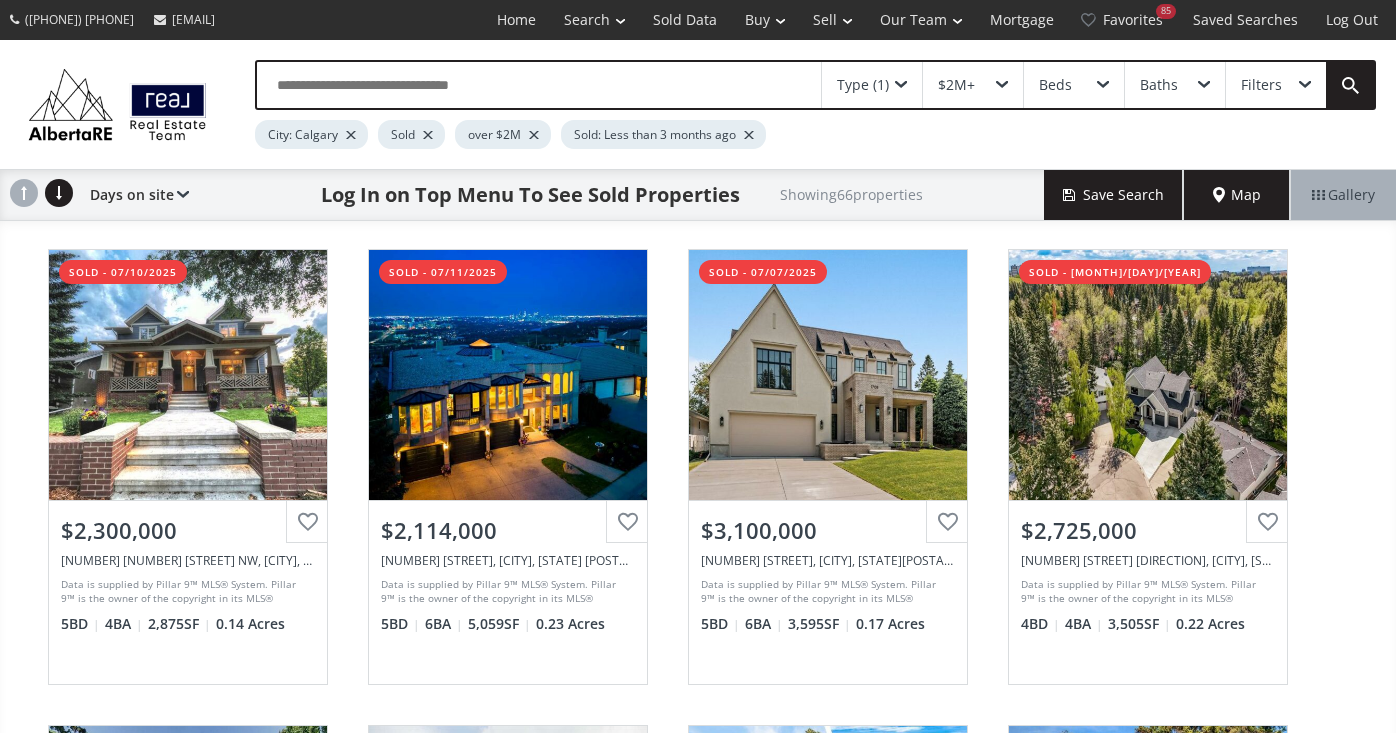 scroll, scrollTop: 7298, scrollLeft: 0, axis: vertical 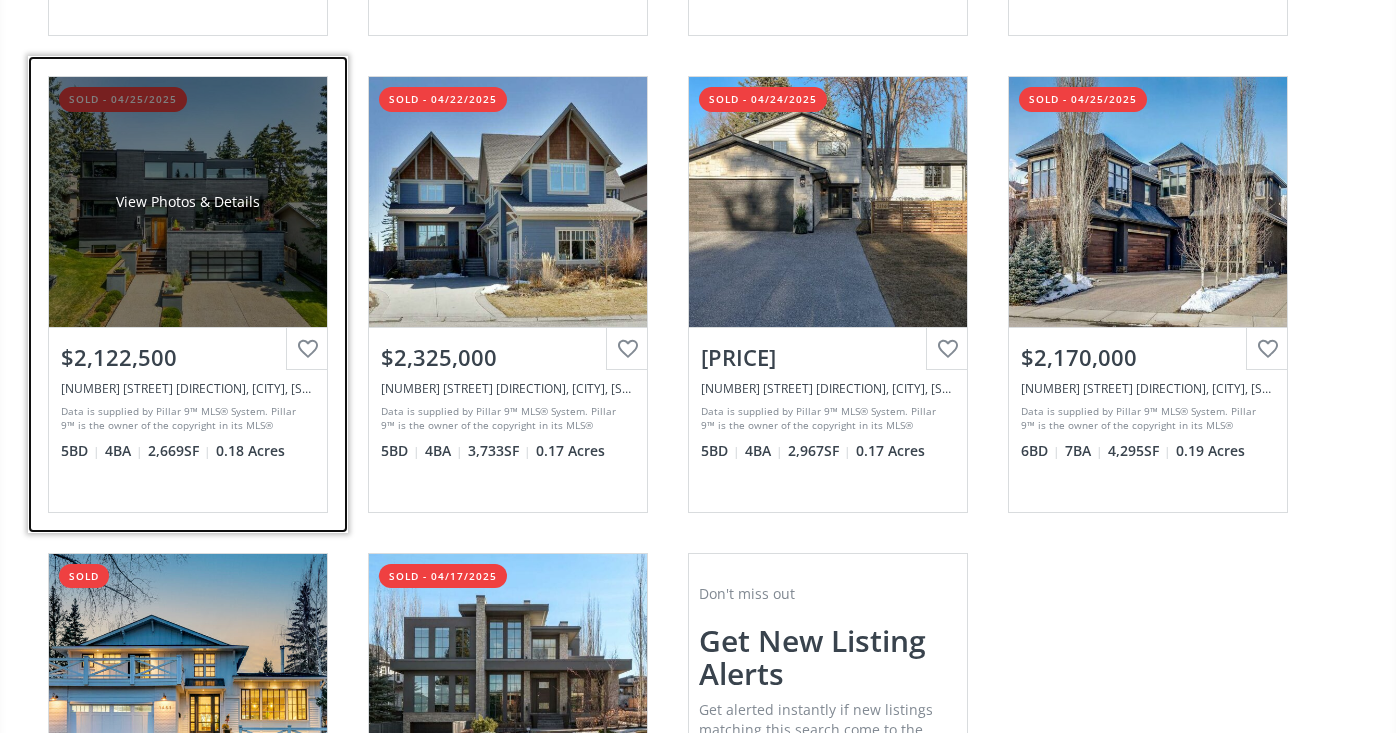 click on "View Photos & Details" at bounding box center (188, 202) 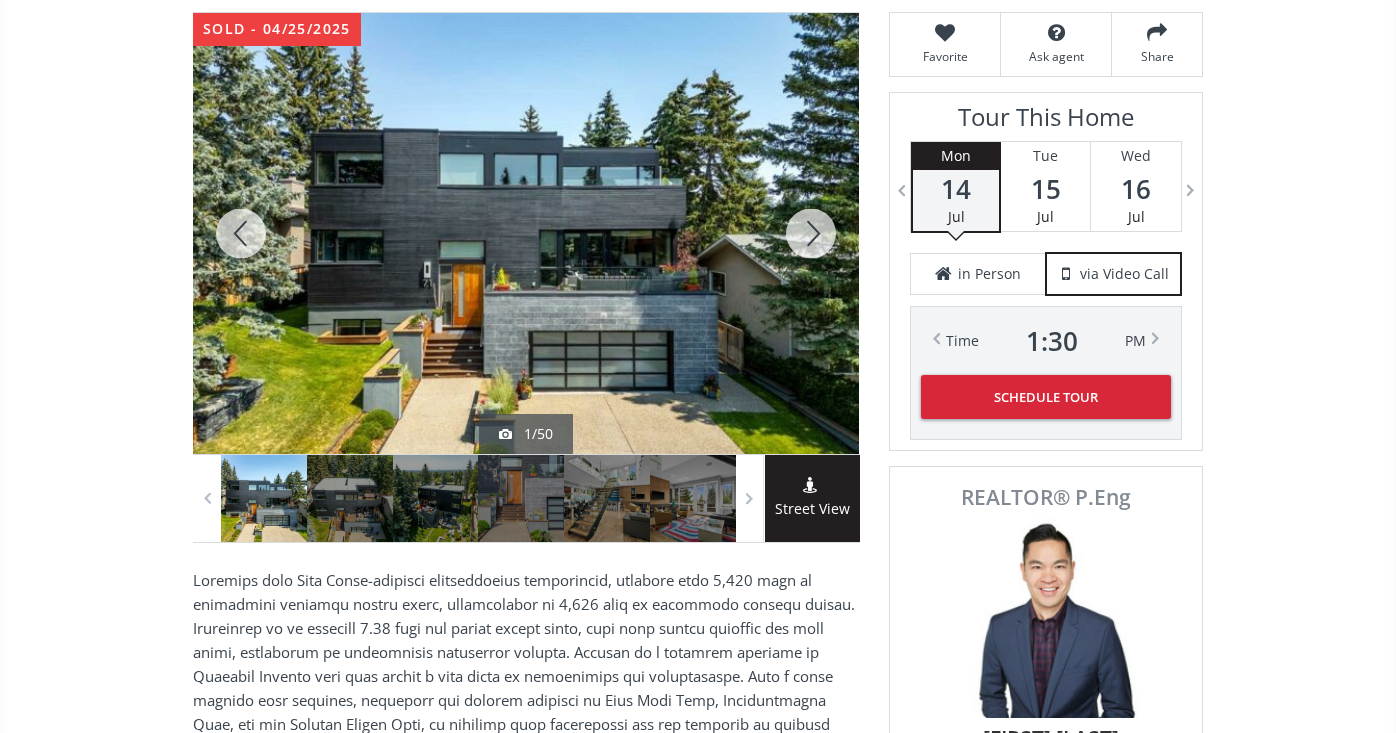 scroll, scrollTop: 243, scrollLeft: 0, axis: vertical 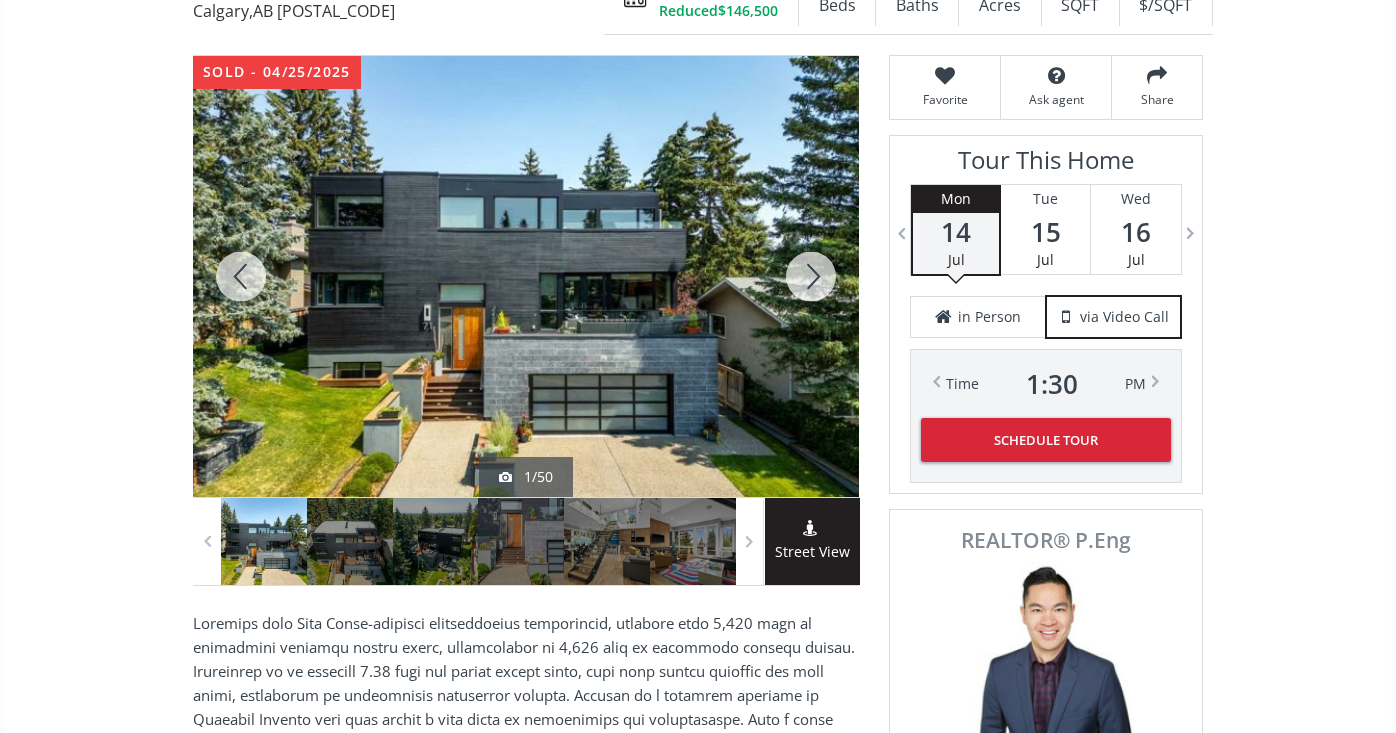 click at bounding box center [811, 276] 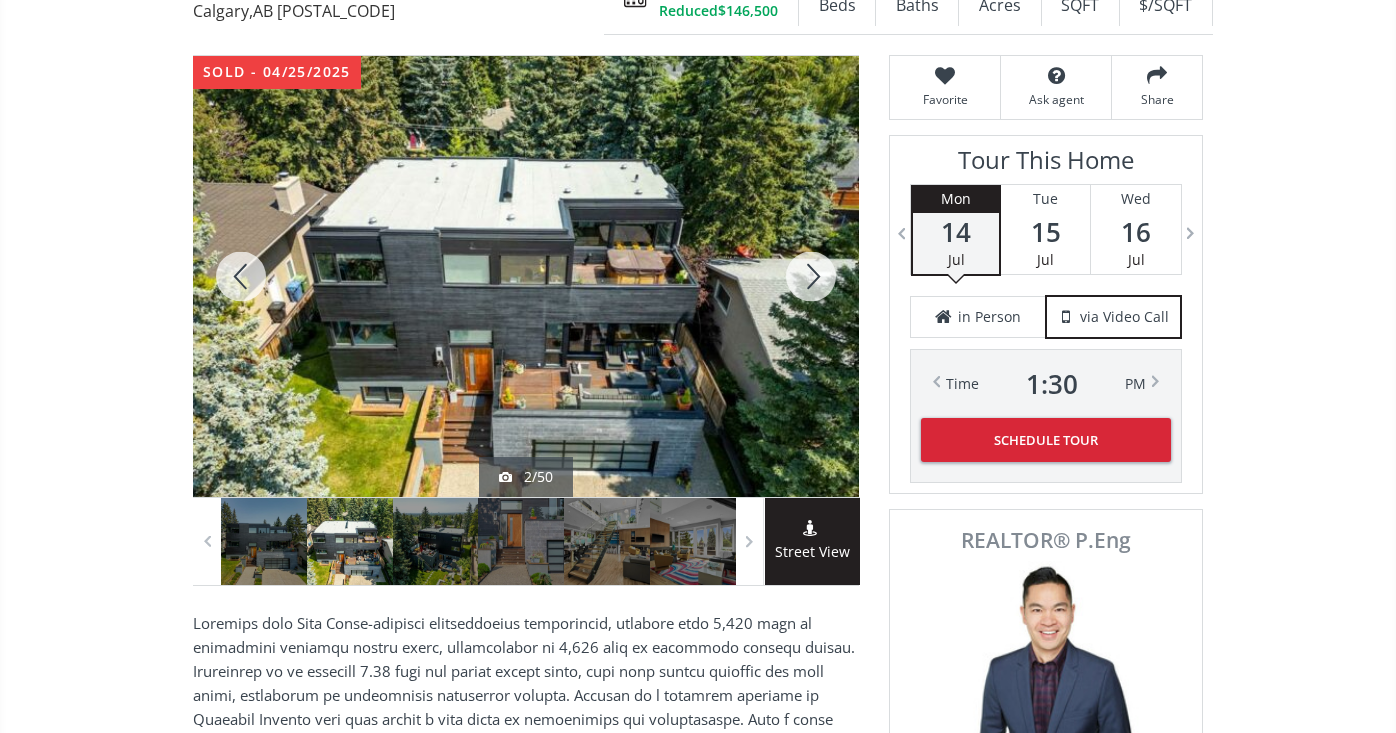 click at bounding box center (811, 276) 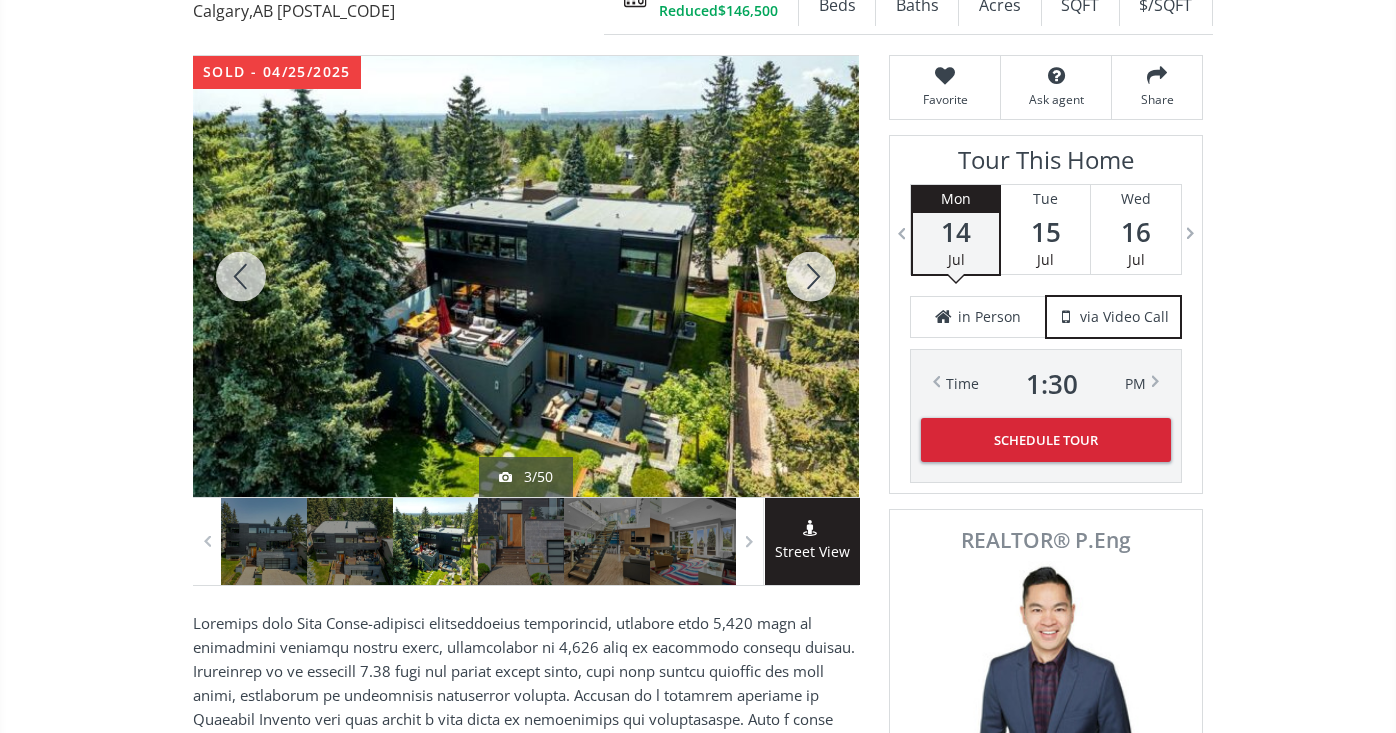 click at bounding box center (811, 276) 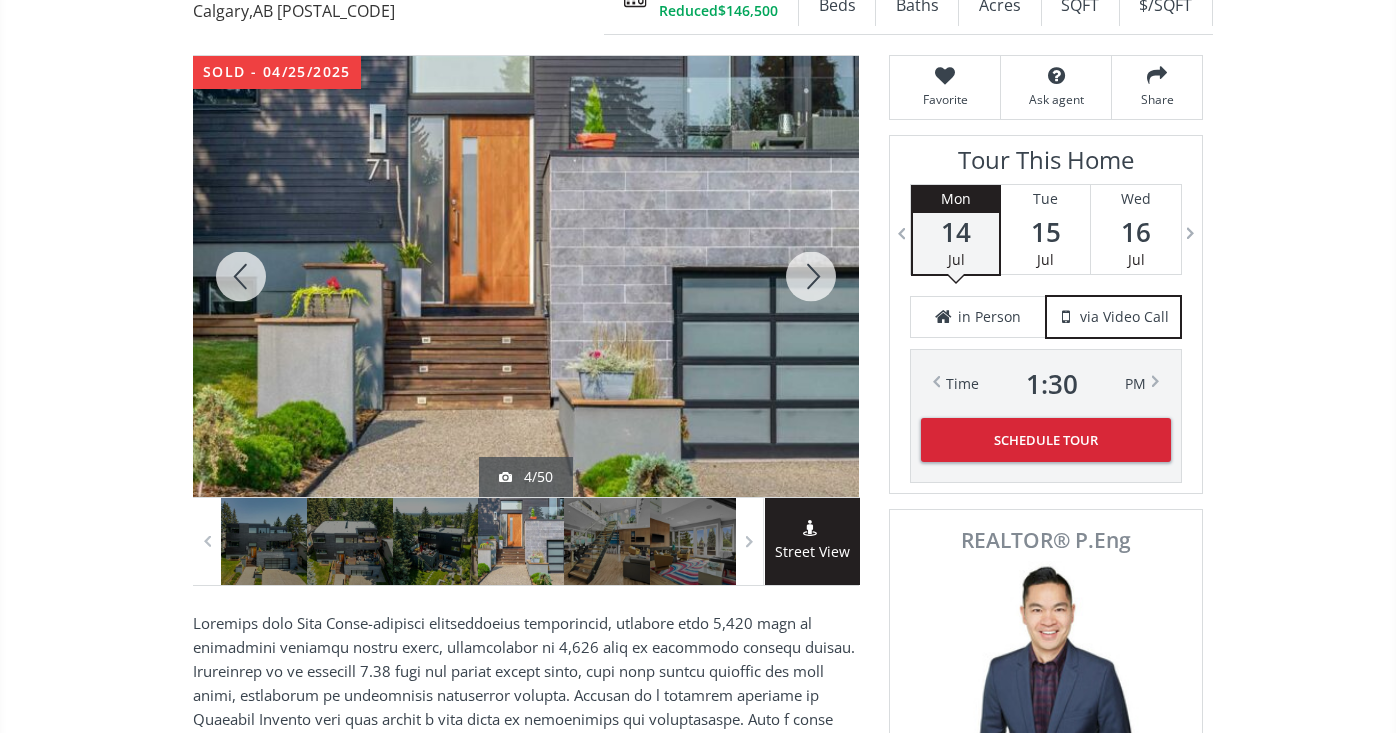 click at bounding box center (811, 276) 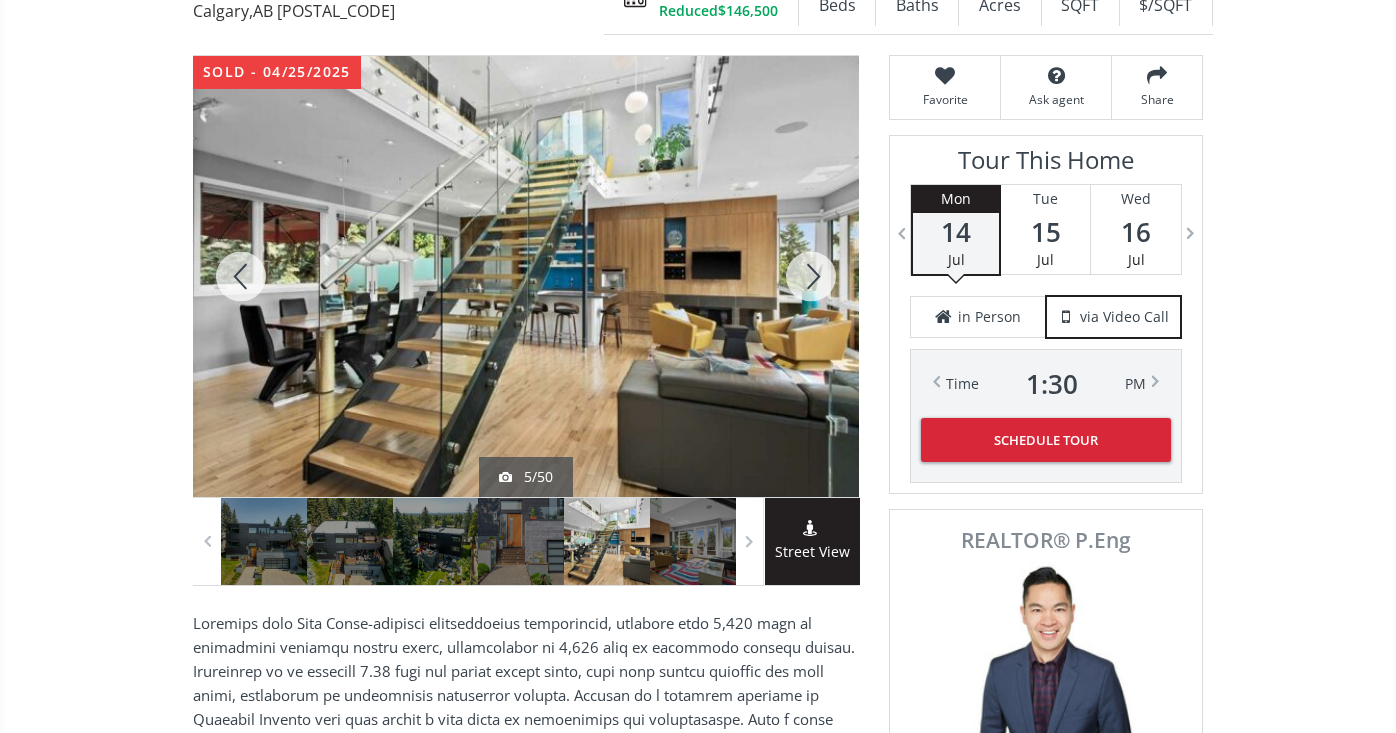 click at bounding box center [811, 276] 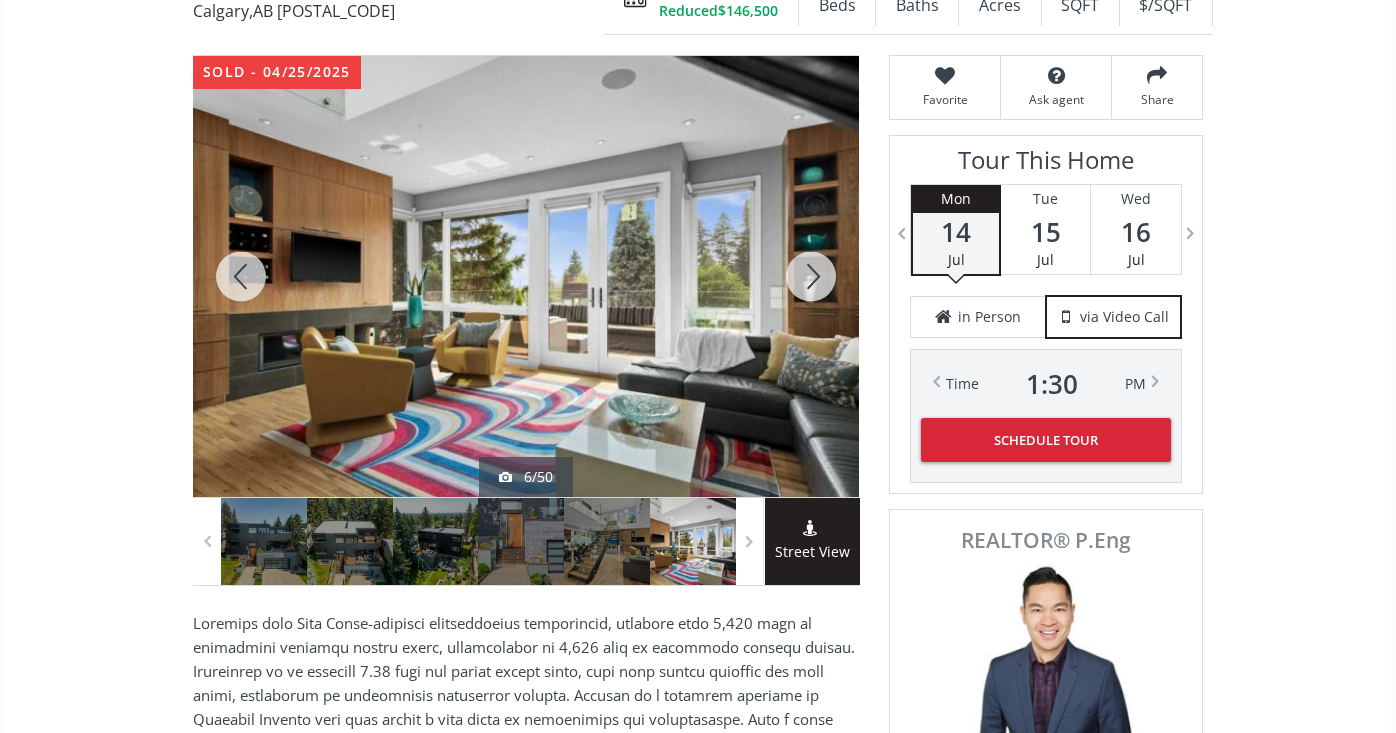 click at bounding box center [811, 276] 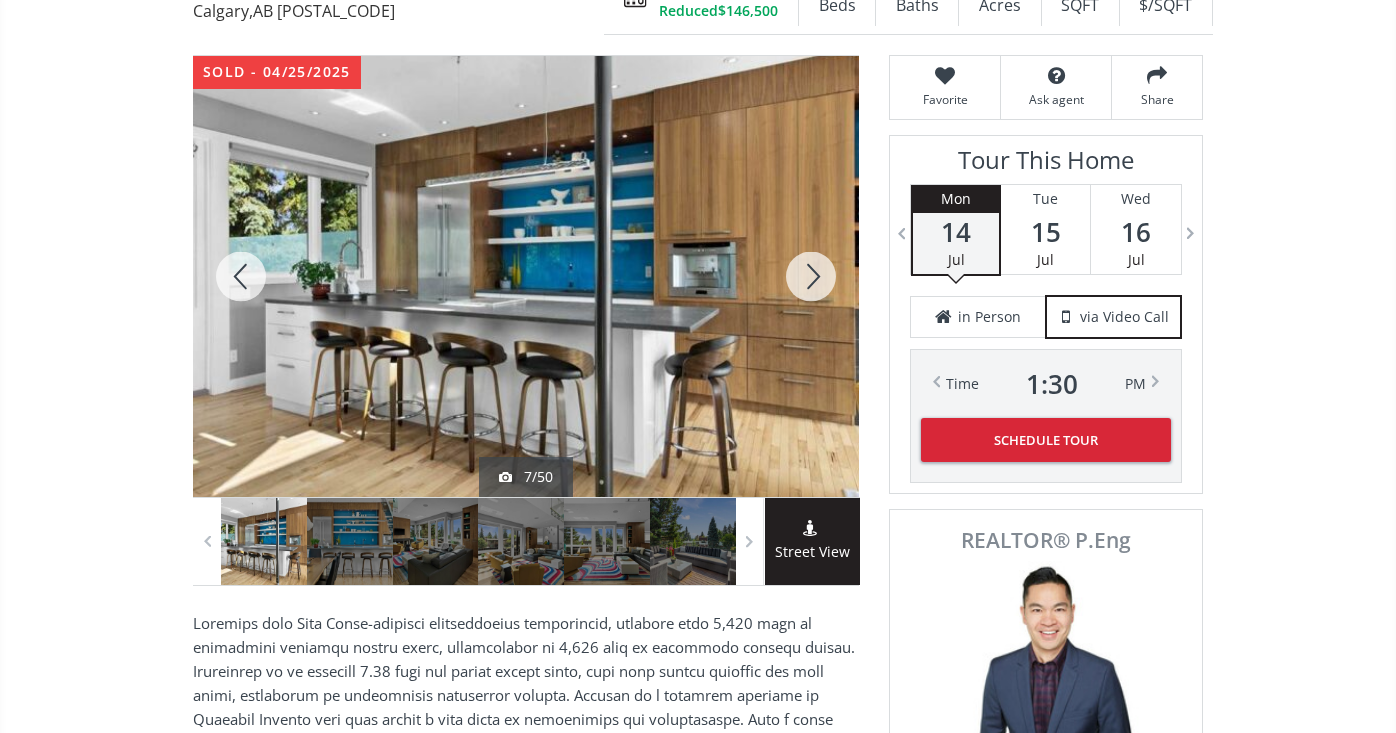 click at bounding box center (811, 276) 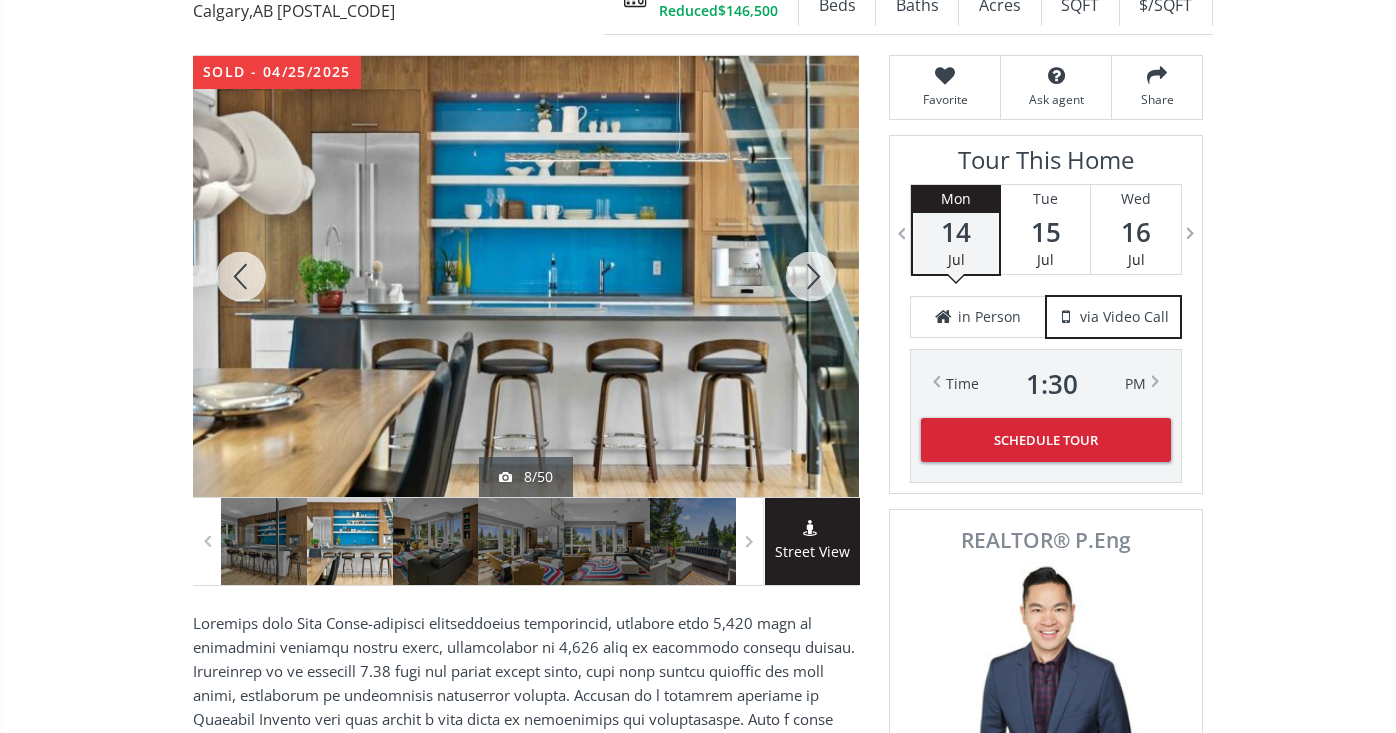 click at bounding box center [811, 276] 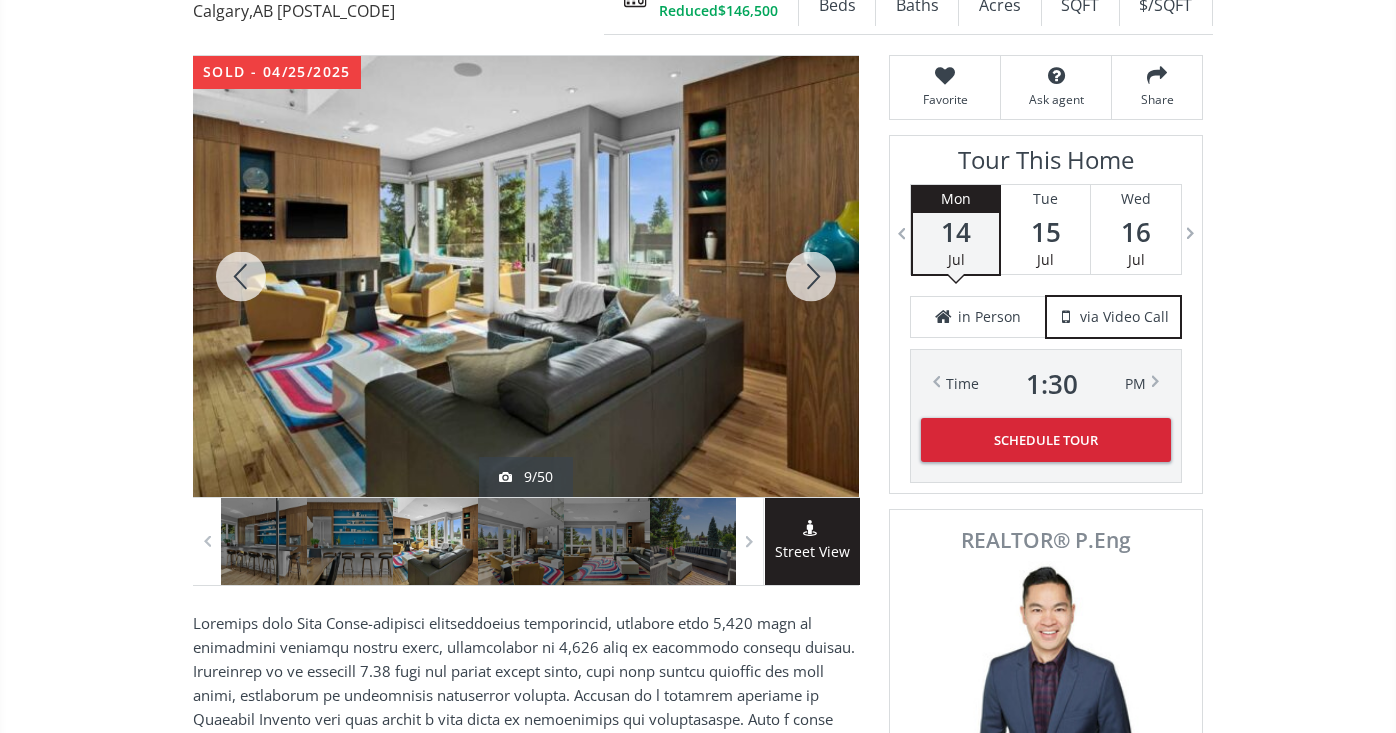click at bounding box center (811, 276) 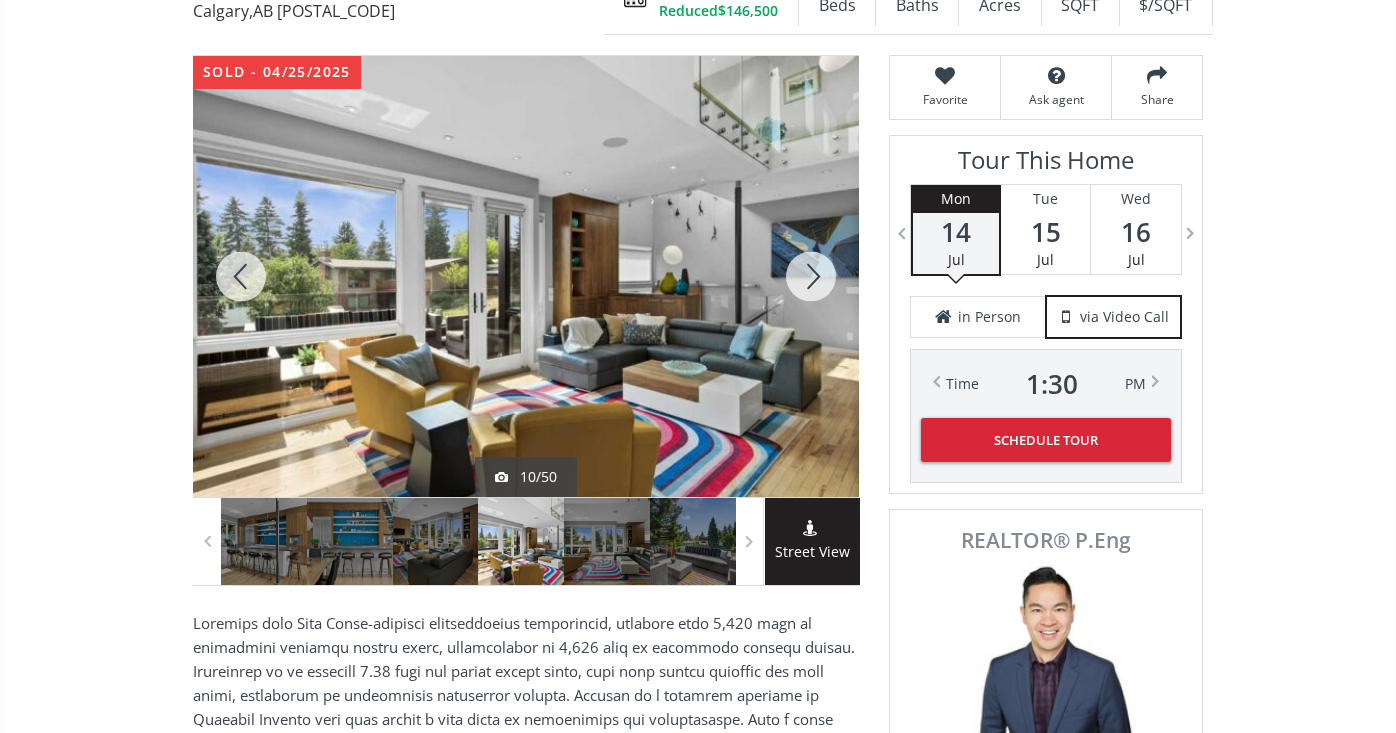 click at bounding box center (811, 276) 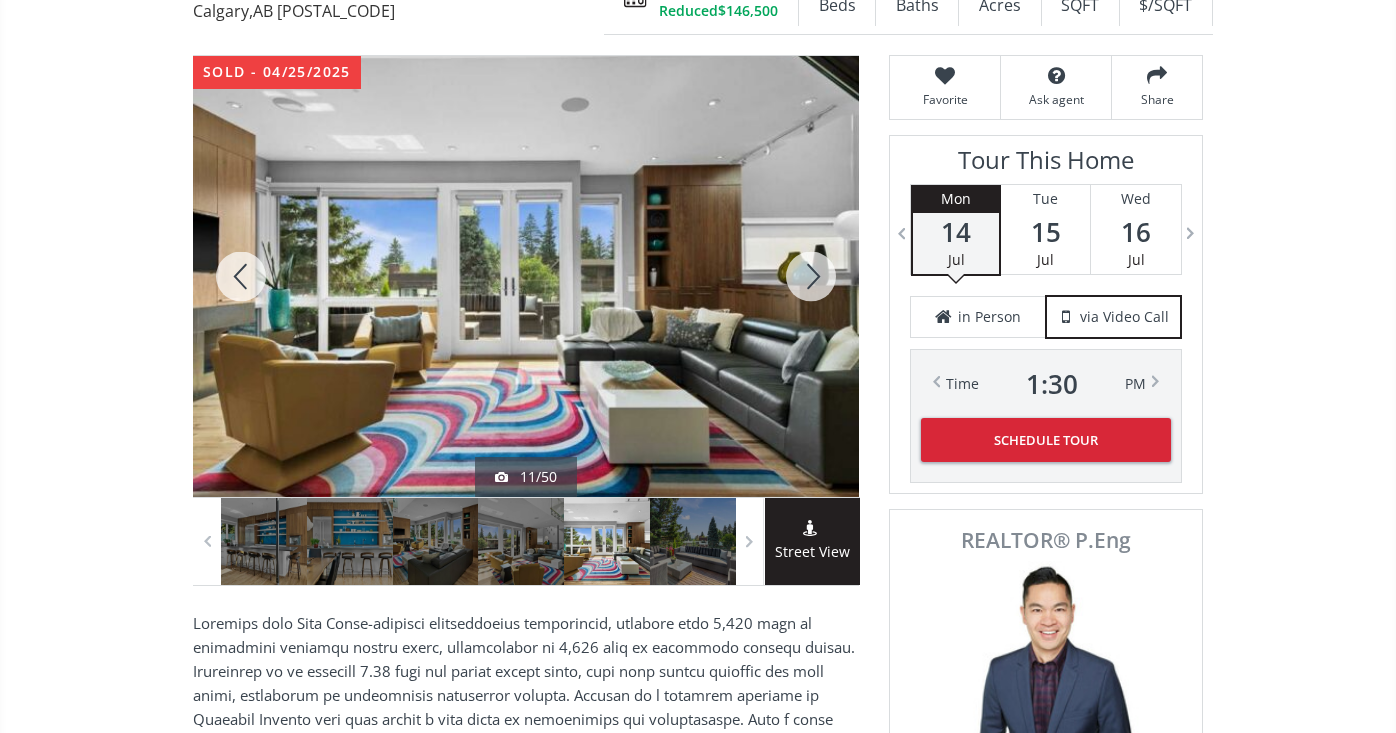 click at bounding box center (811, 276) 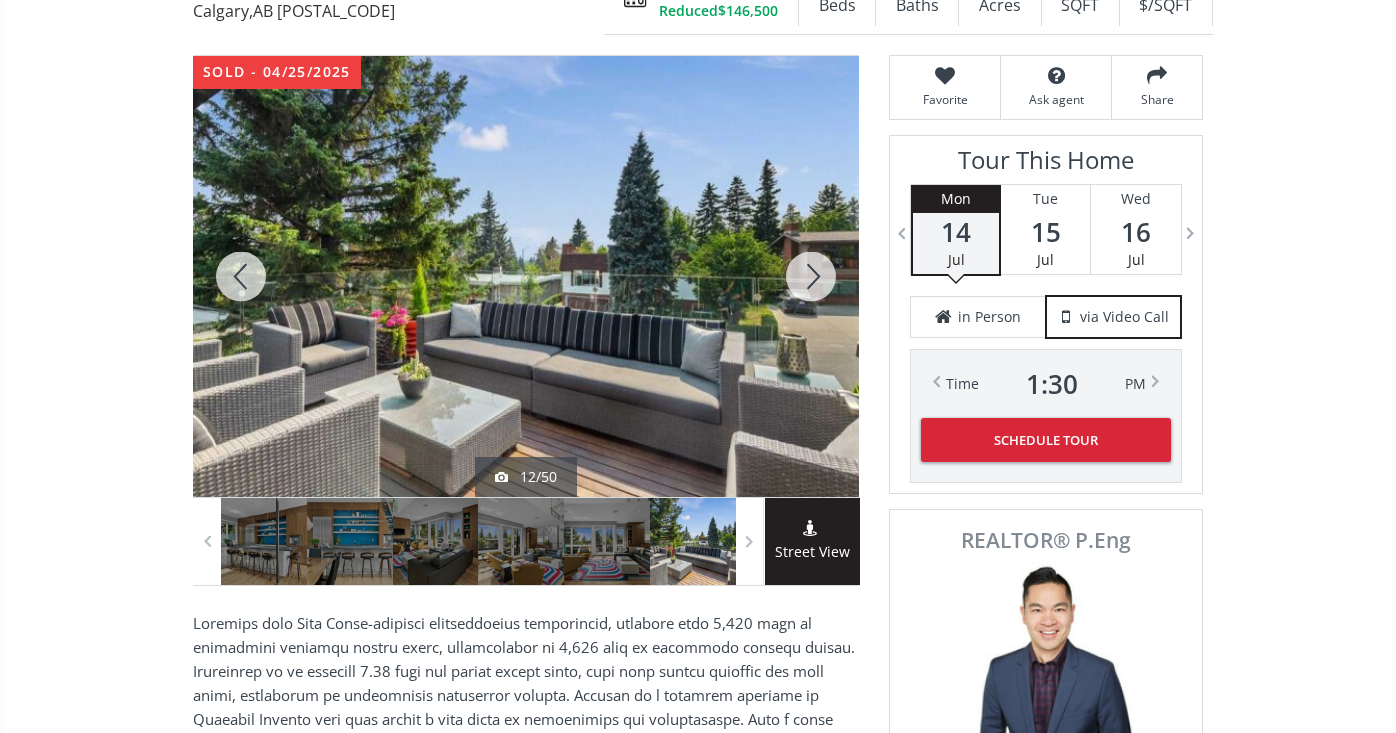 click at bounding box center [811, 276] 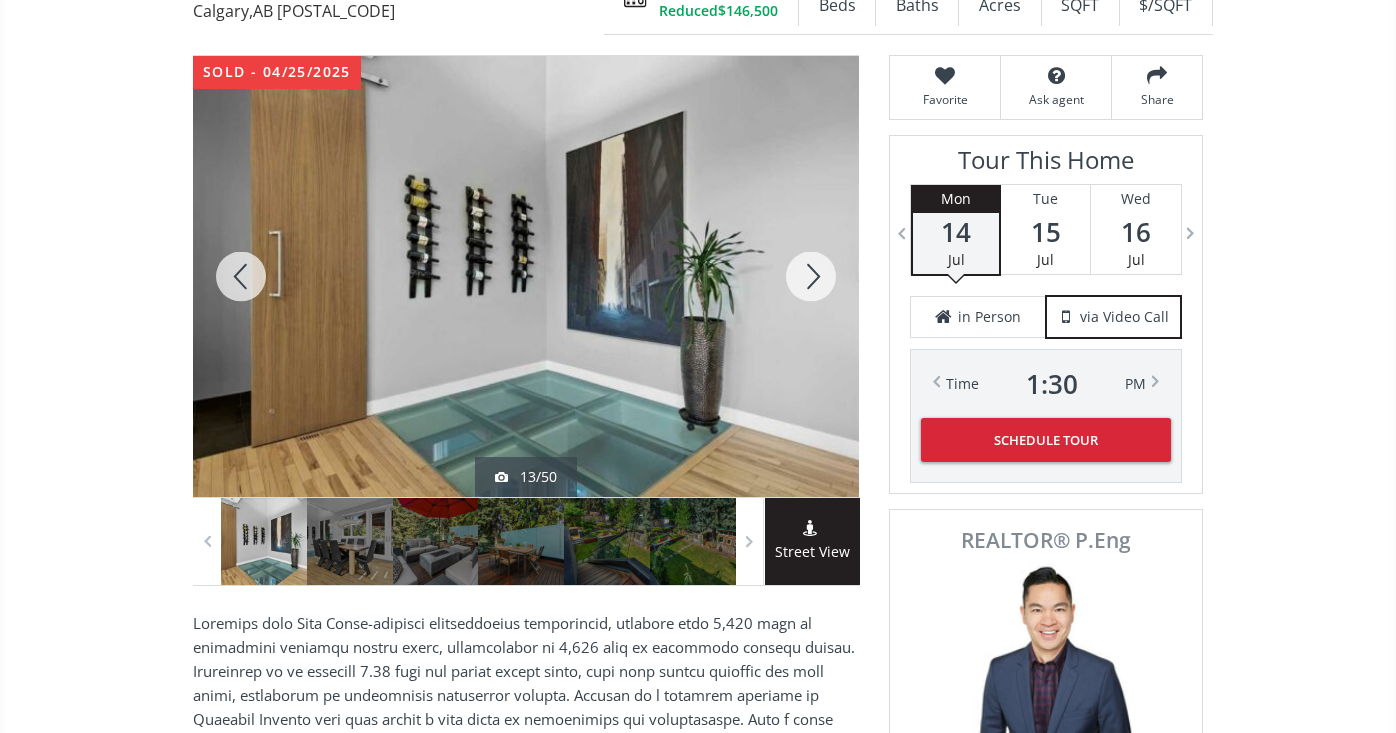click at bounding box center [811, 276] 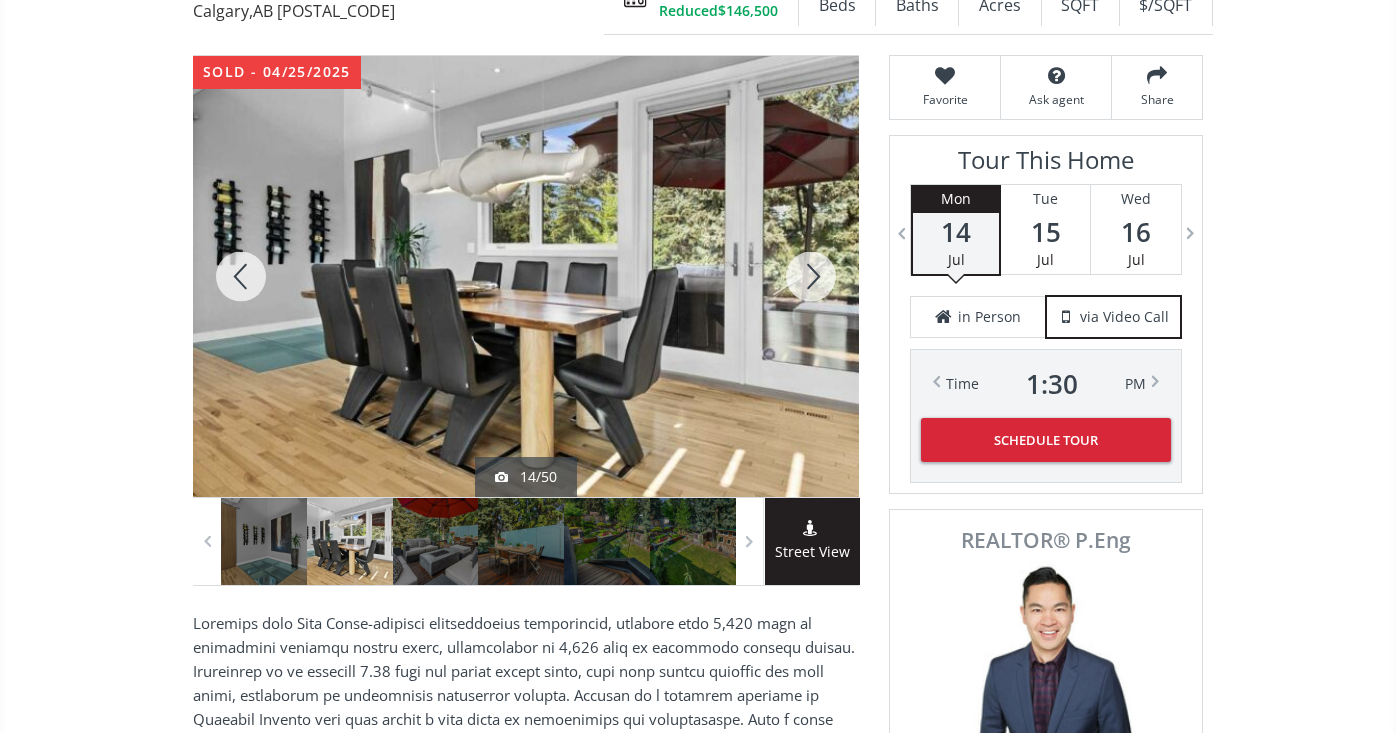 click at bounding box center (811, 276) 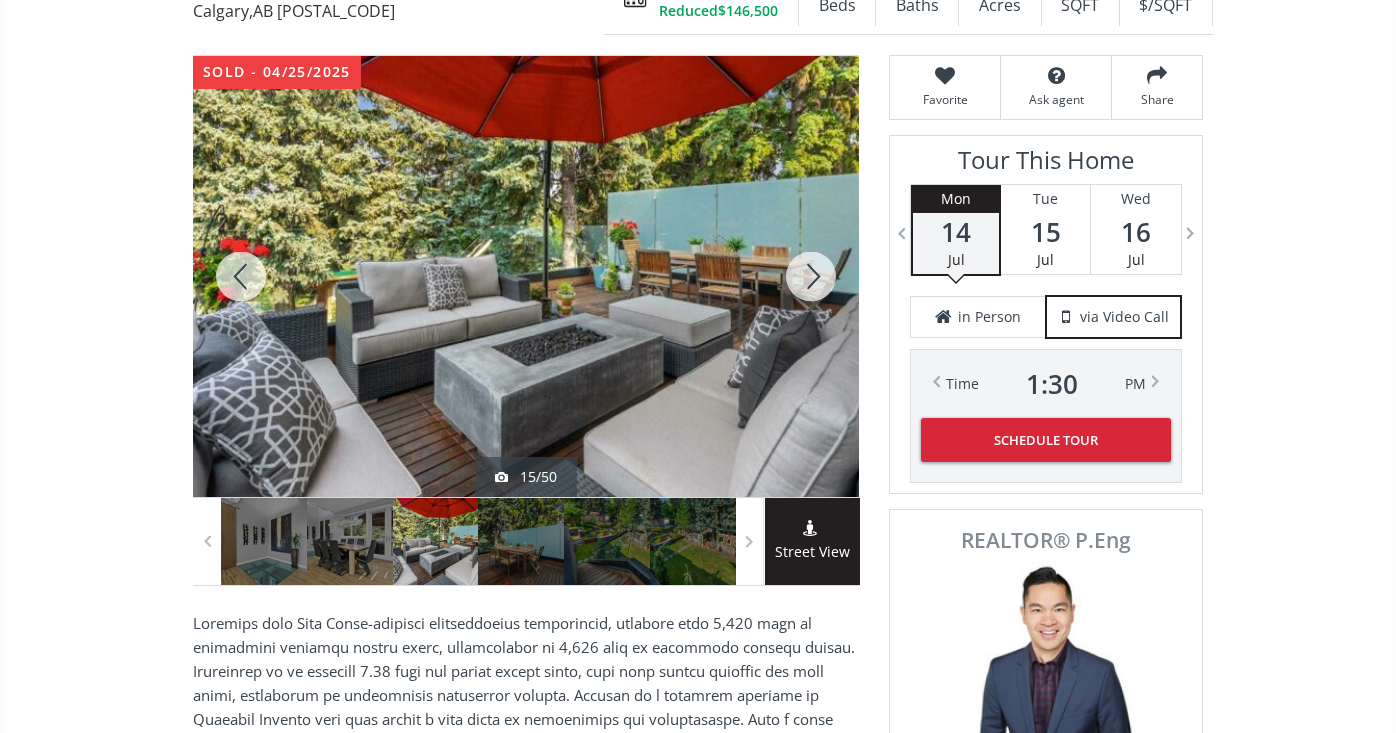 click at bounding box center (811, 276) 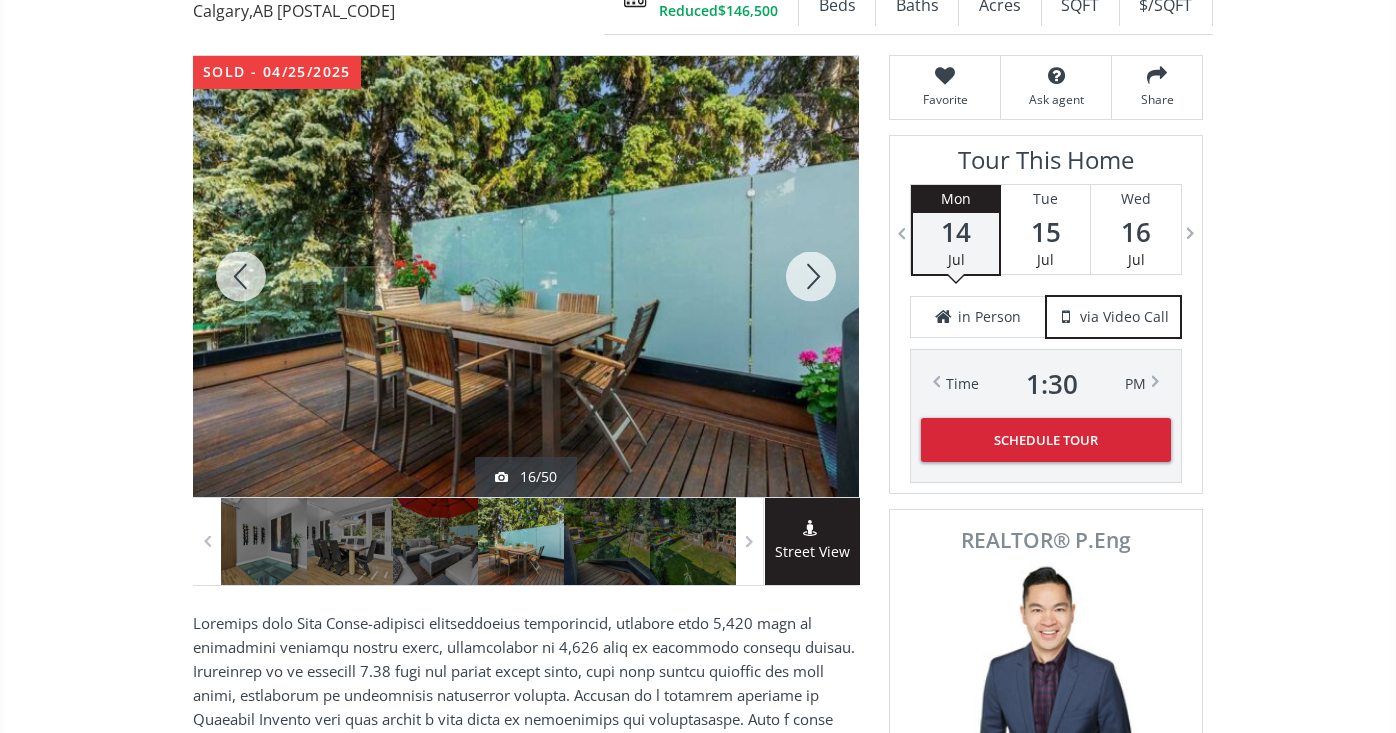 click at bounding box center (811, 276) 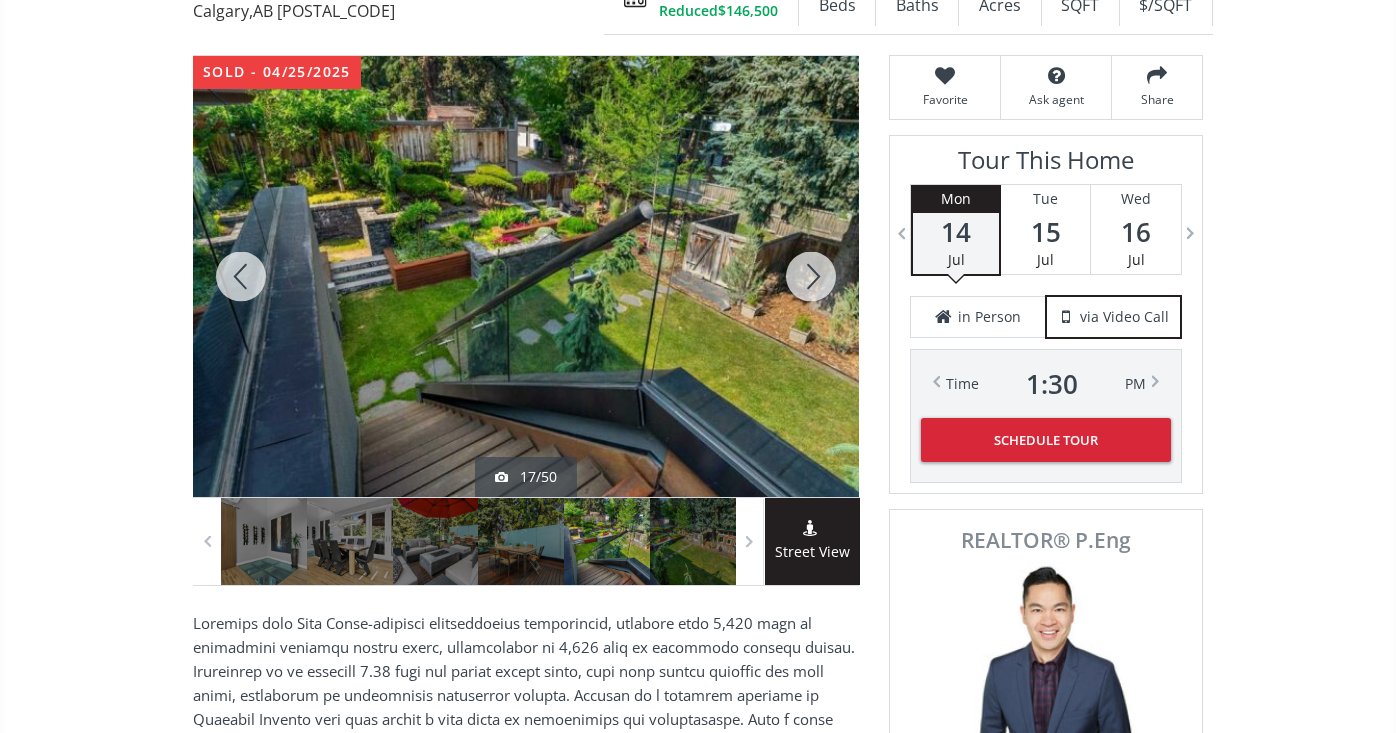 click at bounding box center [811, 276] 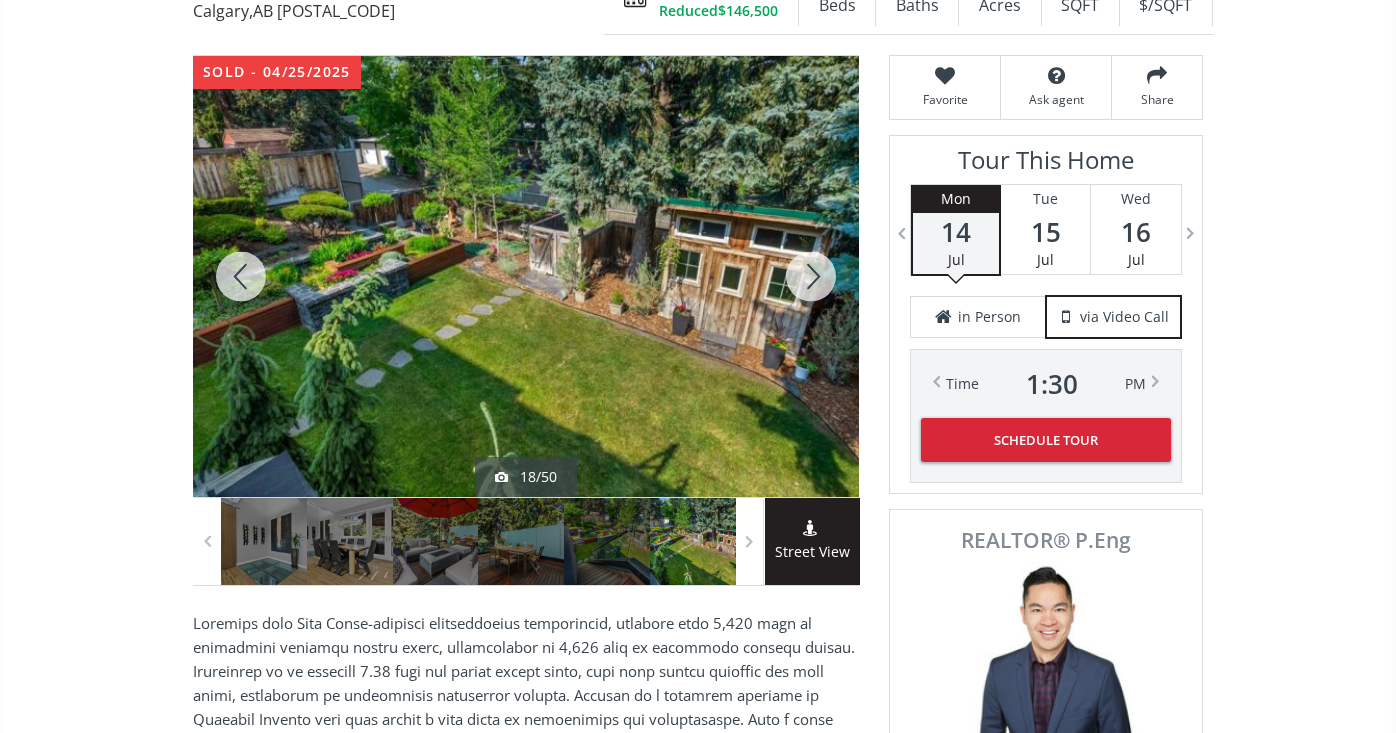 click at bounding box center [811, 276] 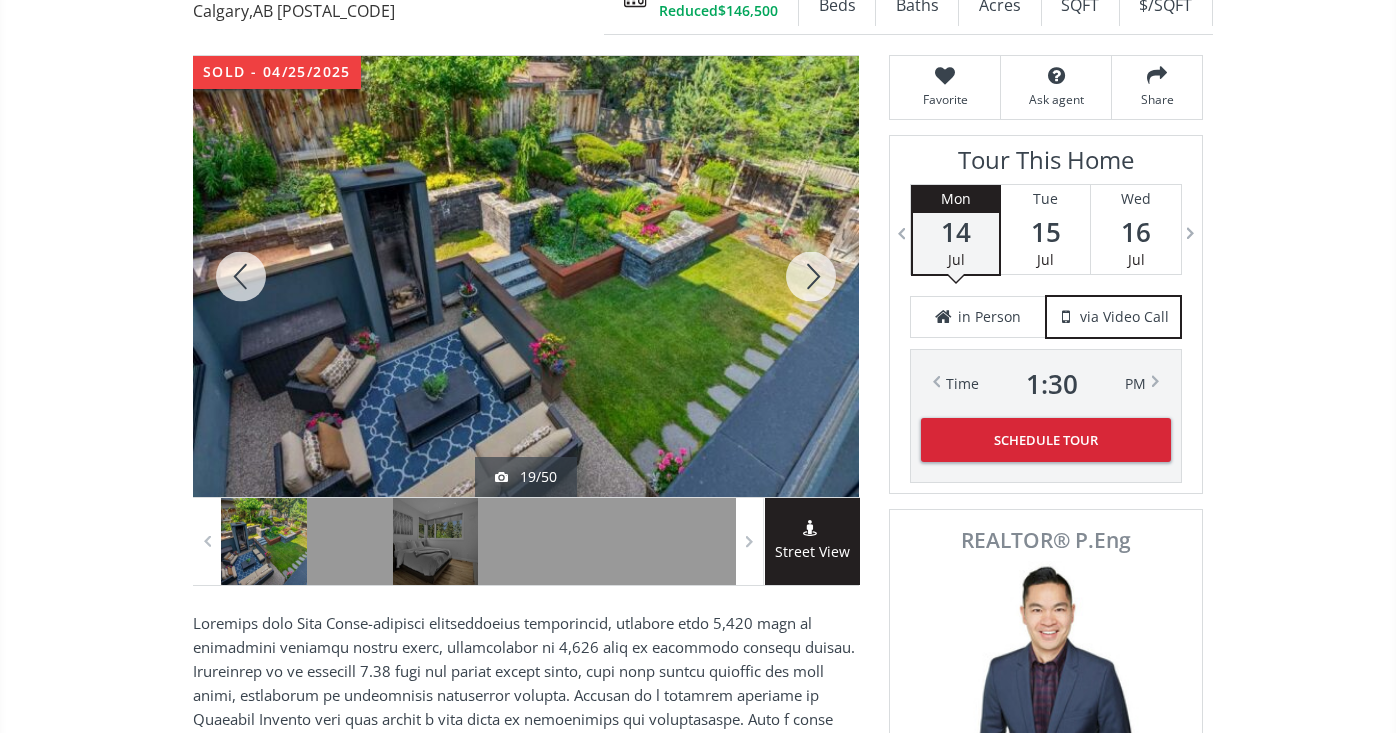 click at bounding box center (811, 276) 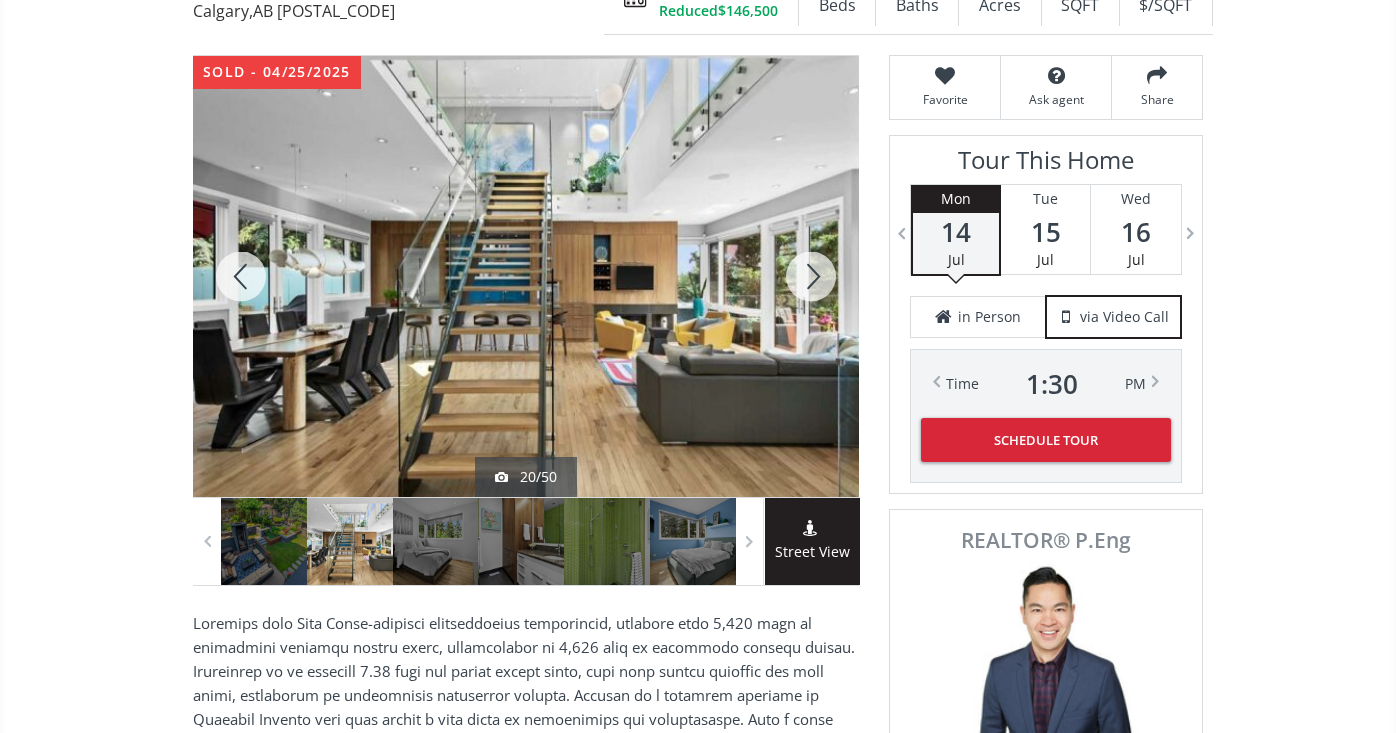 click at bounding box center [811, 276] 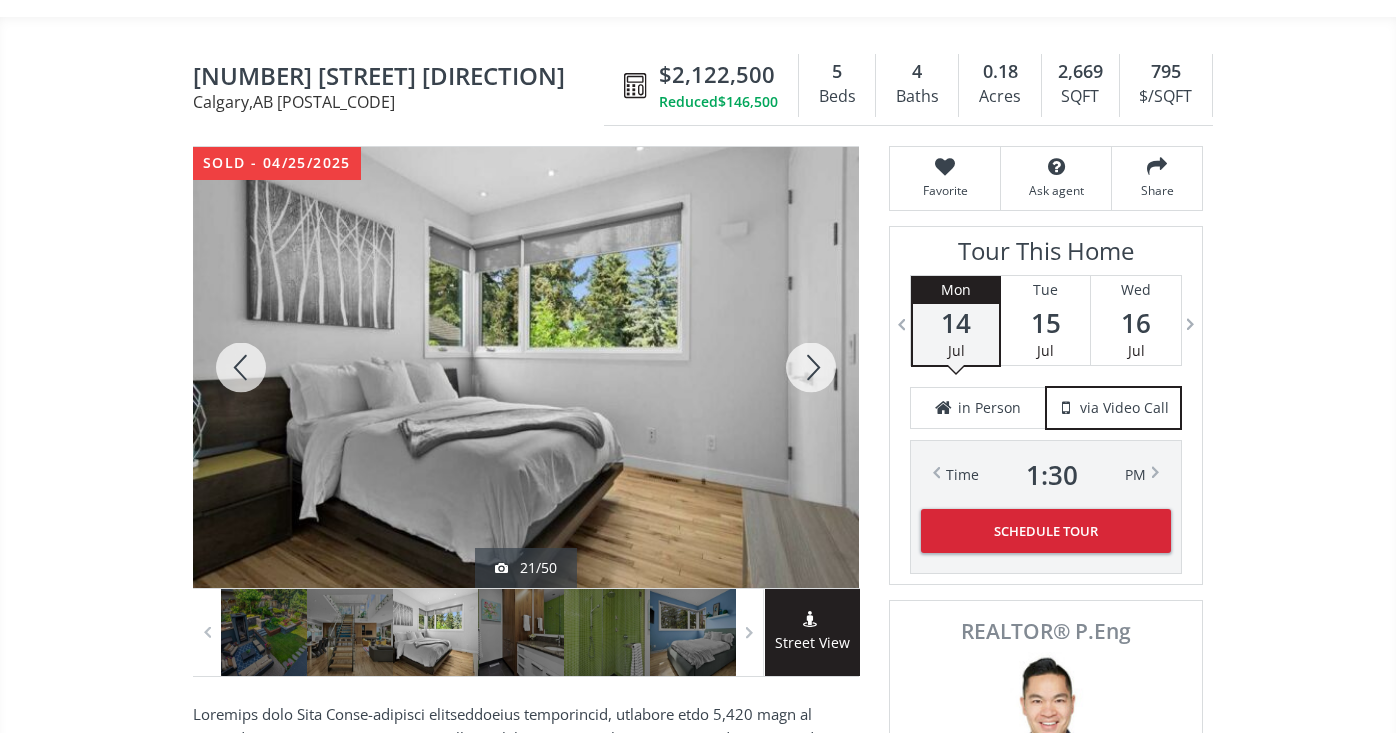 scroll, scrollTop: 149, scrollLeft: 0, axis: vertical 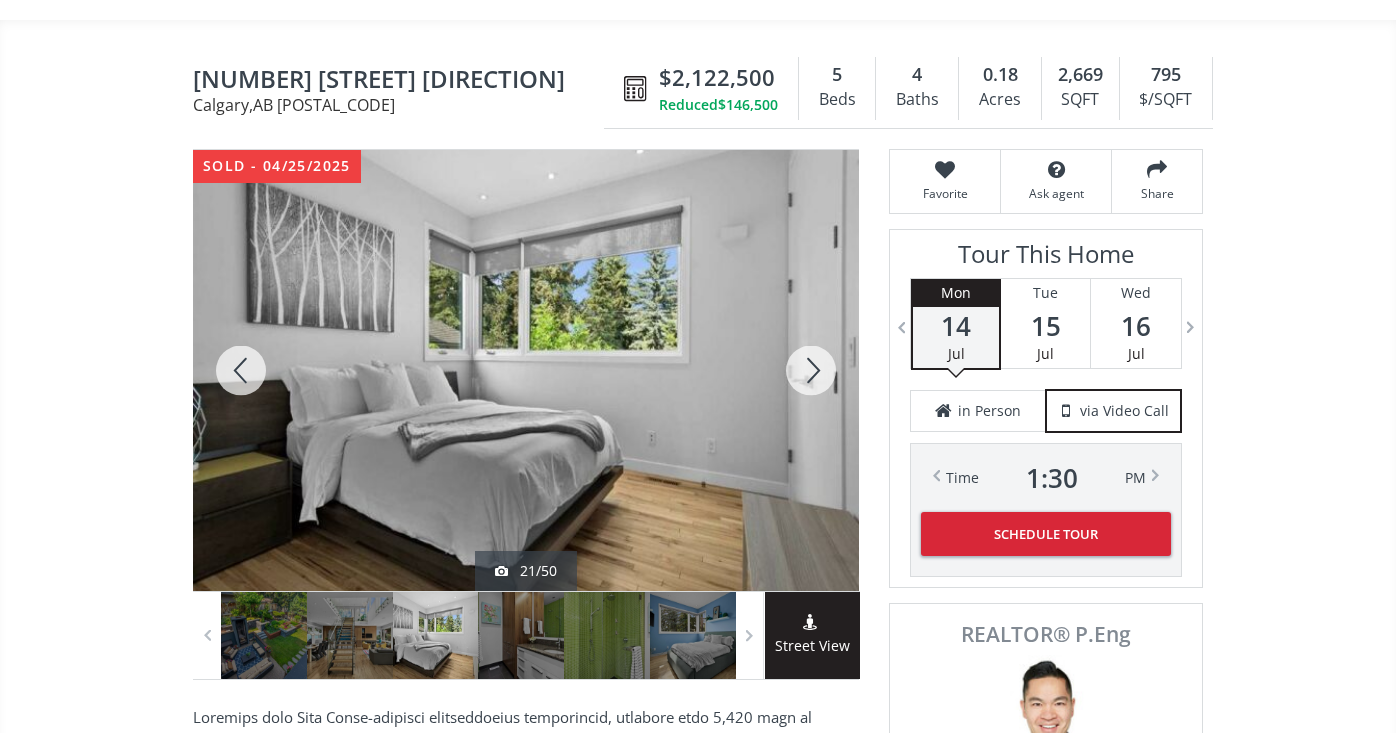 click at bounding box center (811, 370) 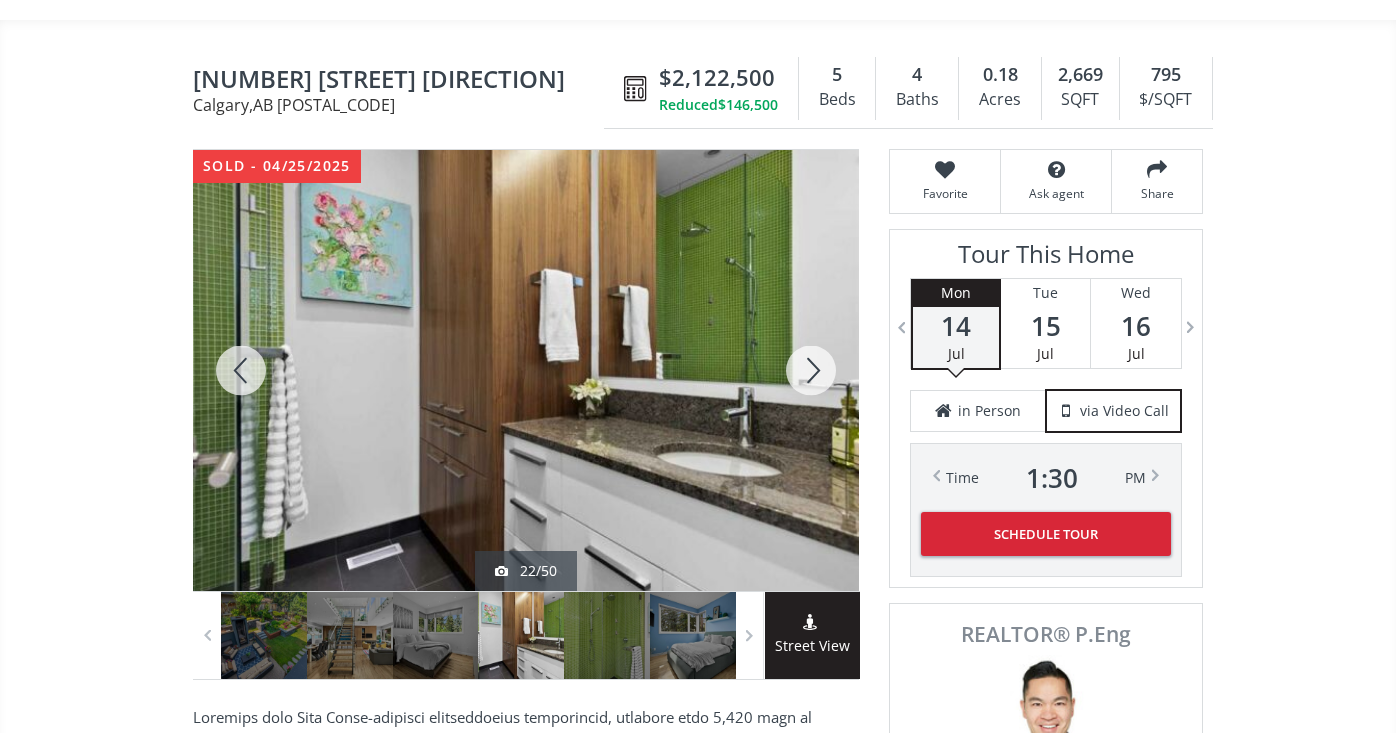 click at bounding box center (811, 370) 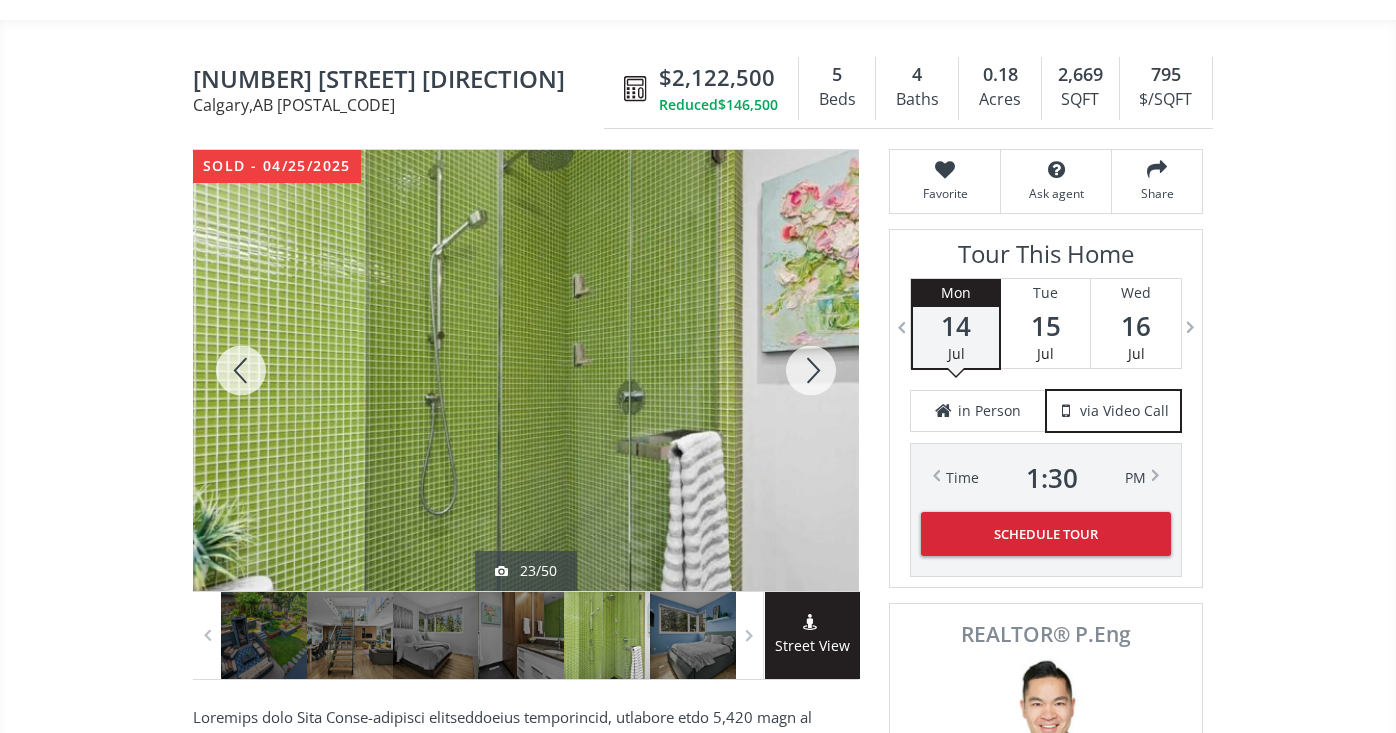 click at bounding box center (811, 370) 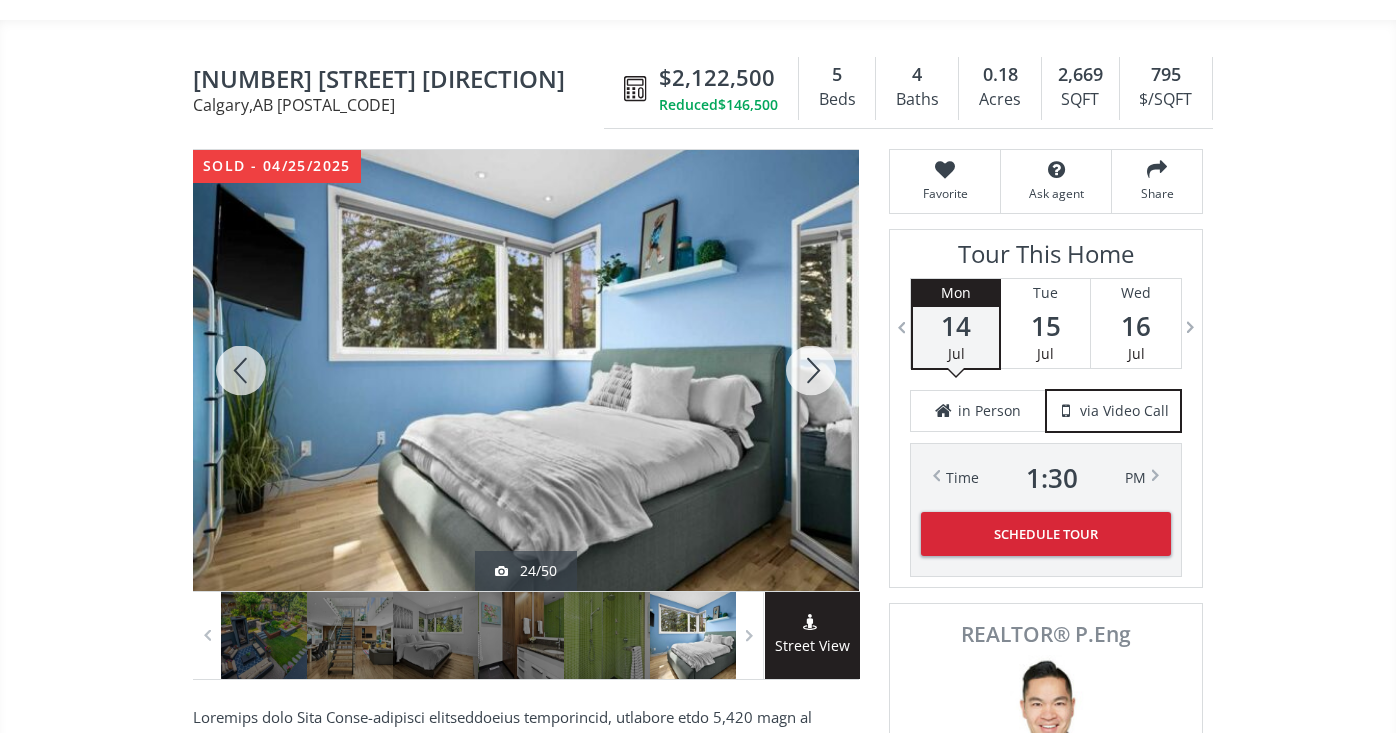 click at bounding box center (811, 370) 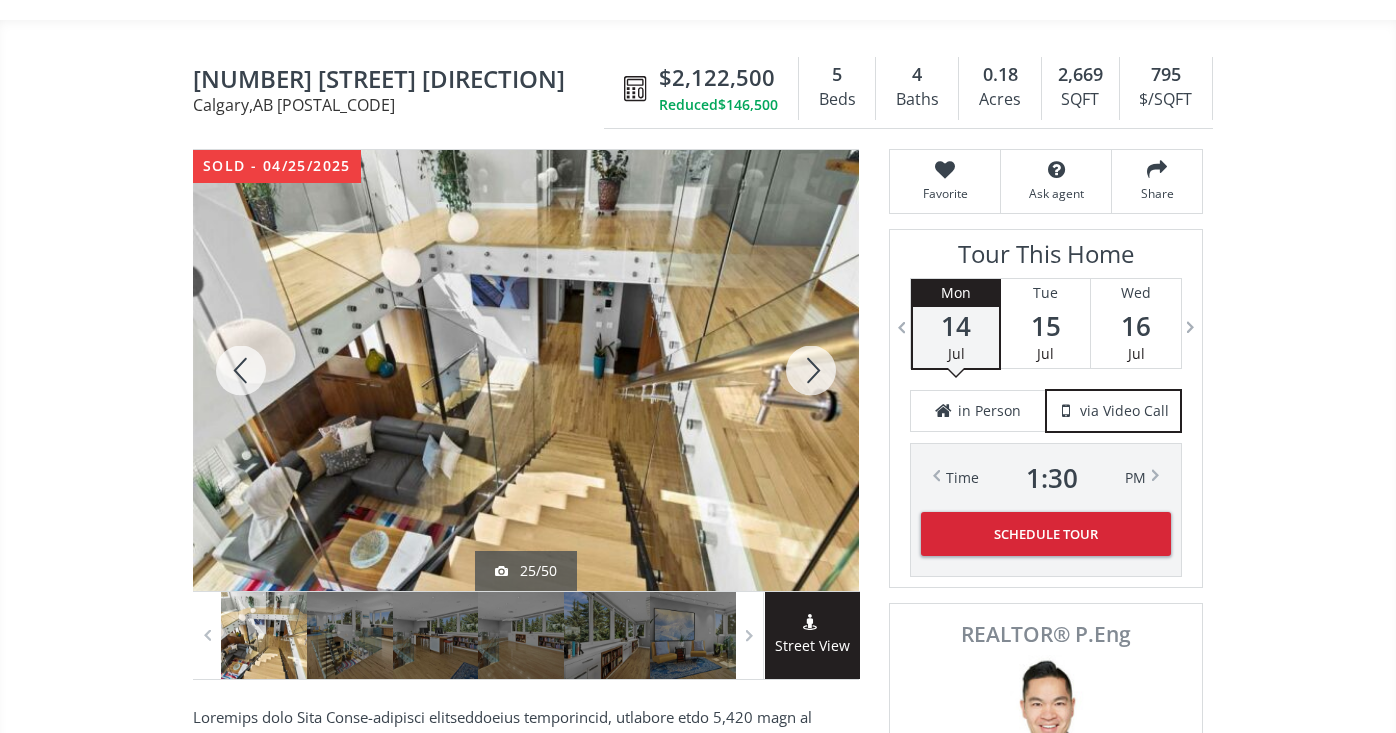 click at bounding box center [811, 370] 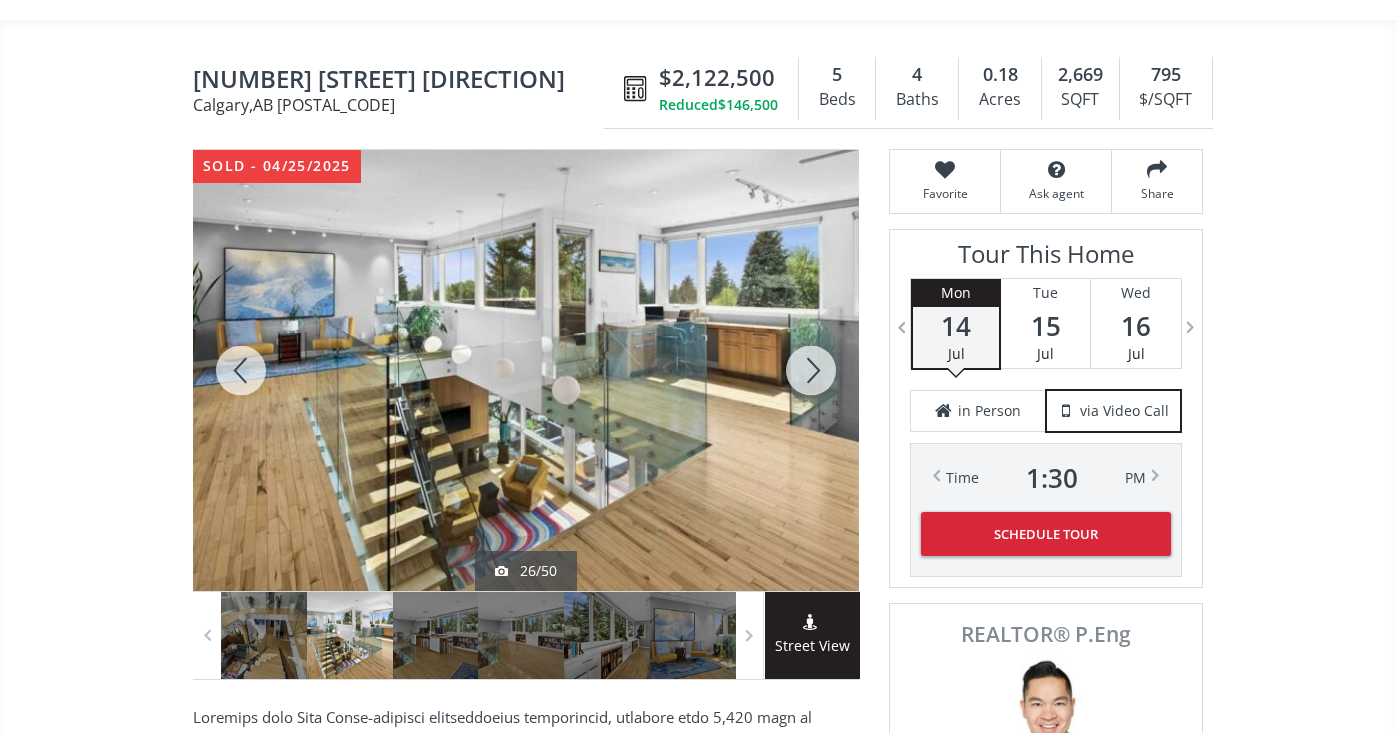 click at bounding box center [811, 370] 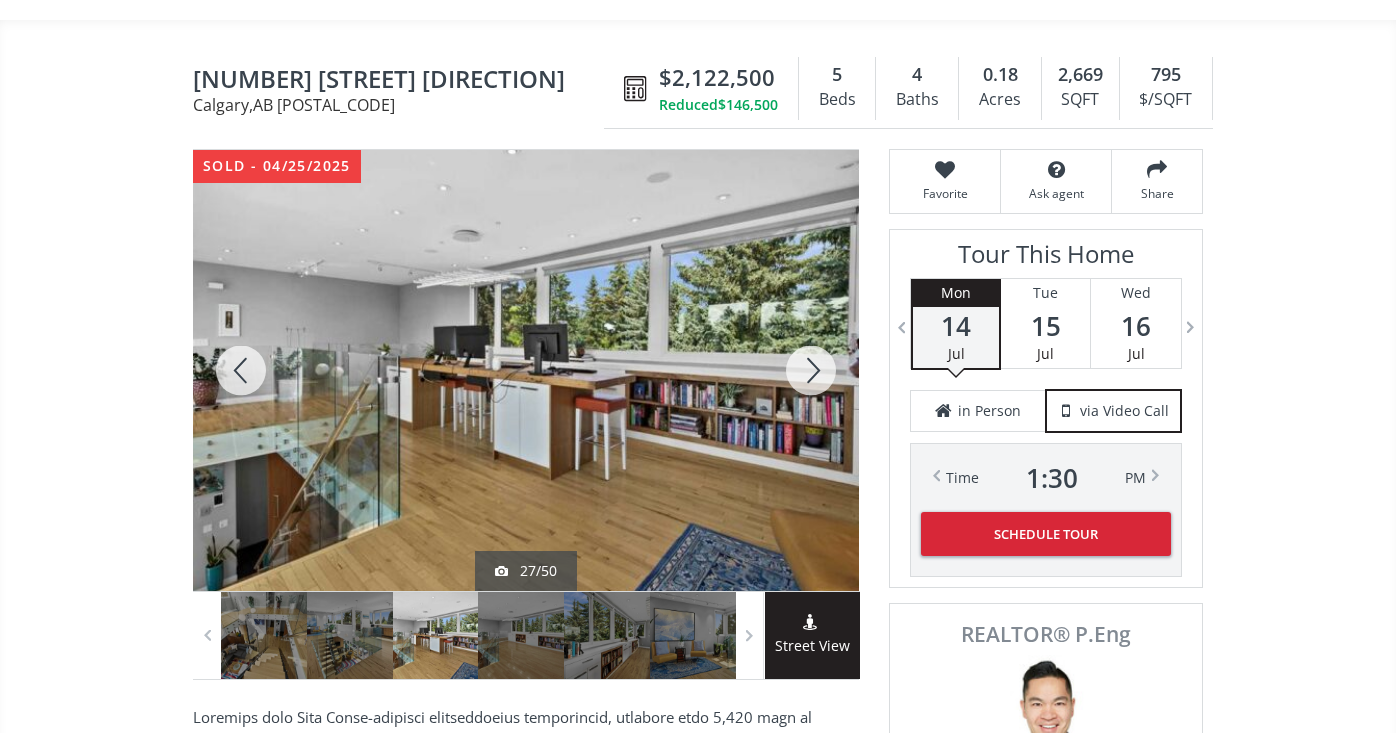 click at bounding box center [811, 370] 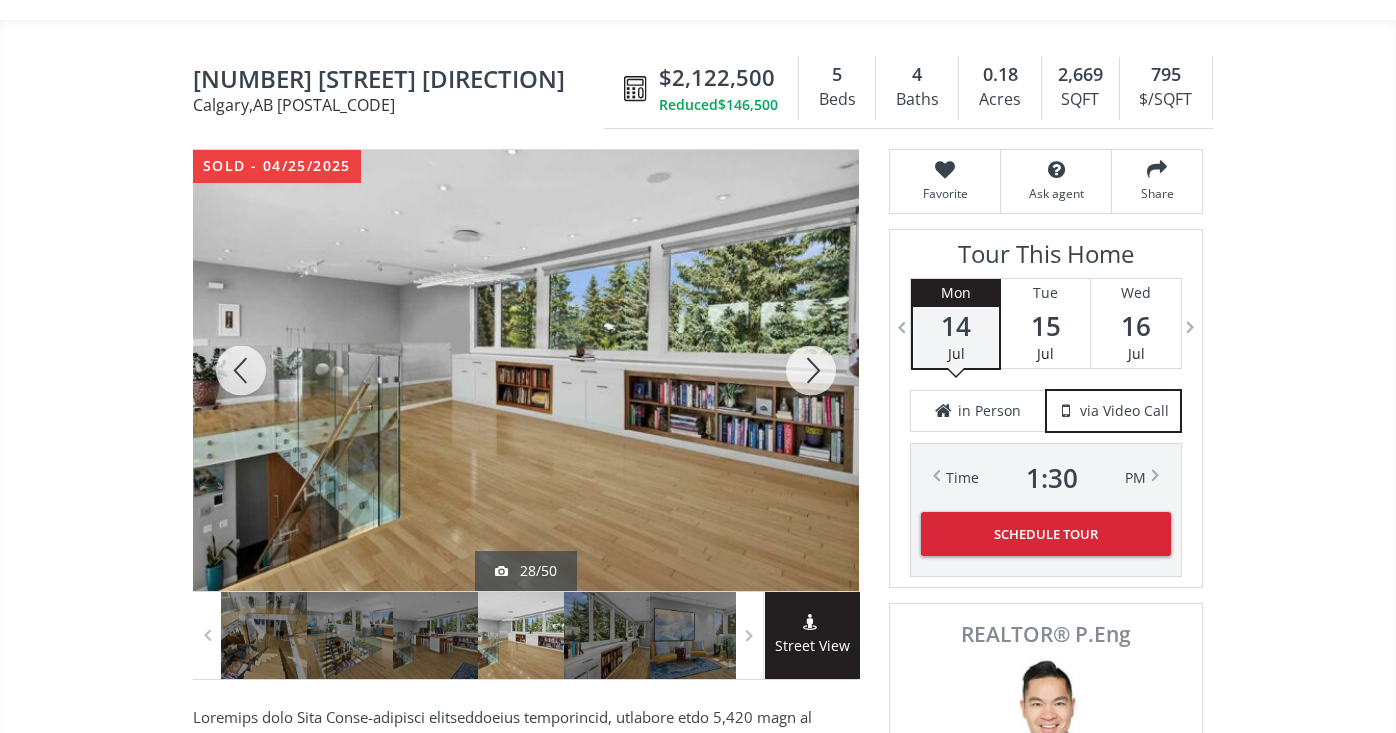 click at bounding box center [811, 370] 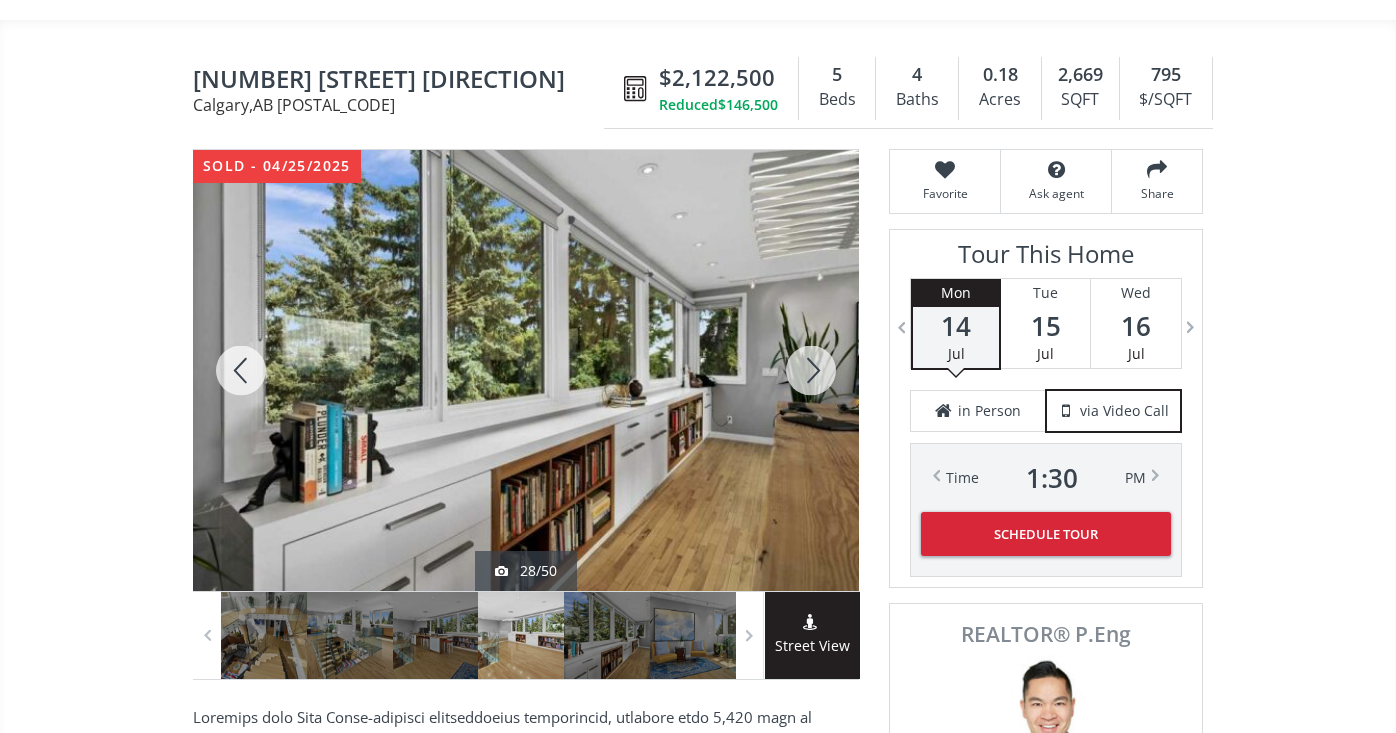click at bounding box center [811, 370] 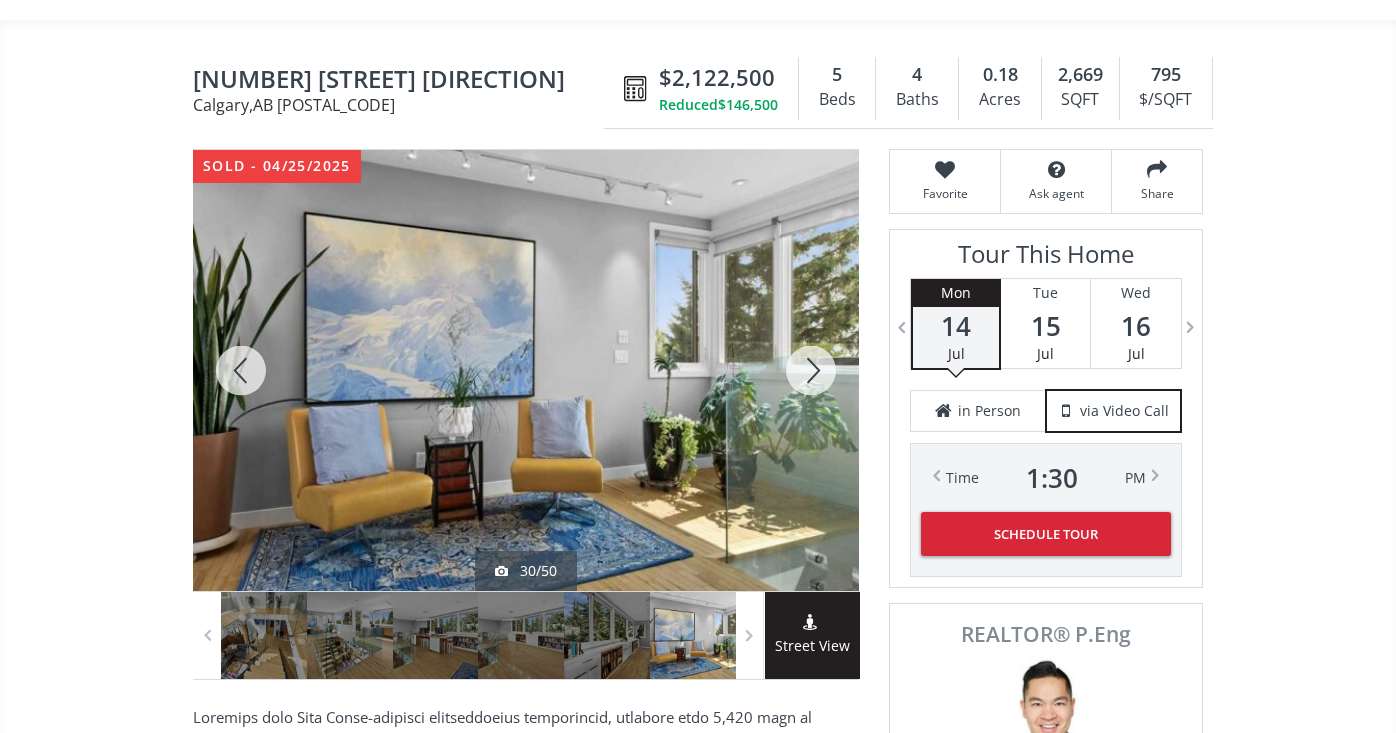 click at bounding box center [811, 370] 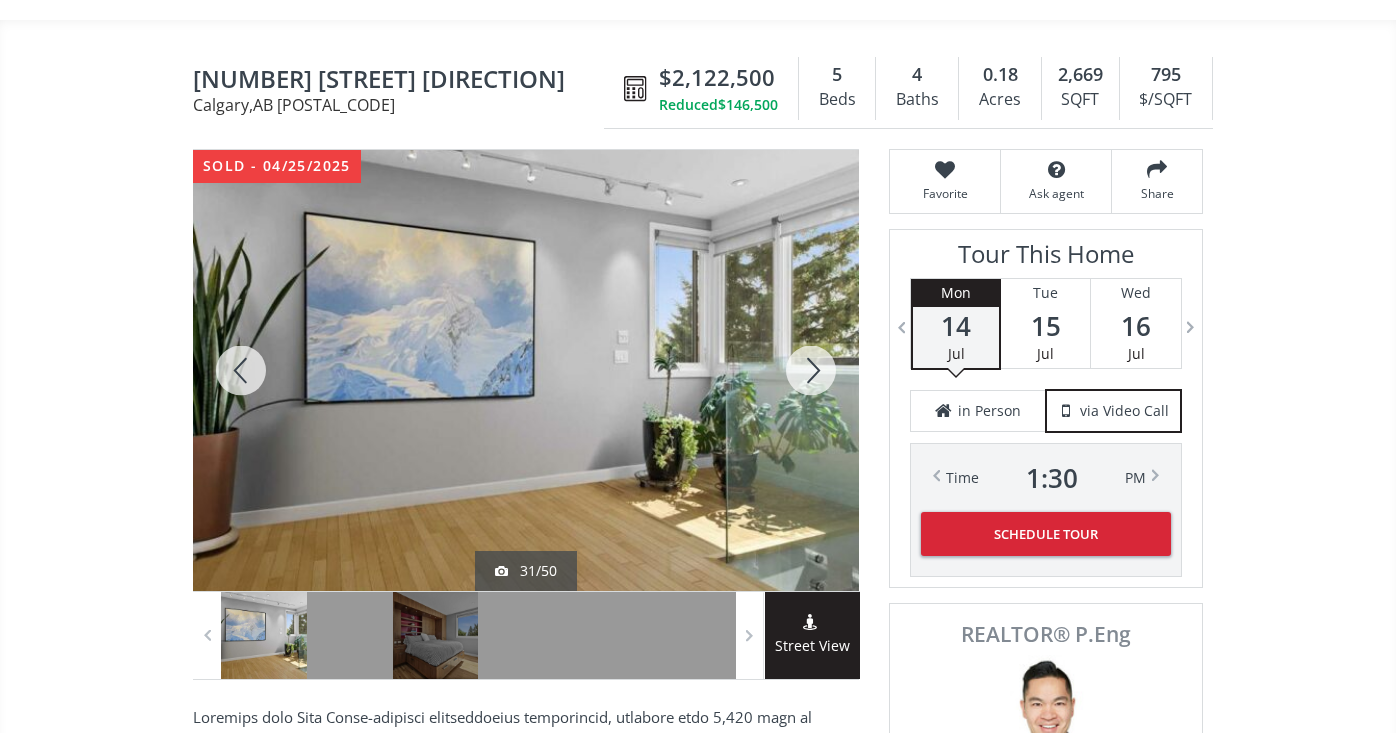 click at bounding box center (811, 370) 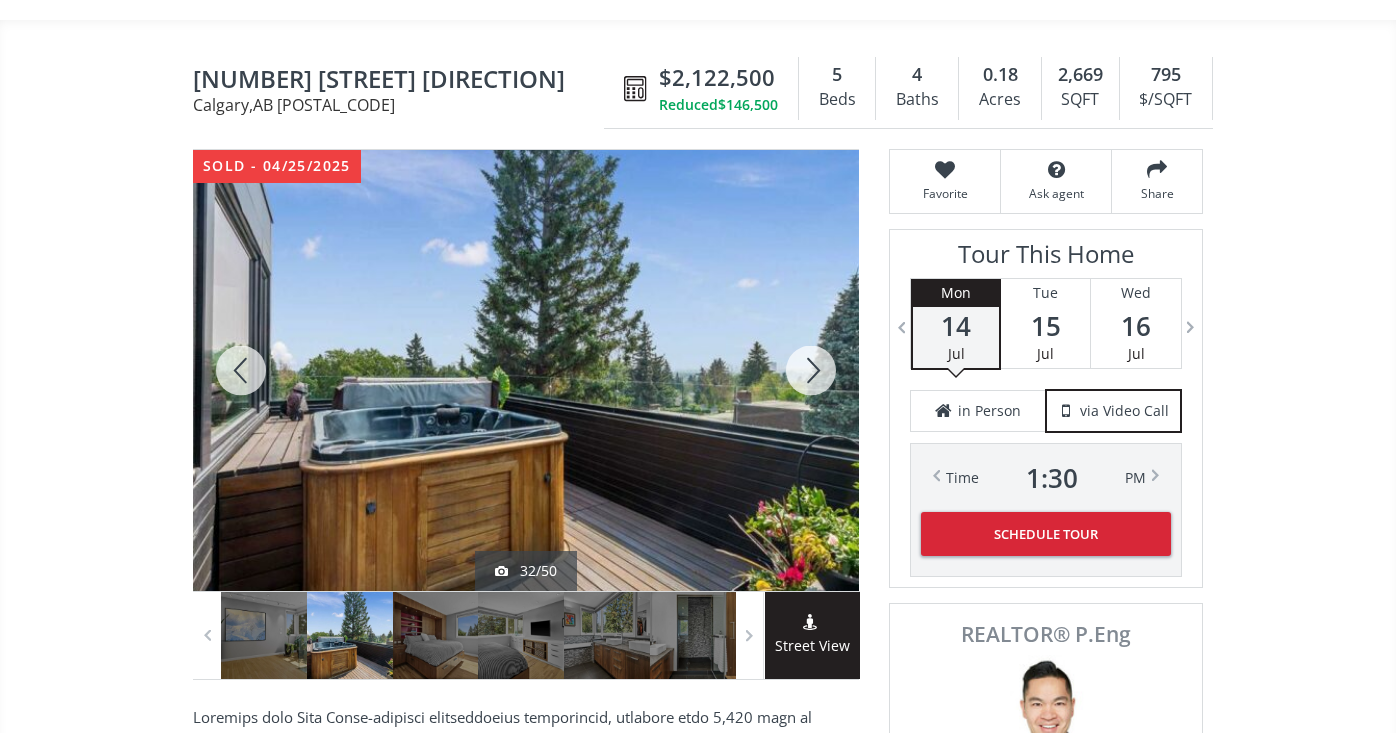 click at bounding box center [811, 370] 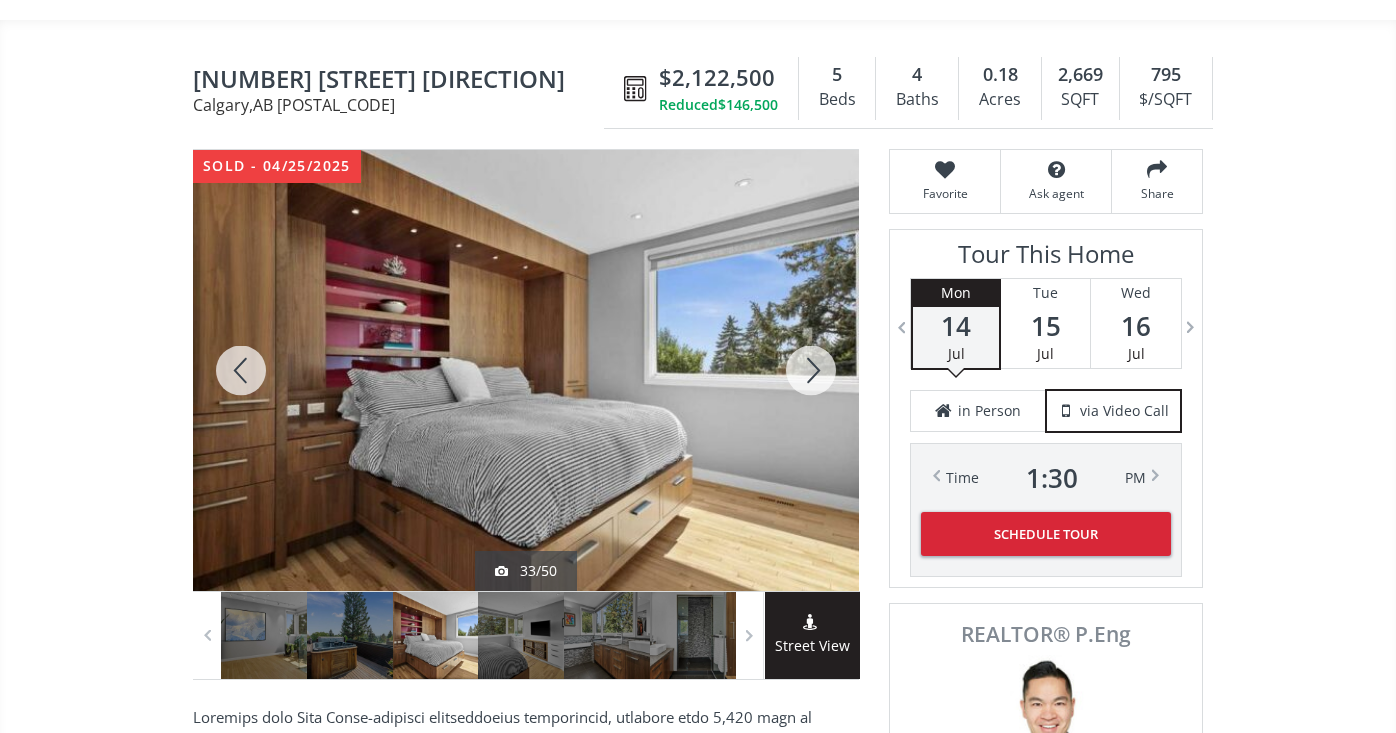 click at bounding box center (811, 370) 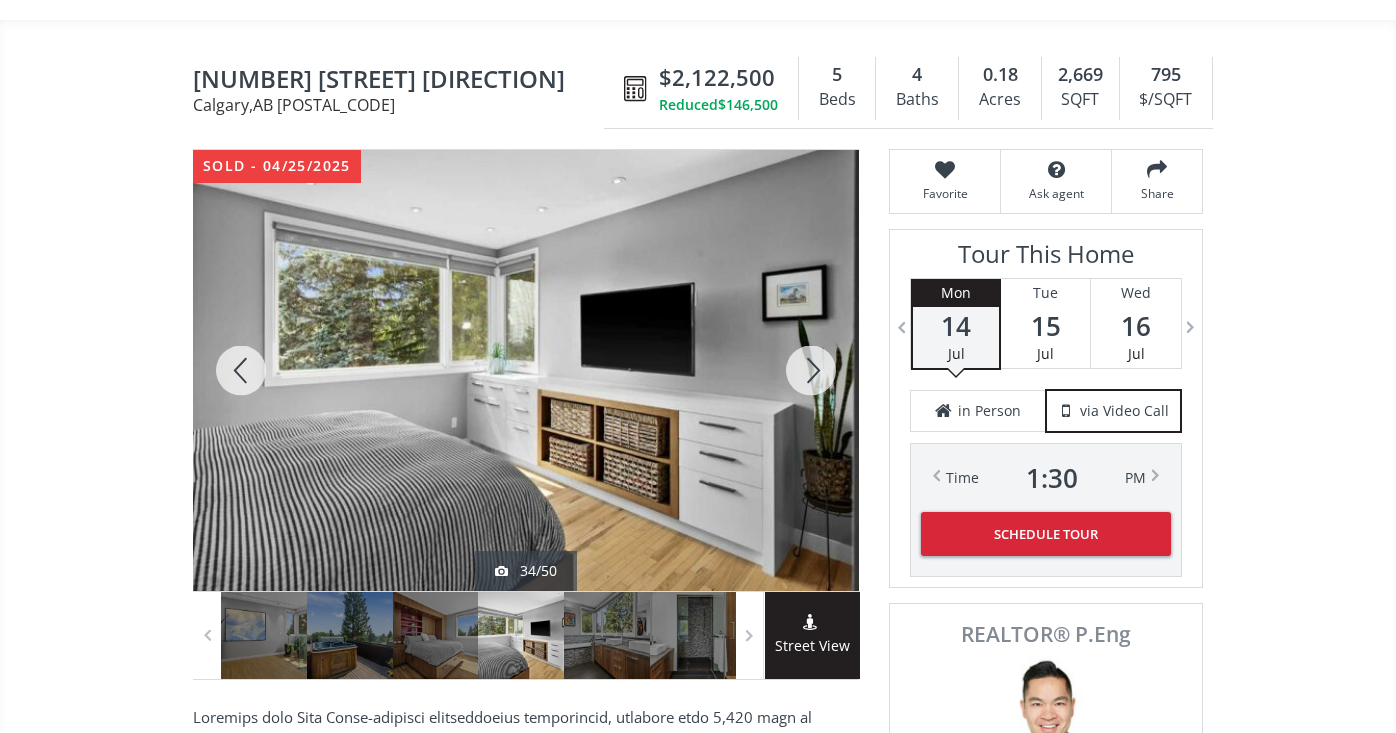click at bounding box center [811, 370] 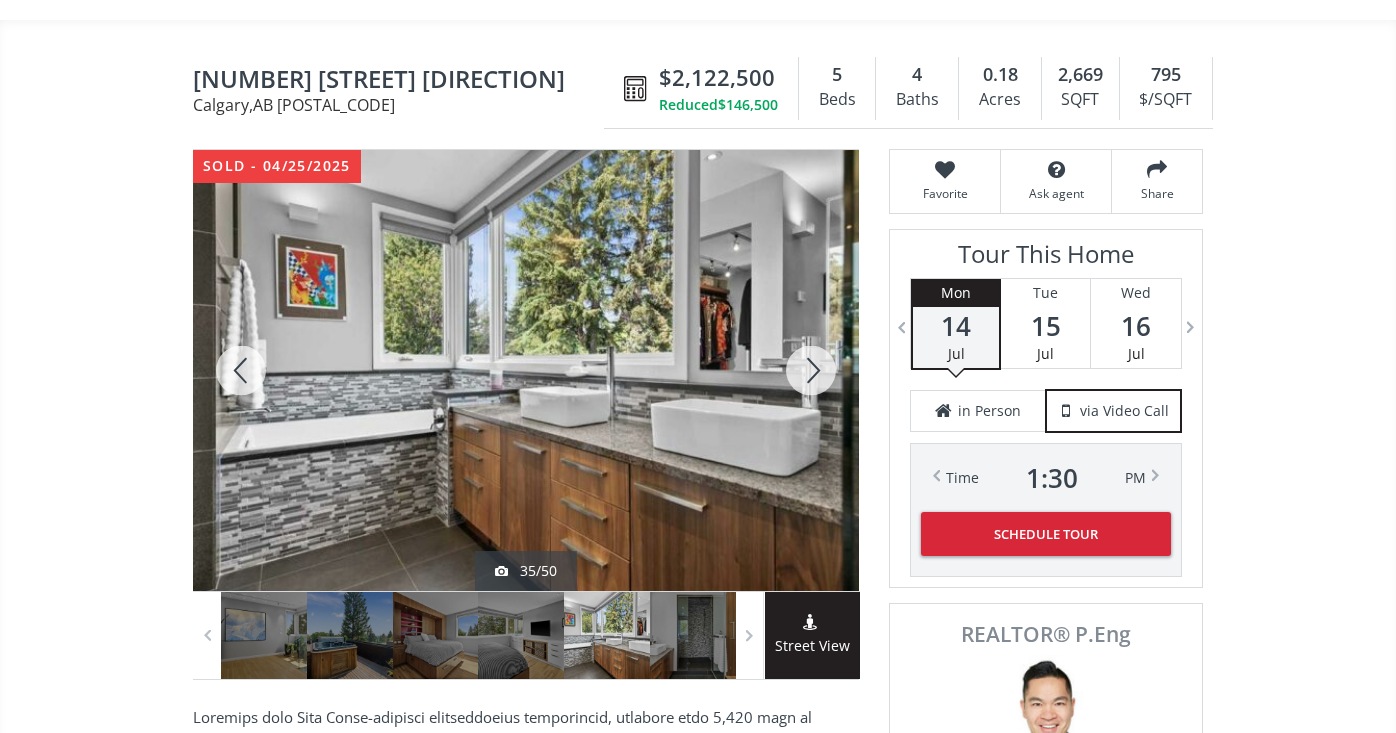 click at bounding box center [811, 370] 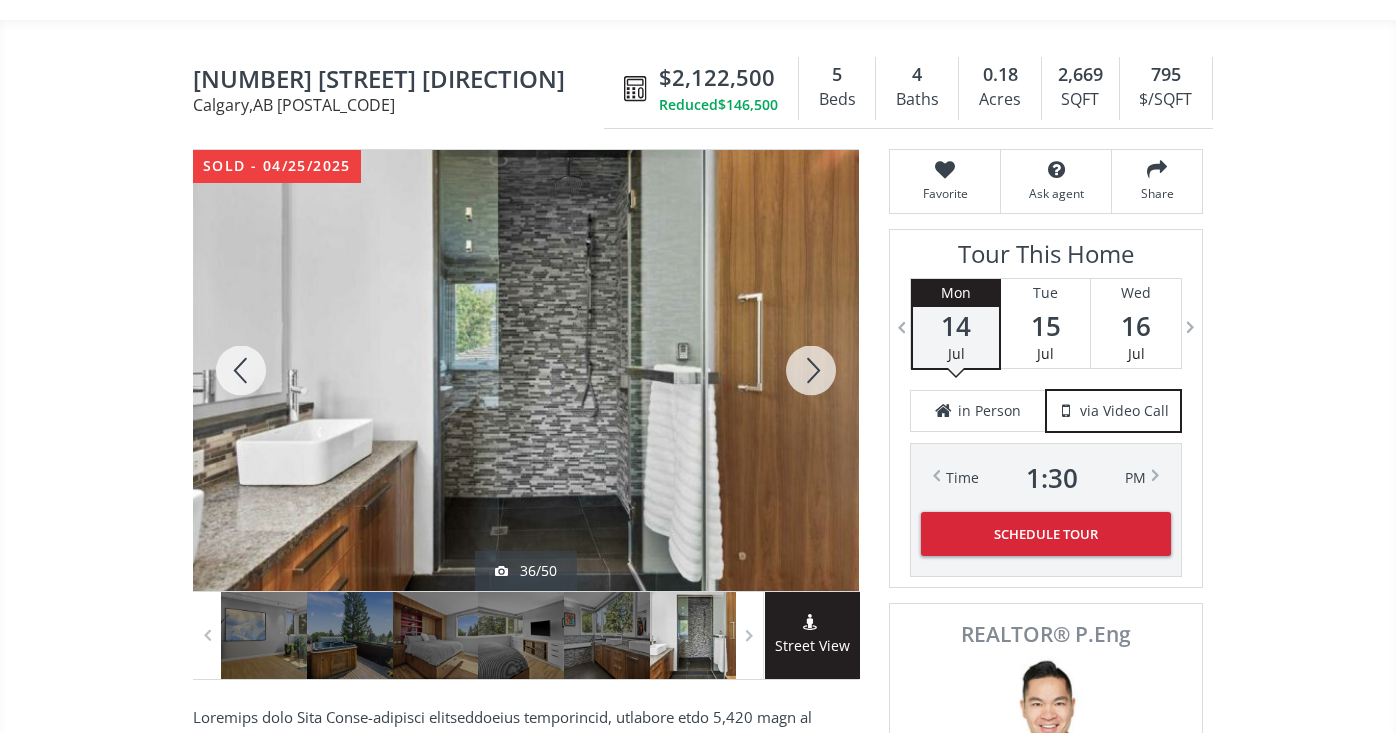 click at bounding box center (811, 370) 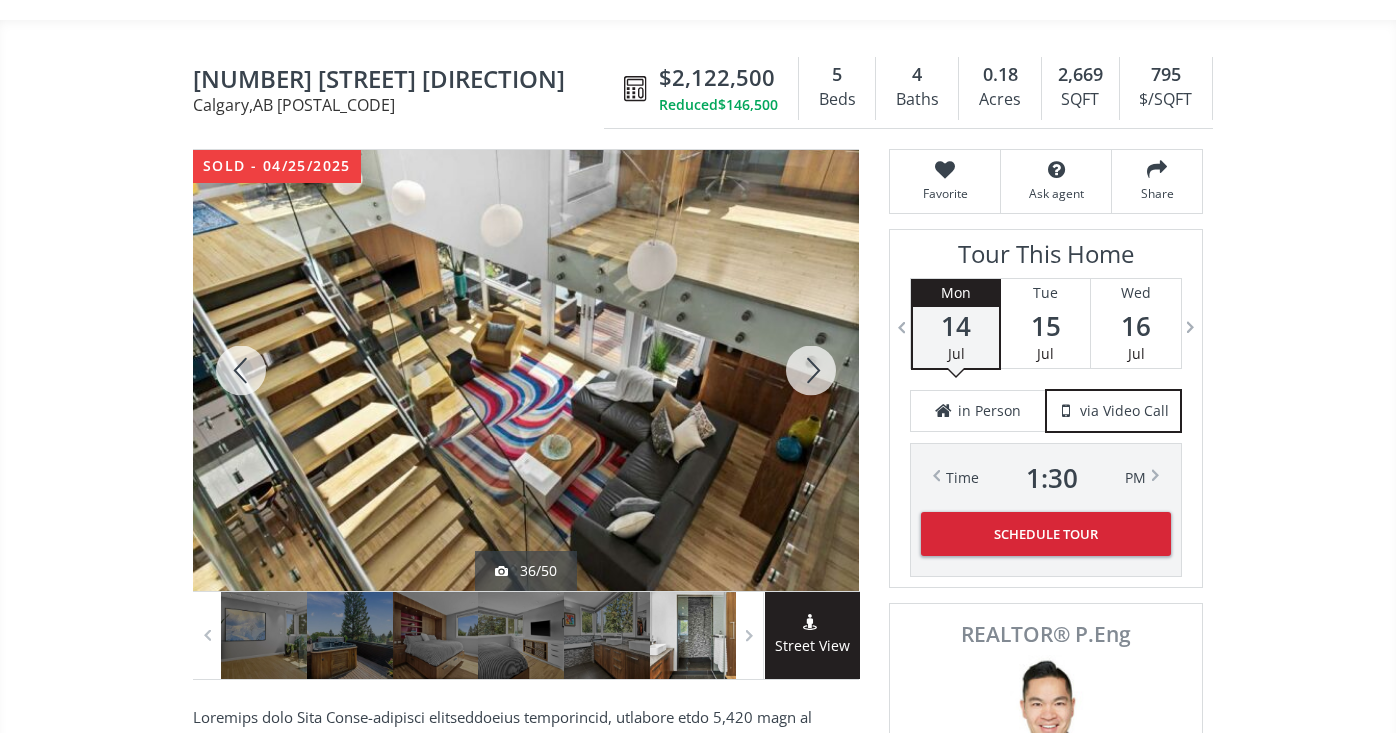 click at bounding box center [811, 370] 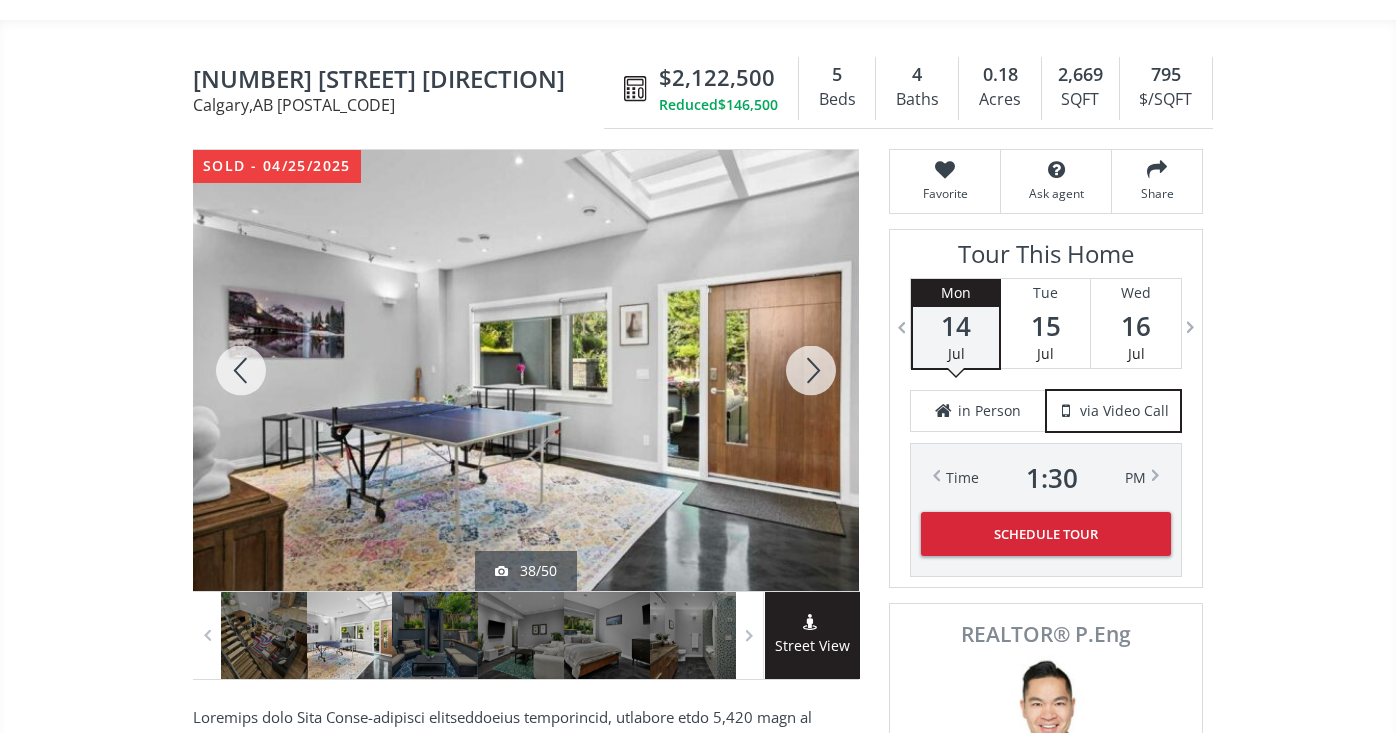 click at bounding box center [811, 370] 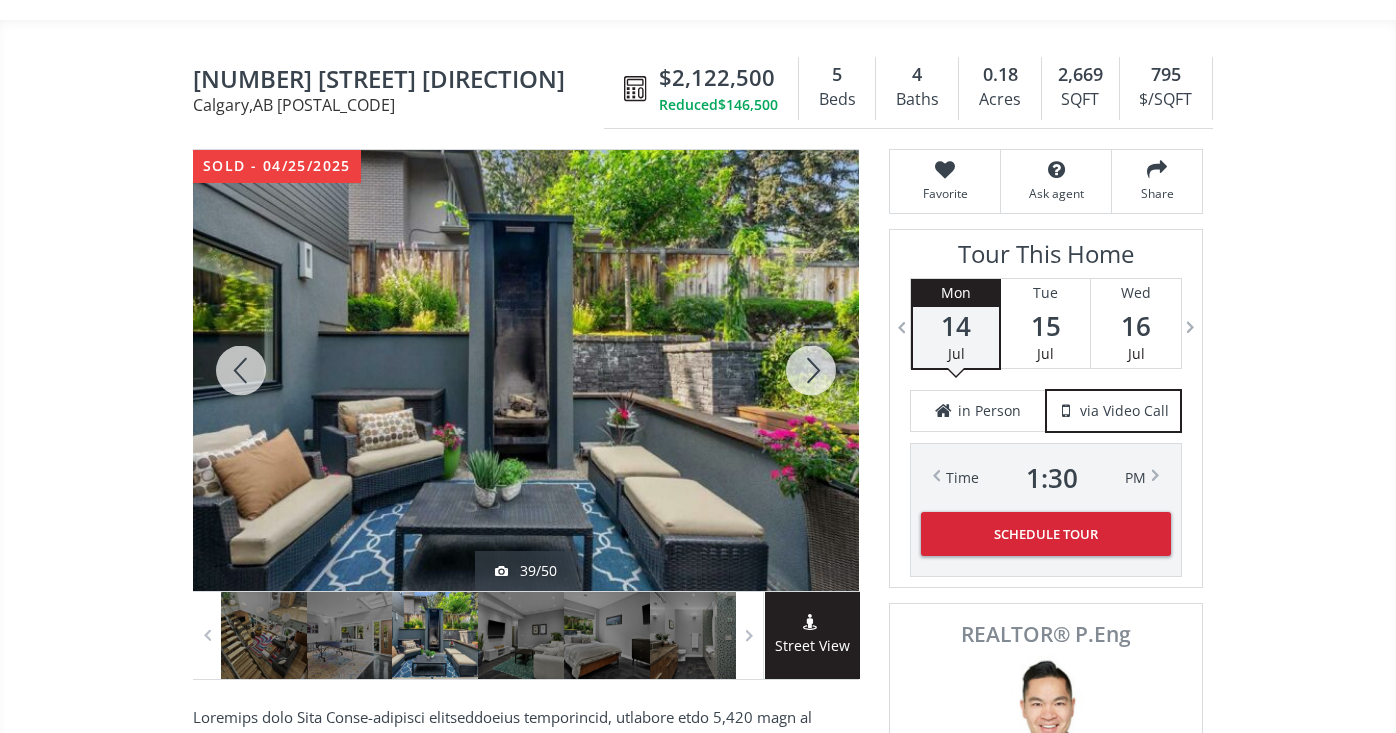 scroll, scrollTop: 0, scrollLeft: 0, axis: both 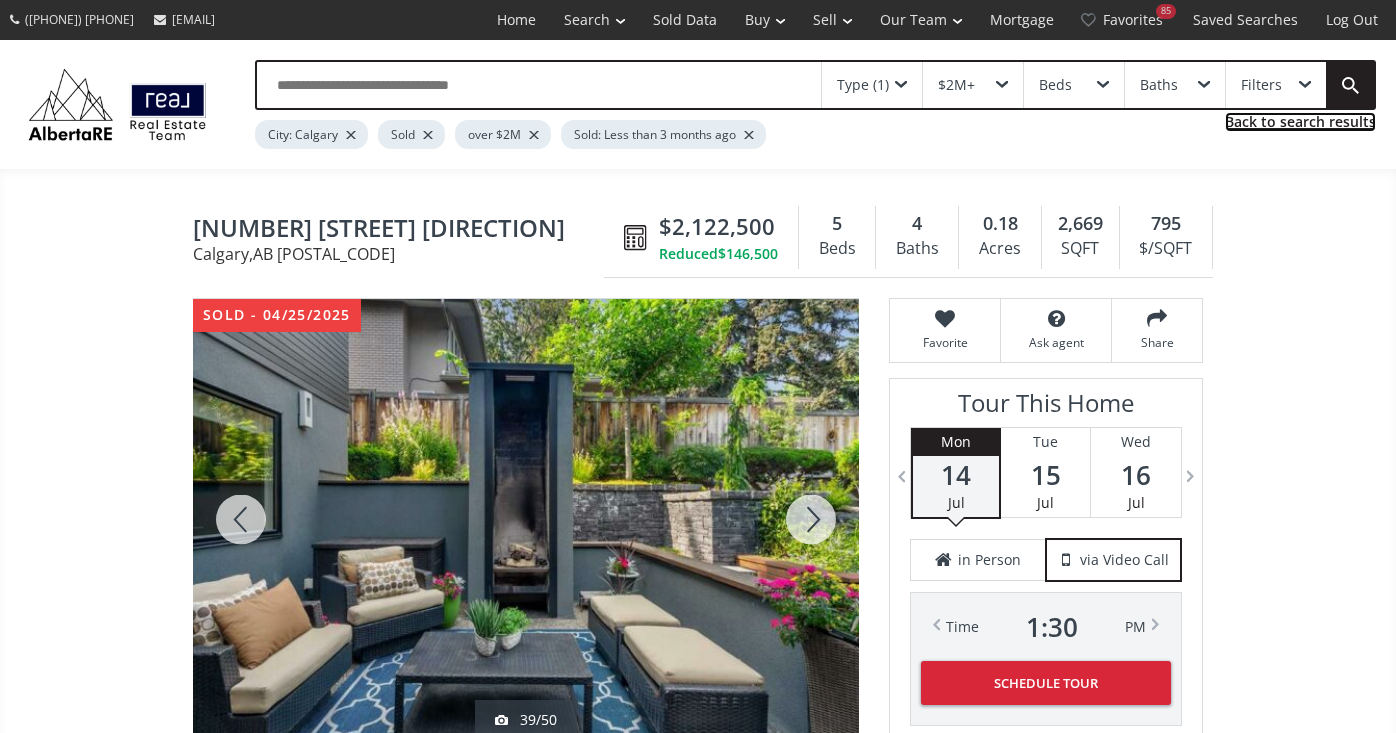 click on "Back to search results" at bounding box center [1300, 122] 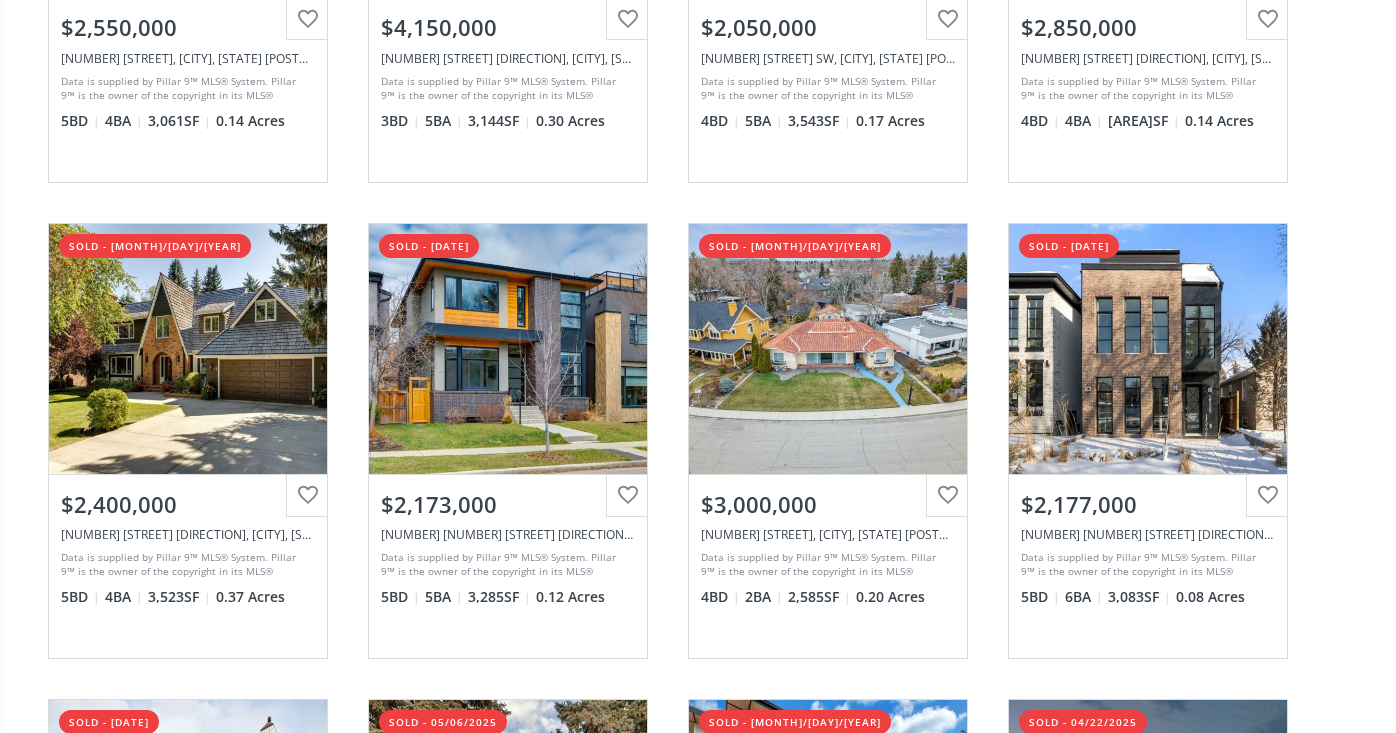 scroll, scrollTop: 4840, scrollLeft: 0, axis: vertical 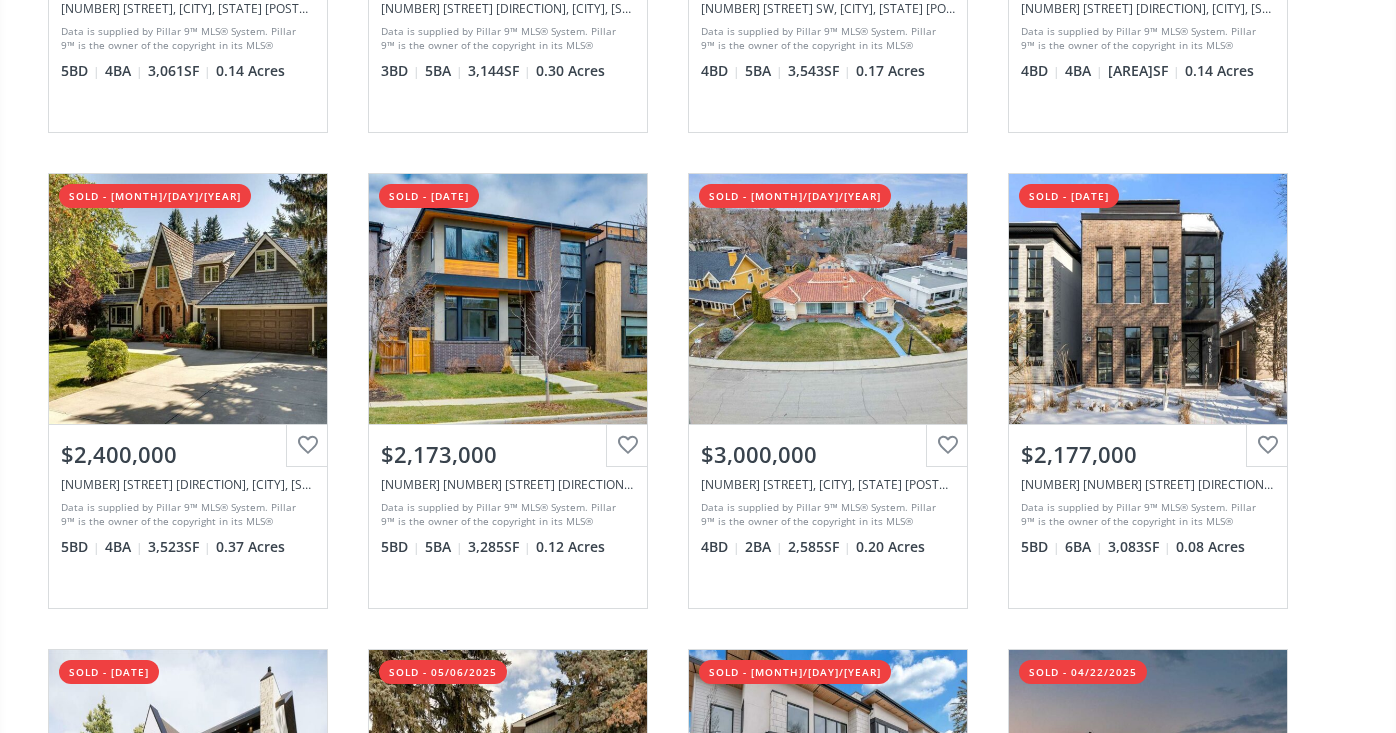 click on "[NUMBER] [STREET] NW [CITY] [PROVINCE] [POSTAL CODE] sold - [DATE] View Photos & Details [PRICE] [NUMBER] [NUMBER] [STREET] NW, [CITY], [PROVINCE] [POSTAL CODE] Data is supplied by Pillar 9™ MLS® System. Pillar 9™ is the owner of the copyright in its MLS® System. Data is deemed reliable but is not guaranteed accurate by Pillar 9™. The trademarks MLS®, Multiple Listing Service® and the associated logos are owned by The Canadian Real Estate Association (CREA) and identify the quality of services provided by real estate professionals who are members of CREA. Used under license.
Last updated: [DATE] [TIME] 5 BD 4 BA [AREA] SF 0.14 Acres [NEIGHBORHOOD] SW [CITY] [PROVINCE] [POSTAL CODE] sold - [DATE] View Photos & Details [PRICE] 36 [STREET] SW, [CITY], [PROVINCE] [POSTAL CODE] 5 BD 6 BA [AREA] SF 0.23 Acres [NUMBER] [STREET] SW [CITY] [PROVINCE] [POSTAL CODE] sold - [DATE] View Photos & Details [PRICE] 1708 [NUMBER] [STREET] SW, [CITY], [PROVINCE] [POSTAL CODE] 5 BD 6 BA [AREA] SF 0.17 Acres [STREET] Place NW [CITY] [PROVINCE] [POSTAL CODE] sold - [DATE] View Photos & Details [PRICE]" at bounding box center [698, -562] 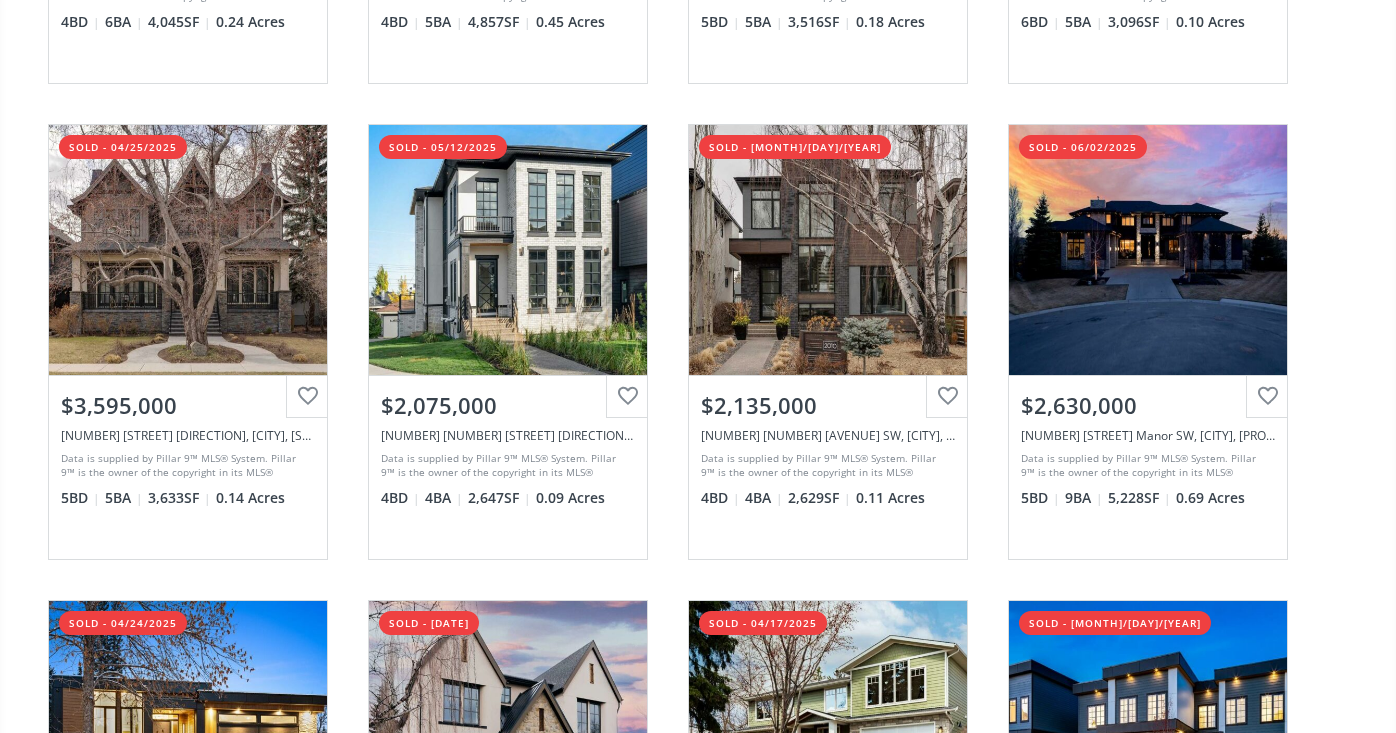 scroll, scrollTop: 6319, scrollLeft: 0, axis: vertical 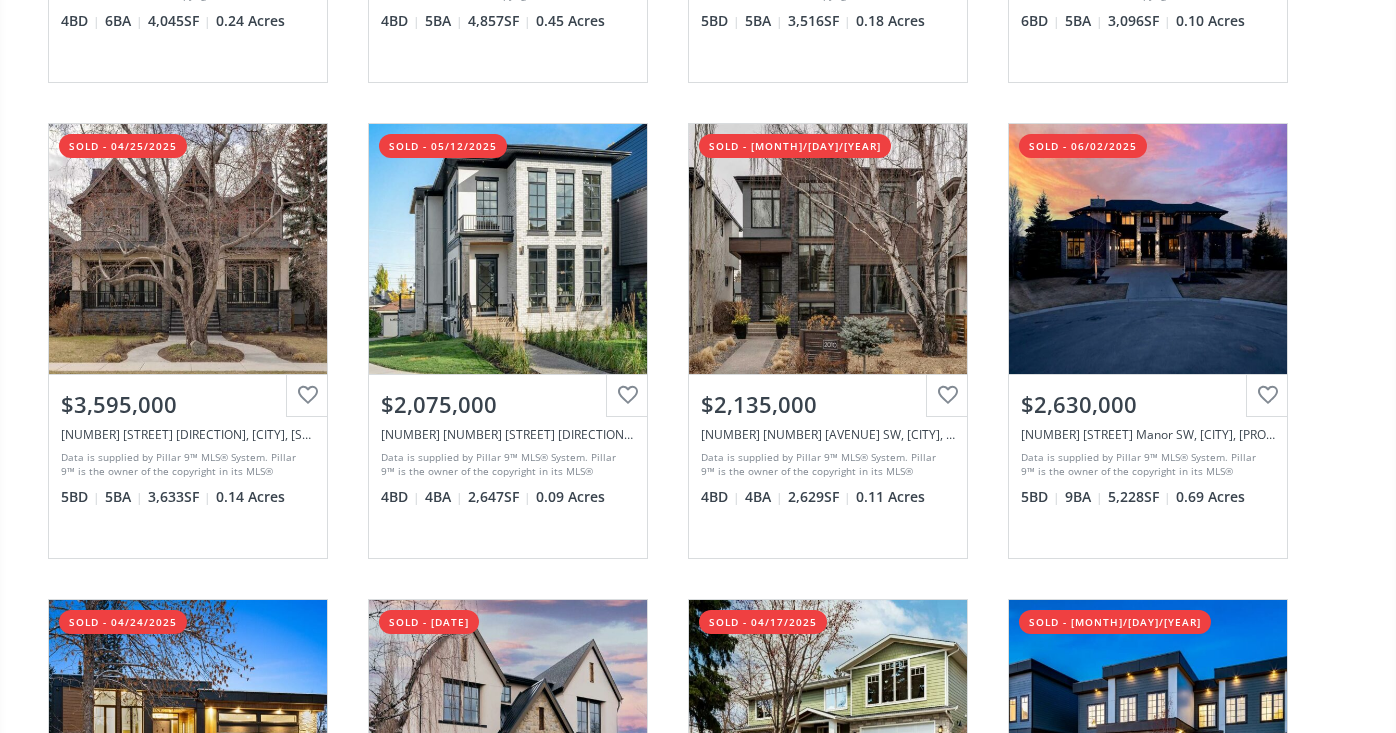 click on "[NUMBER] [STREET] NW [CITY] [PROVINCE] [POSTAL CODE] sold - [DATE] View Photos & Details [PRICE] [NUMBER] [NUMBER] [STREET] NW, [CITY], [PROVINCE] [POSTAL CODE] Data is supplied by Pillar 9™ MLS® System. Pillar 9™ is the owner of the copyright in its MLS® System. Data is deemed reliable but is not guaranteed accurate by Pillar 9™. The trademarks MLS®, Multiple Listing Service® and the associated logos are owned by The Canadian Real Estate Association (CREA) and identify the quality of services provided by real estate professionals who are members of CREA. Used under license.
Last updated: [DATE] [TIME] 5 BD 4 BA [AREA] SF 0.14 Acres [NEIGHBORHOOD] SW [CITY] [PROVINCE] [POSTAL CODE] sold - [DATE] View Photos & Details [PRICE] 36 [STREET] SW, [CITY], [PROVINCE] [POSTAL CODE] 5 BD 6 BA [AREA] SF 0.23 Acres [NUMBER] [STREET] SW [CITY] [PROVINCE] [POSTAL CODE] sold - [DATE] View Photos & Details [PRICE] 1708 [NUMBER] [STREET] SW, [CITY], [PROVINCE] [POSTAL CODE] 5 BD 6 BA [AREA] SF 0.17 Acres [STREET] Place NW [CITY] [PROVINCE] [POSTAL CODE] sold - [DATE] View Photos & Details [PRICE]" at bounding box center [698, -2041] 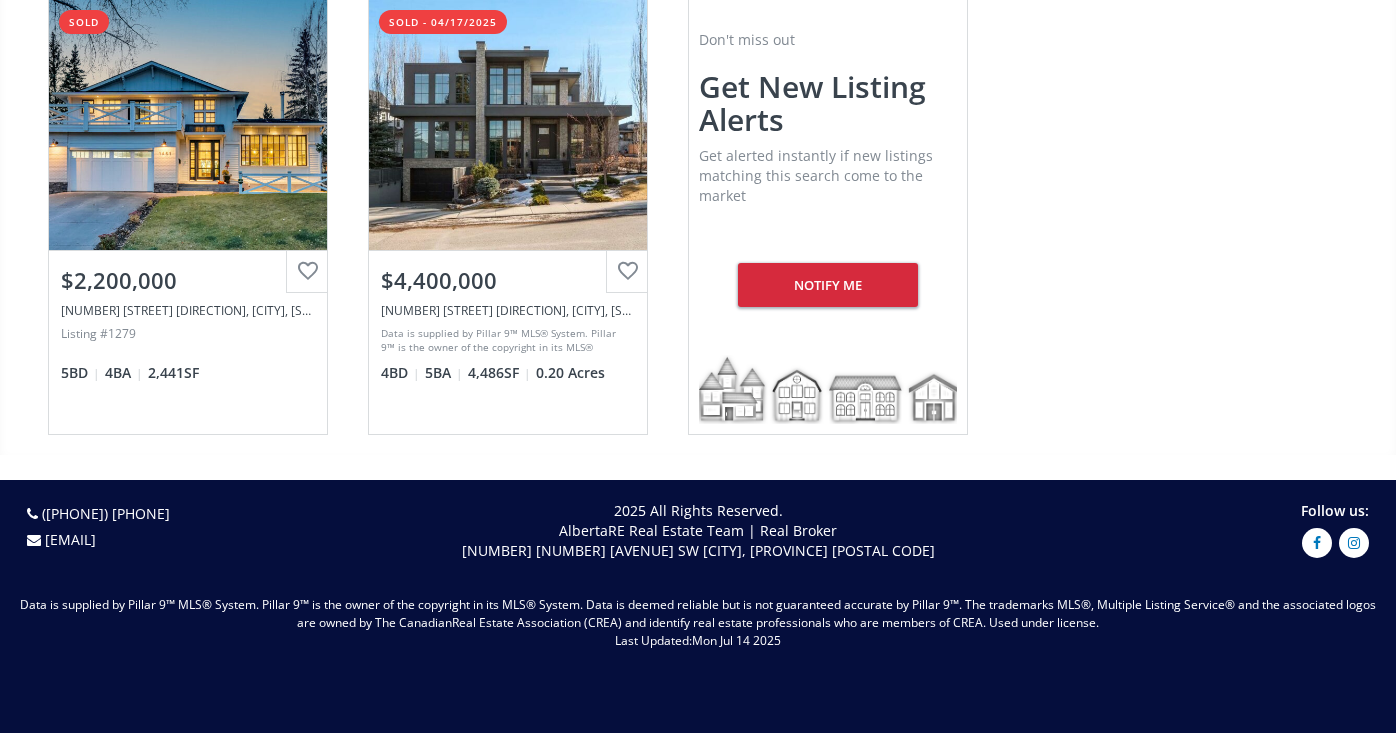 scroll, scrollTop: 7844, scrollLeft: 0, axis: vertical 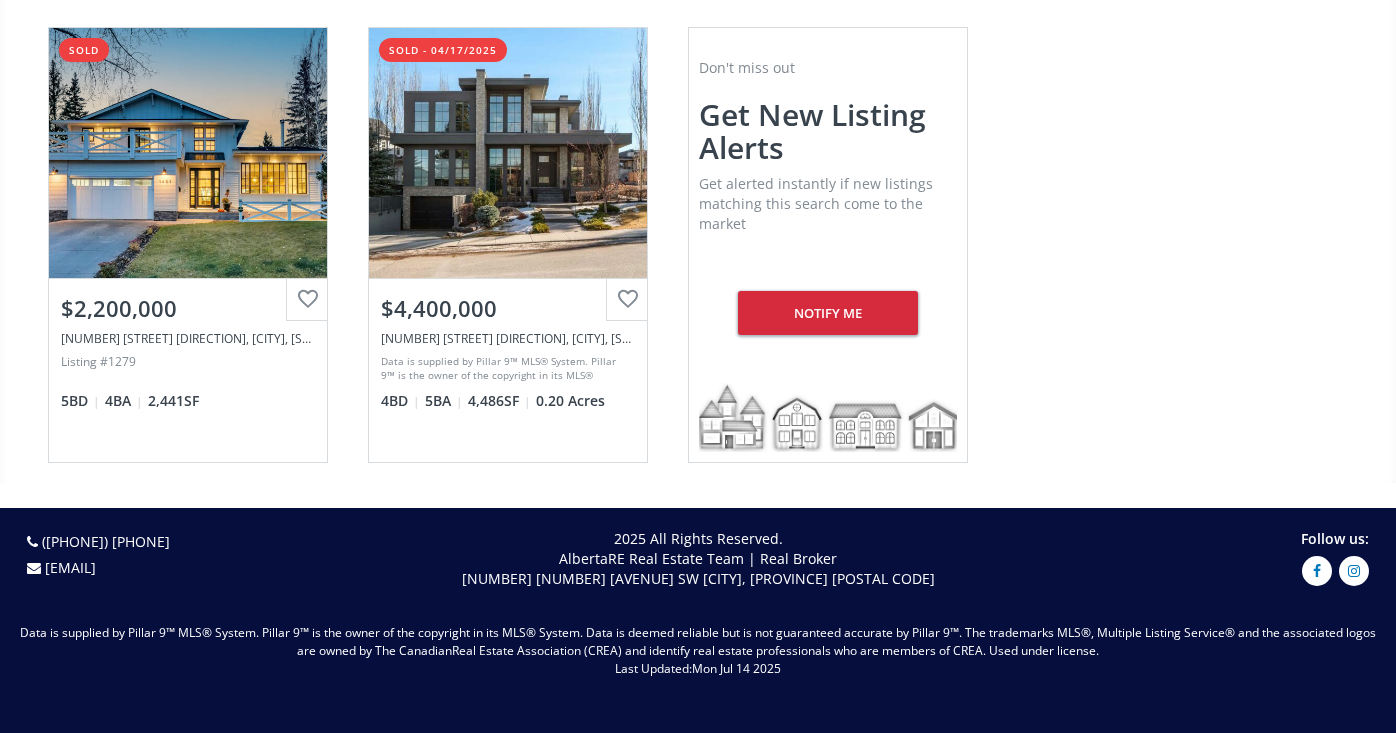 click on "[NUMBER] [STREET] NW [CITY] [PROVINCE] [POSTAL CODE] sold - [DATE] View Photos & Details [PRICE] [NUMBER] [NUMBER] [STREET] NW, [CITY], [PROVINCE] [POSTAL CODE] Data is supplied by Pillar 9™ MLS® System. Pillar 9™ is the owner of the copyright in its MLS® System. Data is deemed reliable but is not guaranteed accurate by Pillar 9™. The trademarks MLS®, Multiple Listing Service® and the associated logos are owned by The Canadian Real Estate Association (CREA) and identify the quality of services provided by real estate professionals who are members of CREA. Used under license.
Last updated: [DATE] [TIME] 5 BD 4 BA [AREA] SF 0.14 Acres [NEIGHBORHOOD] SW [CITY] [PROVINCE] [POSTAL CODE] sold - [DATE] View Photos & Details [PRICE] 36 [STREET] SW, [CITY], [PROVINCE] [POSTAL CODE] 5 BD 6 BA [AREA] SF 0.23 Acres [NUMBER] [STREET] SW [CITY] [PROVINCE] [POSTAL CODE] sold - [DATE] View Photos & Details [PRICE] 1708 [NUMBER] [STREET] SW, [CITY], [PROVINCE] [POSTAL CODE] 5 BD 6 BA [AREA] SF 0.17 Acres [STREET] Place NW [CITY] [PROVINCE] [POSTAL CODE] sold - [DATE] View Photos & Details [PRICE]" at bounding box center [698, -3566] 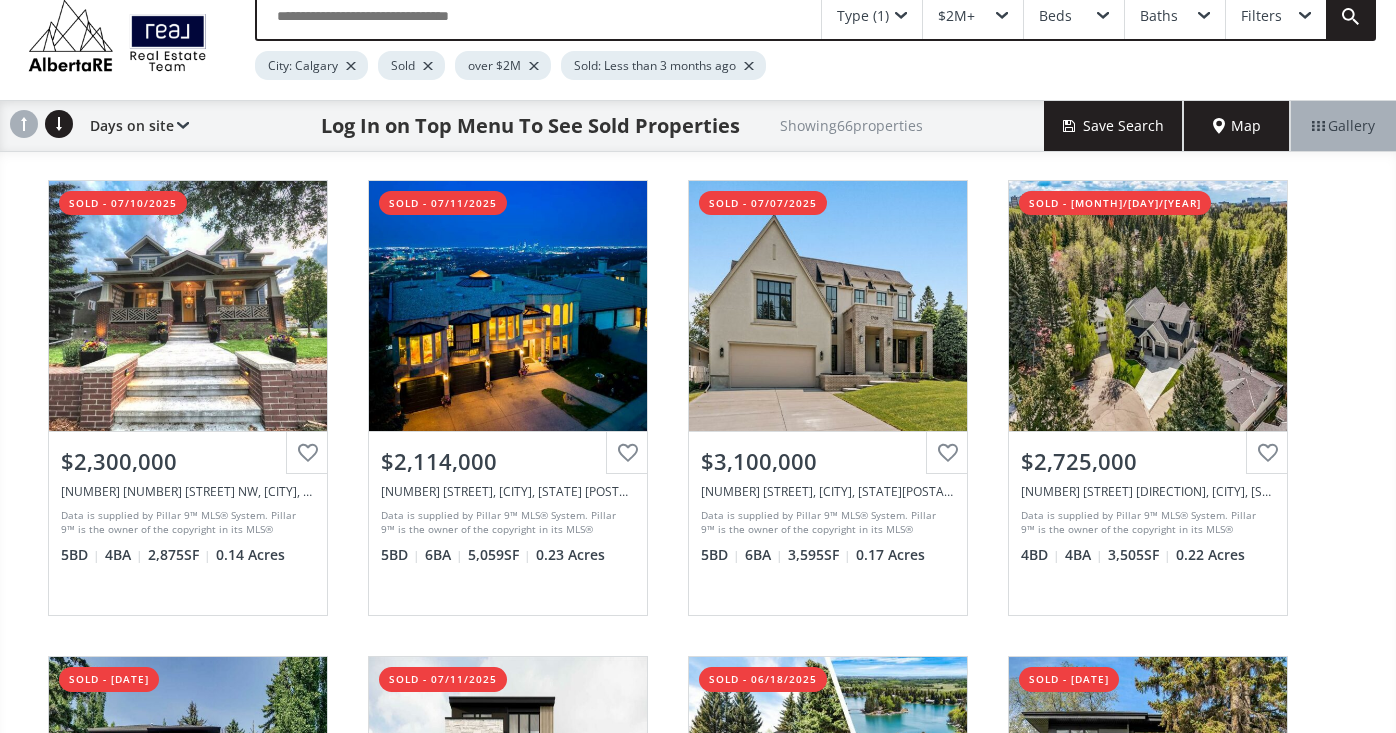 scroll, scrollTop: 0, scrollLeft: 0, axis: both 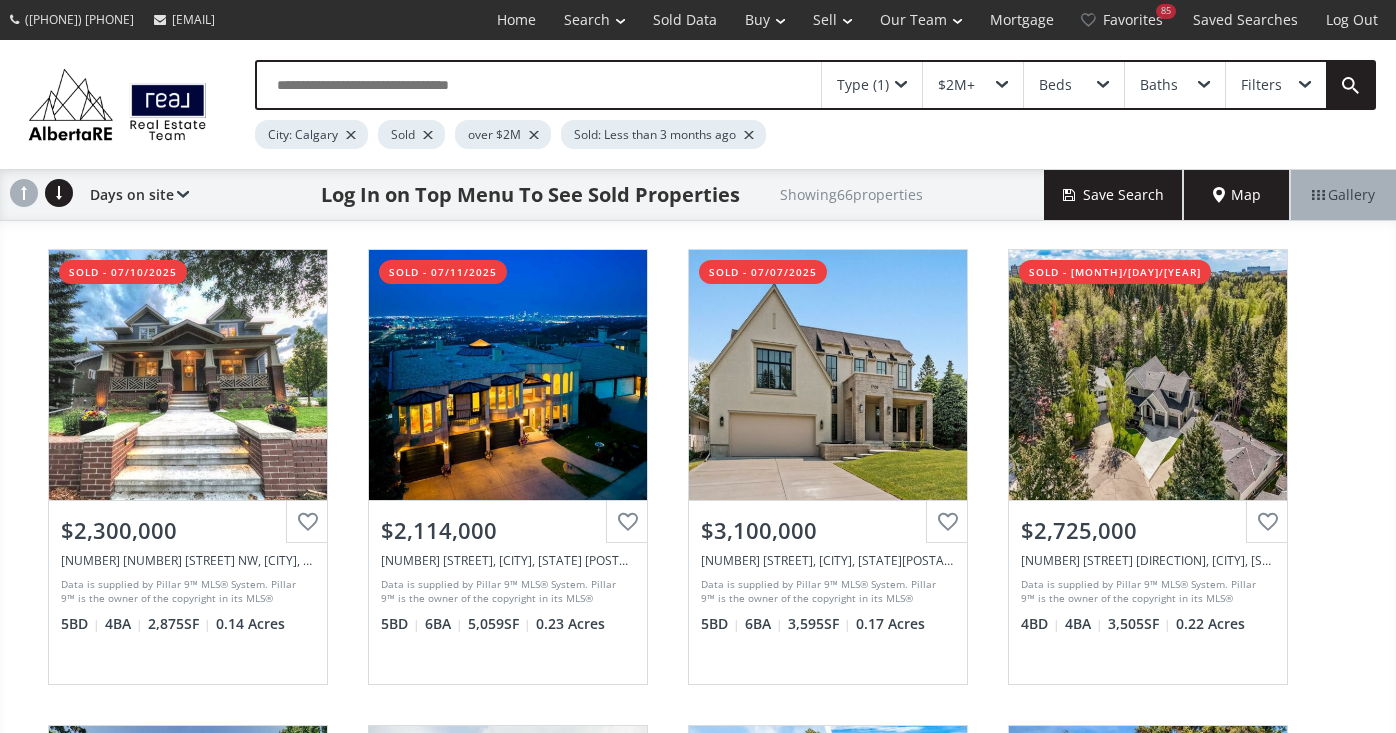 click on "Sold: Less than 3 months ago" at bounding box center [663, 134] 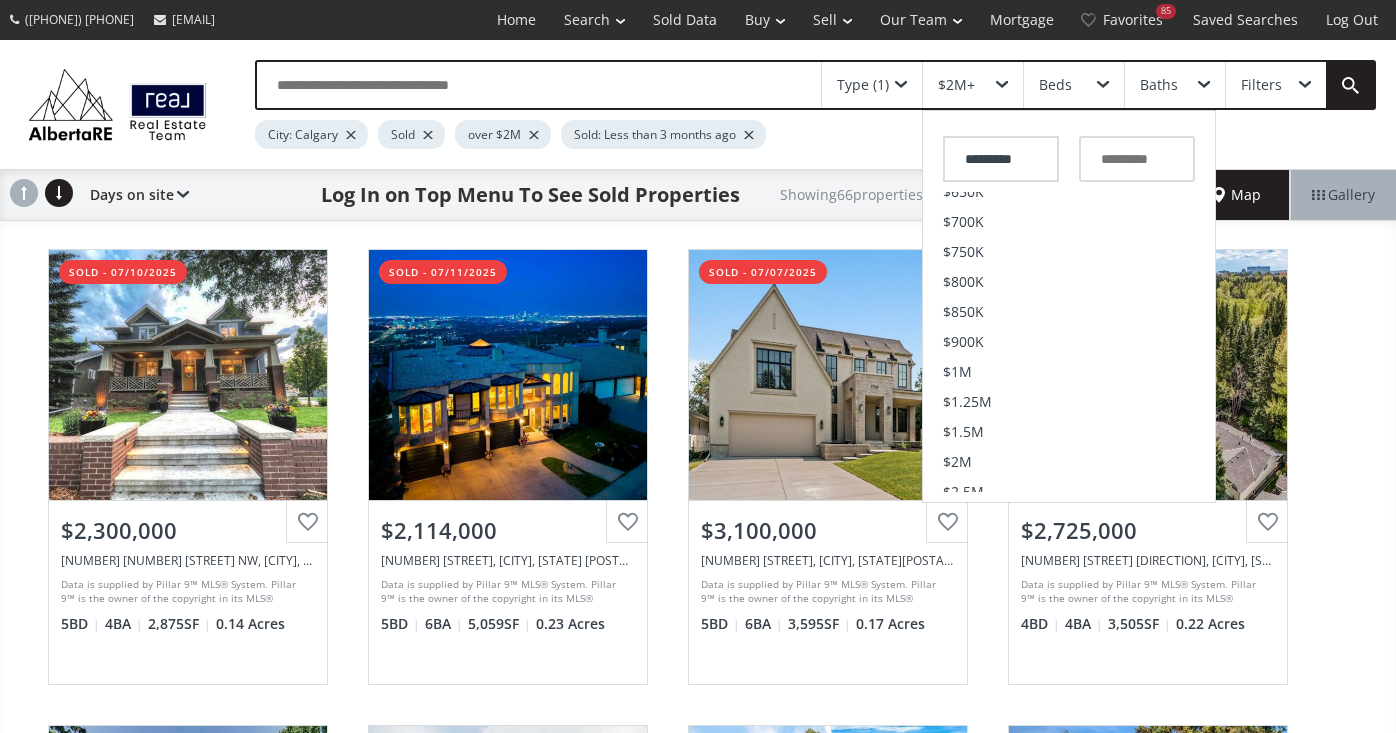 scroll, scrollTop: 458, scrollLeft: 0, axis: vertical 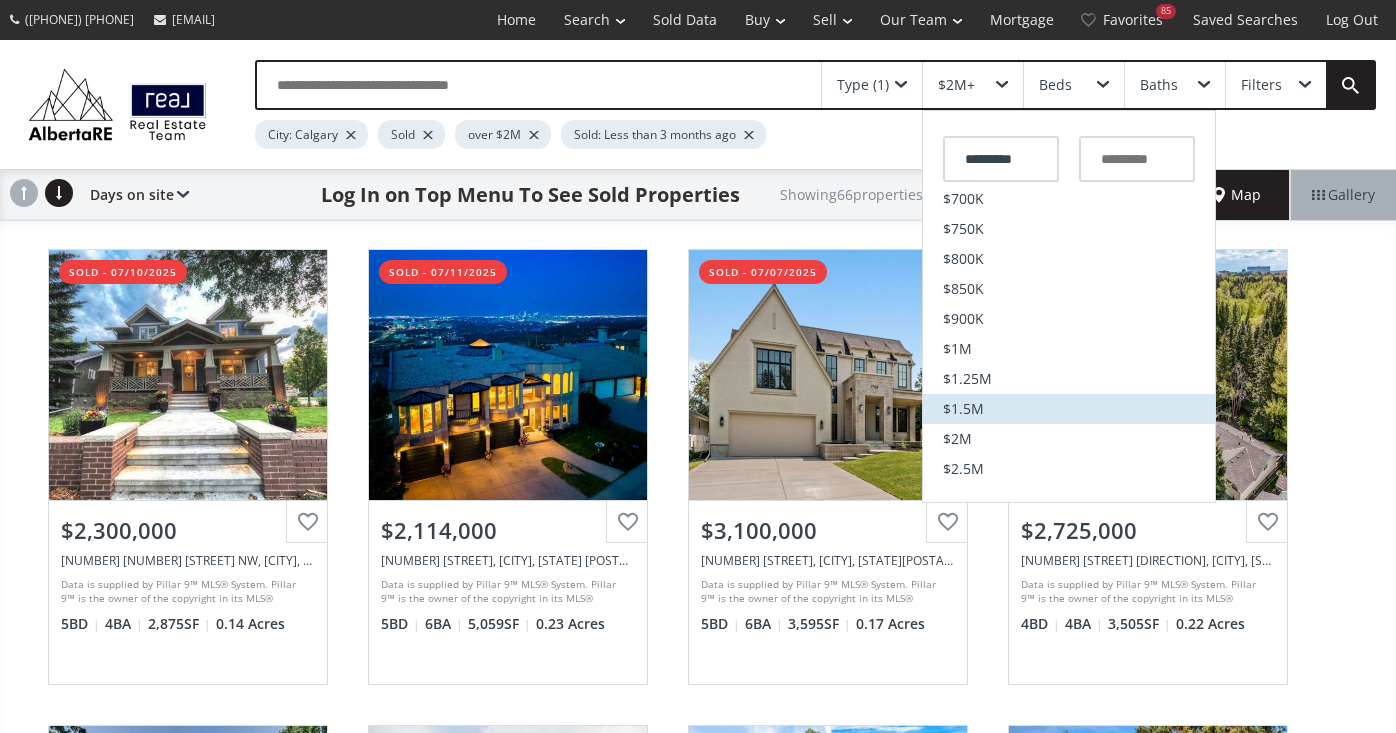click on "$1.5M" at bounding box center (963, 409) 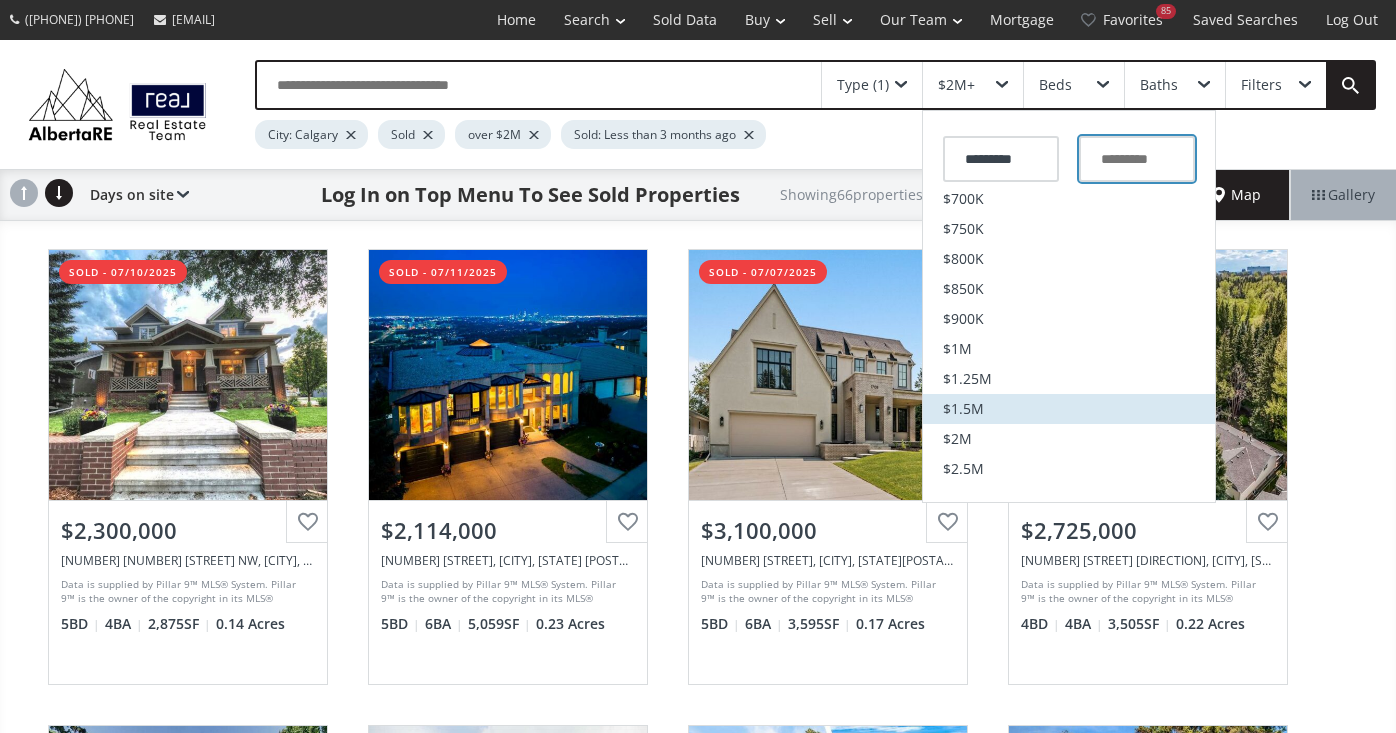 type on "*********" 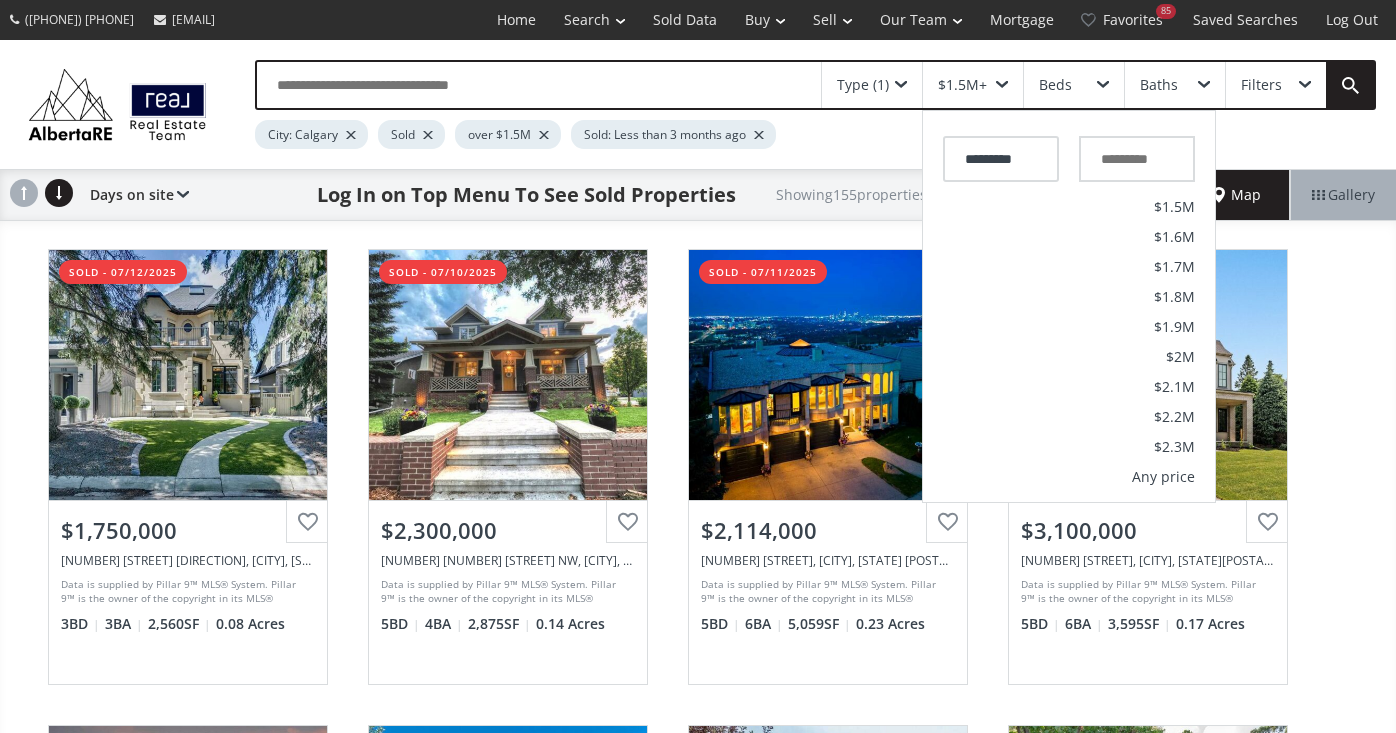 click on "[STREET] SW [CITY] AB [POSTAL_CODE] sold - [MONTH]/[DAY]/[YEAR] View Photos & Details [PRICE] [NUMBER] [STREET] SW, [CITY], [STATE][POSTAL_CODE] Data is supplied by Pillar 9™ MLS® System. Pillar 9™ is the owner of the copyright in its MLS® System. Data is deemed reliable but is not guaranteed accurate by Pillar 9™. The trademarks MLS®, Multiple Listing Service® and the associated logos are owned by The Canadian Real Estate Association (CREA) and identify the quality of services provided by real estate professionals who are members of CREA. Used under license.
Last updated: [YEAR]-[MONTH]-[DAY] [HOUR]:[MINUTE]:[SECOND]  [NUMBER]  BD [NUMBER]  BA [NUMBER]  SF [NUMBER]   Acres [STREET] NW [CITY] AB [POSTAL_CODE] sold - [MONTH]/[DAY]/[YEAR] View Photos & Details [PRICE] [NUMBER] [STREET] NW, [CITY], [STATE][POSTAL_CODE] [NUMBER]  BD [NUMBER]  BA [NUMBER]  SF [NUMBER]   Acres [STREET] SW [CITY] AB [POSTAL_CODE] sold - [MONTH]/[DAY]/[YEAR] View Photos & Details [NUMBER]  BD" at bounding box center [698, 943] 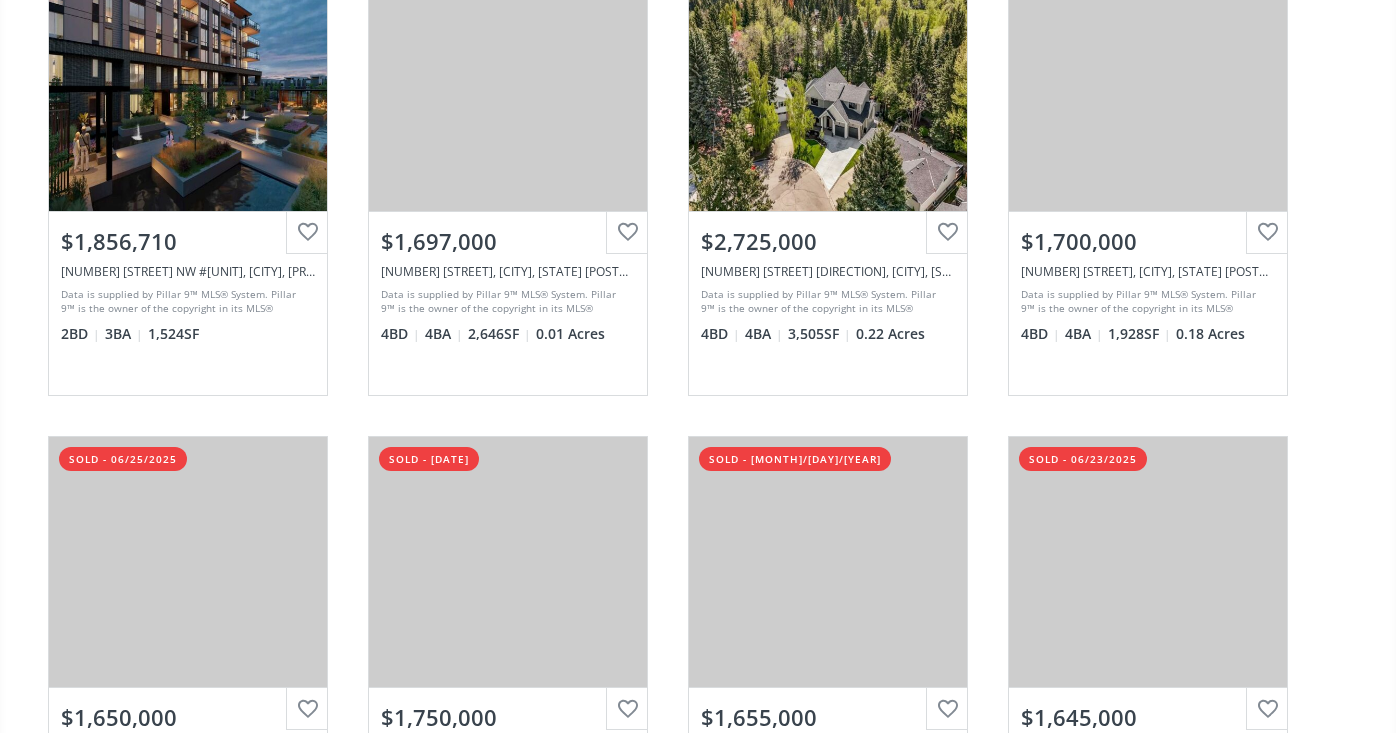scroll, scrollTop: 1244, scrollLeft: 0, axis: vertical 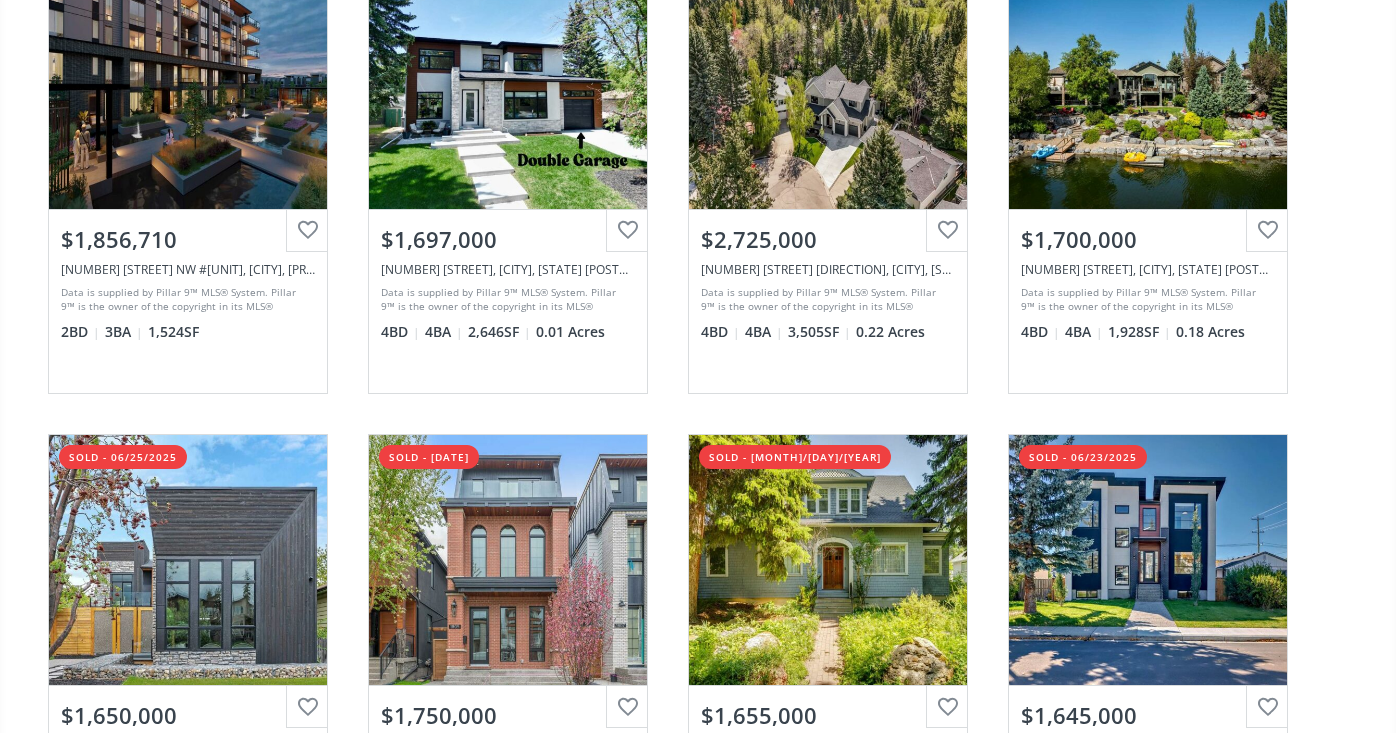 click on "[STREET] SW [CITY] AB [POSTAL_CODE] sold - [MONTH]/[DAY]/[YEAR] View Photos & Details [PRICE] [NUMBER] [STREET] SW, [CITY], [STATE][POSTAL_CODE] Data is supplied by Pillar 9™ MLS® System. Pillar 9™ is the owner of the copyright in its MLS® System. Data is deemed reliable but is not guaranteed accurate by Pillar 9™. The trademarks MLS®, Multiple Listing Service® and the associated logos are owned by The Canadian Real Estate Association (CREA) and identify the quality of services provided by real estate professionals who are members of CREA. Used under license.
Last updated: [YEAR]-[MONTH]-[DAY] [HOUR]:[MINUTE]:[SECOND]  [NUMBER]  BD [NUMBER]  BA [NUMBER]  SF [NUMBER]   Acres [STREET] NW [CITY] AB [POSTAL_CODE] sold - [MONTH]/[DAY]/[YEAR] View Photos & Details [PRICE] [NUMBER] [STREET] NW, [CITY], [STATE][POSTAL_CODE] [NUMBER]  BD [NUMBER]  BA [NUMBER]  SF [NUMBER]   Acres [STREET] SW [CITY] AB [POSTAL_CODE] sold - [MONTH]/[DAY]/[YEAR] View Photos & Details [NUMBER]  BD" at bounding box center [698, 176] 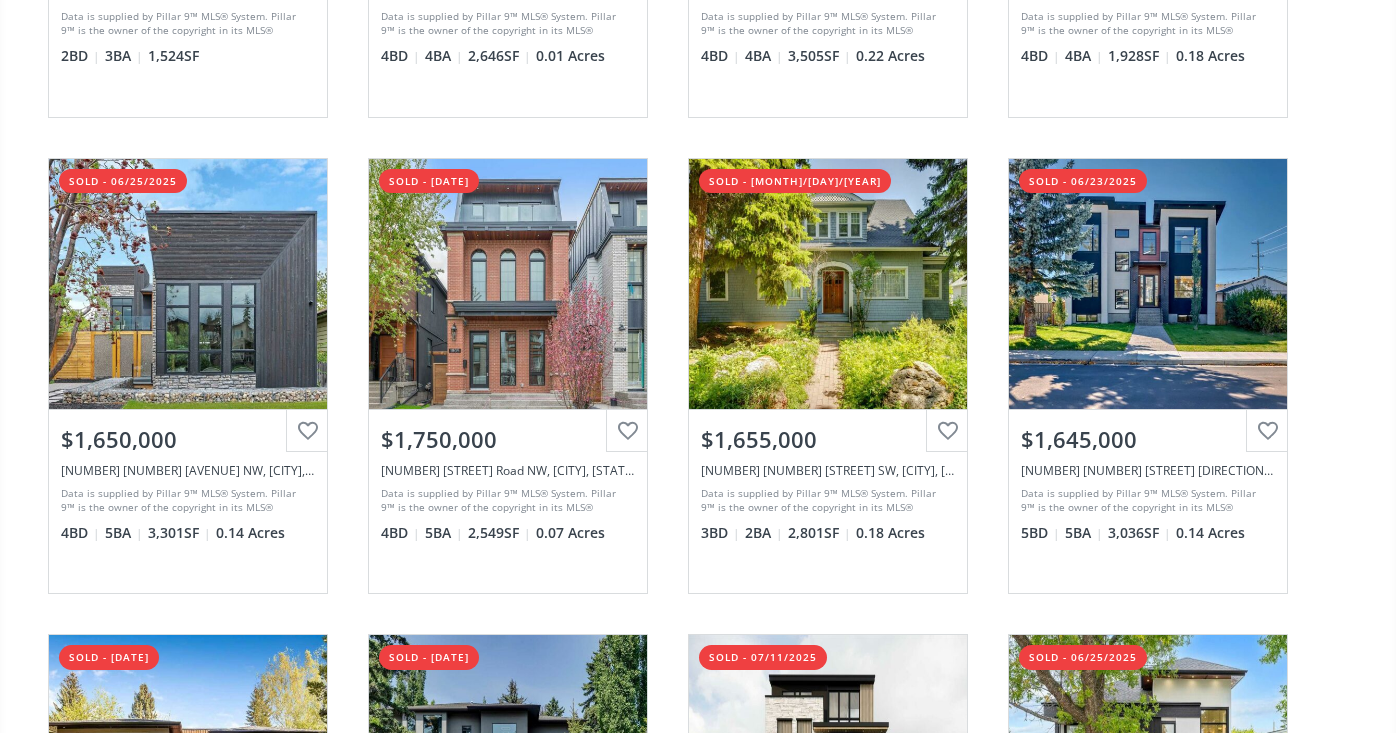 scroll, scrollTop: 1527, scrollLeft: 0, axis: vertical 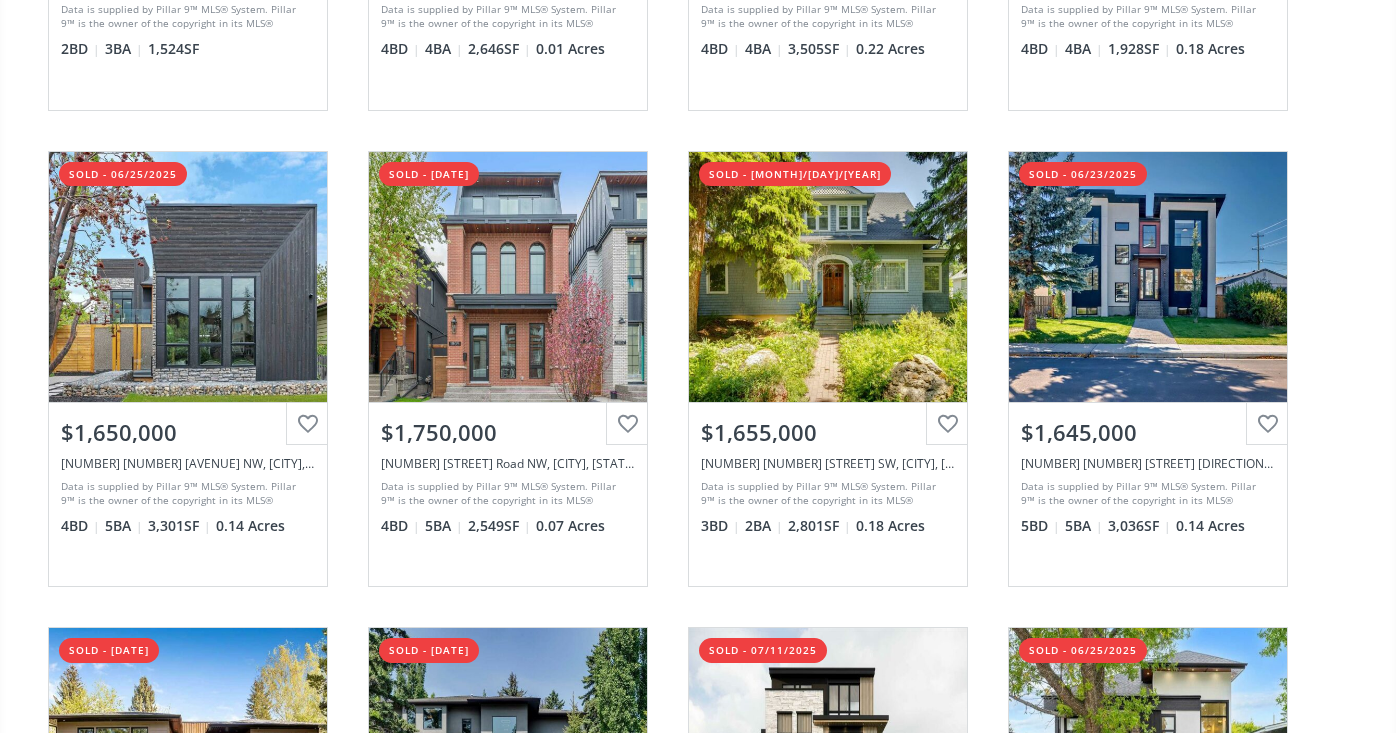 click on "[STREET] SW [CITY] AB [POSTAL_CODE] sold - [MONTH]/[DAY]/[YEAR] View Photos & Details [PRICE] [NUMBER] [STREET] SW, [CITY], [STATE][POSTAL_CODE] Data is supplied by Pillar 9™ MLS® System. Pillar 9™ is the owner of the copyright in its MLS® System. Data is deemed reliable but is not guaranteed accurate by Pillar 9™. The trademarks MLS®, Multiple Listing Service® and the associated logos are owned by The Canadian Real Estate Association (CREA) and identify the quality of services provided by real estate professionals who are members of CREA. Used under license.
Last updated: [YEAR]-[MONTH]-[DAY] [HOUR]:[MINUTE]:[SECOND]  [NUMBER]  BD [NUMBER]  BA [NUMBER]  SF [NUMBER]   Acres [STREET] NW [CITY] AB [POSTAL_CODE] sold - [MONTH]/[DAY]/[YEAR] View Photos & Details [PRICE] [NUMBER] [STREET] NW, [CITY], [STATE][POSTAL_CODE] [NUMBER]  BD [NUMBER]  BA [NUMBER]  SF [NUMBER]   Acres [STREET] SW [CITY] AB [POSTAL_CODE] sold - [MONTH]/[DAY]/[YEAR] View Photos & Details [NUMBER]  BD" at bounding box center (698, -107) 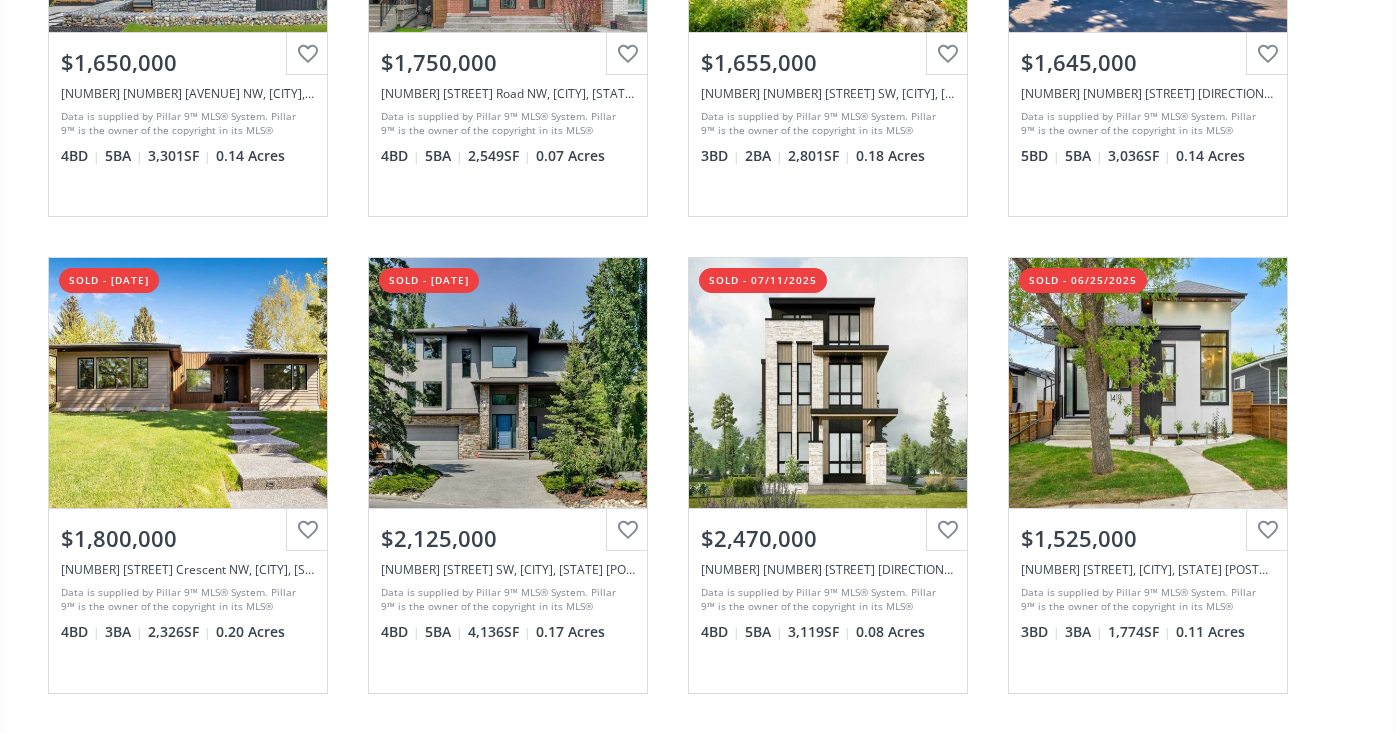 scroll, scrollTop: 1912, scrollLeft: 0, axis: vertical 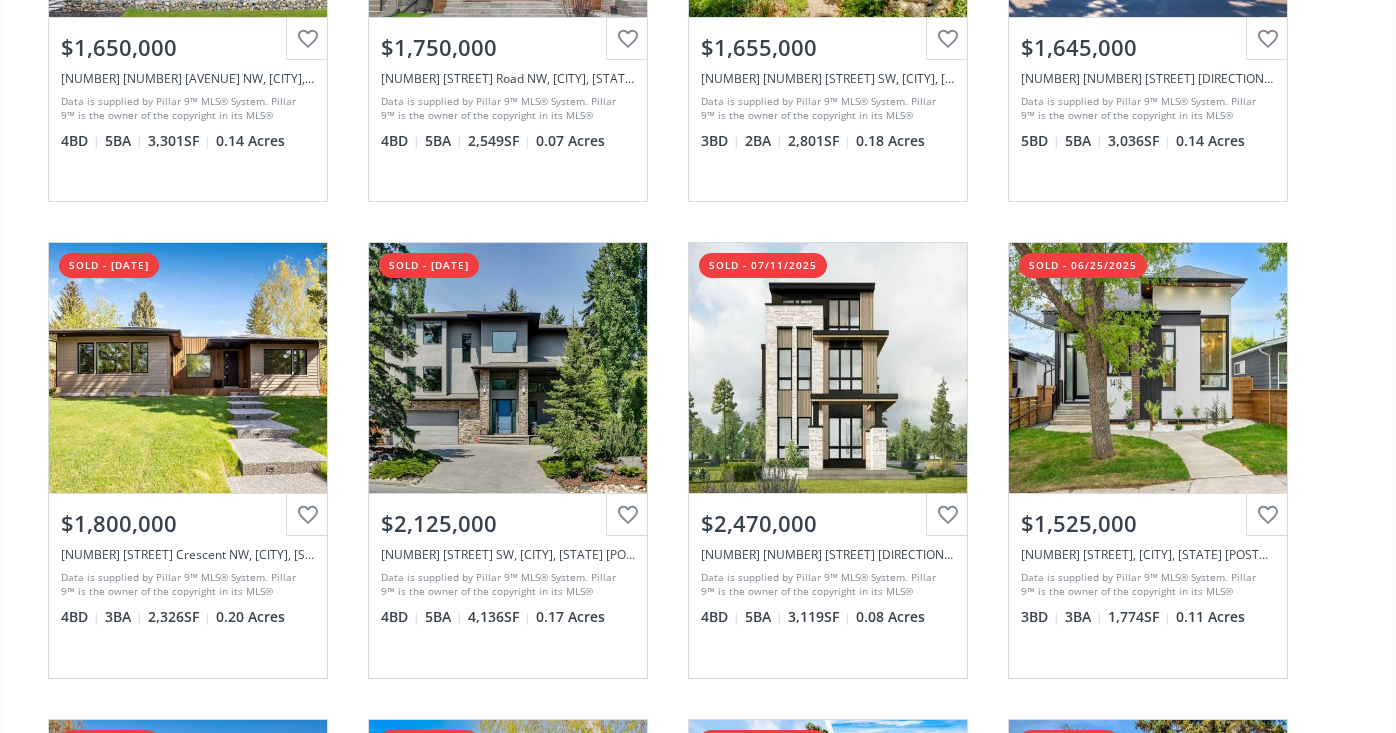 click on "[STREET] SW [CITY] AB [POSTAL_CODE] sold - [MONTH]/[DAY]/[YEAR] View Photos & Details [PRICE] [NUMBER] [STREET] SW, [CITY], [STATE][POSTAL_CODE] Data is supplied by Pillar 9™ MLS® System. Pillar 9™ is the owner of the copyright in its MLS® System. Data is deemed reliable but is not guaranteed accurate by Pillar 9™. The trademarks MLS®, Multiple Listing Service® and the associated logos are owned by The Canadian Real Estate Association (CREA) and identify the quality of services provided by real estate professionals who are members of CREA. Used under license.
Last updated: [YEAR]-[MONTH]-[DAY] [HOUR]:[MINUTE]:[SECOND]  [NUMBER]  BD [NUMBER]  BA [NUMBER]  SF [NUMBER]   Acres [STREET] NW [CITY] AB [POSTAL_CODE] sold - [MONTH]/[DAY]/[YEAR] View Photos & Details [PRICE] [NUMBER] [STREET] NW, [CITY], [STATE][POSTAL_CODE] [NUMBER]  BD [NUMBER]  BA [NUMBER]  SF [NUMBER]   Acres [STREET] SW [CITY] AB [POSTAL_CODE] sold - [MONTH]/[DAY]/[YEAR] View Photos & Details [NUMBER]  BD" at bounding box center (698, 222) 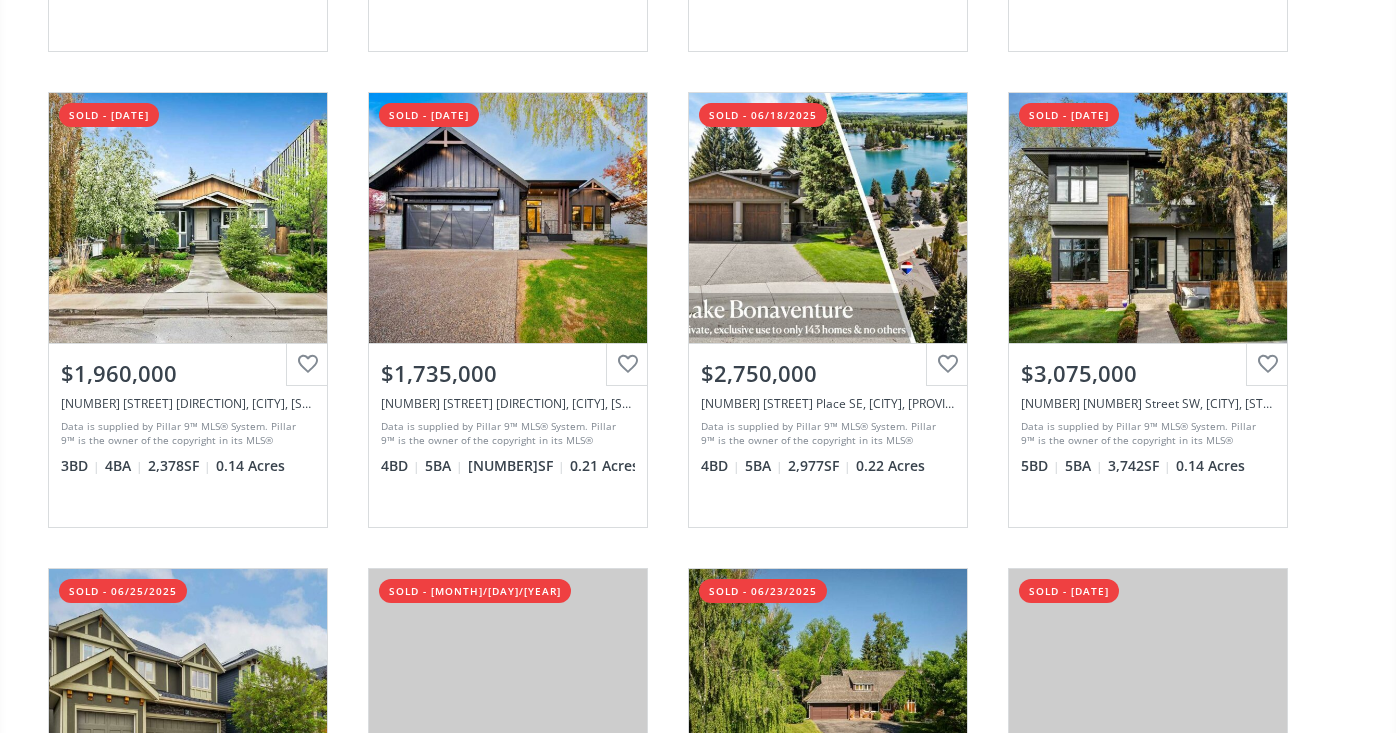 scroll, scrollTop: 2543, scrollLeft: 0, axis: vertical 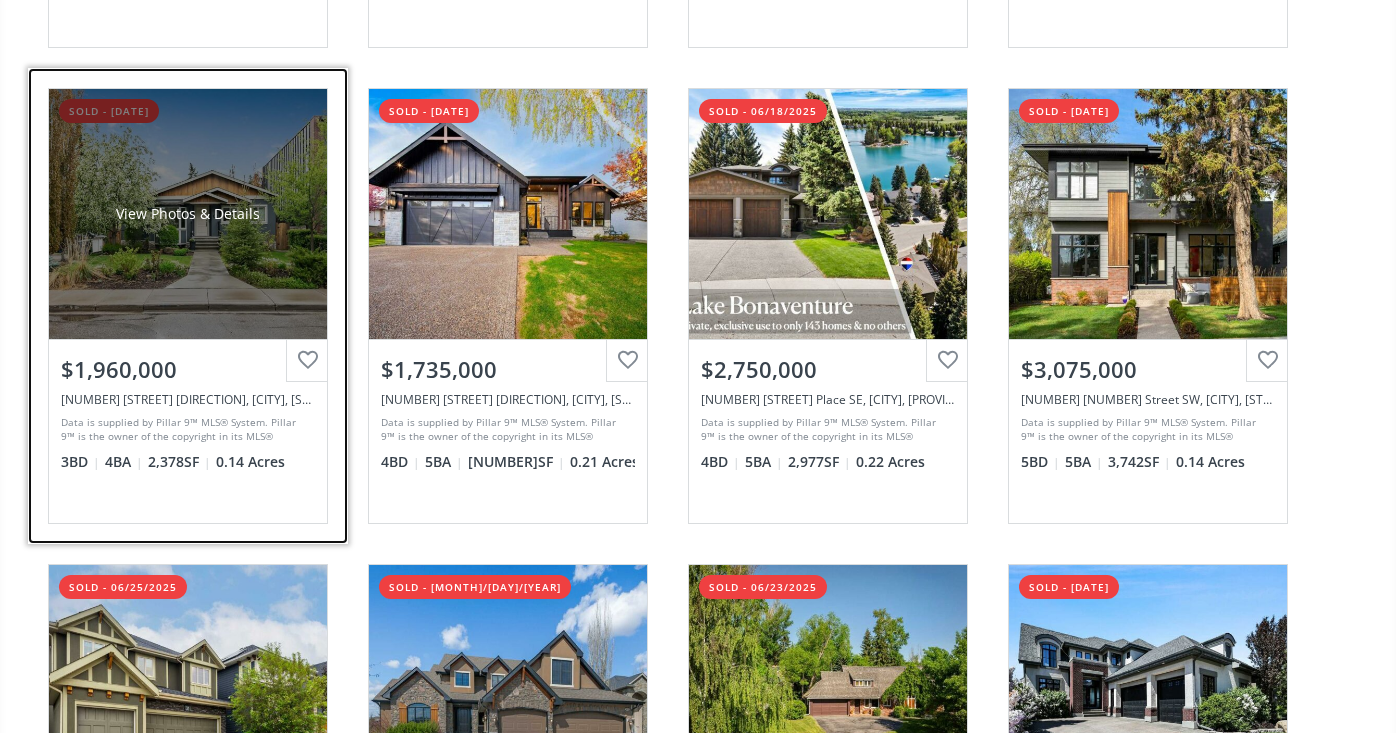 click on "View Photos & Details" at bounding box center [188, 214] 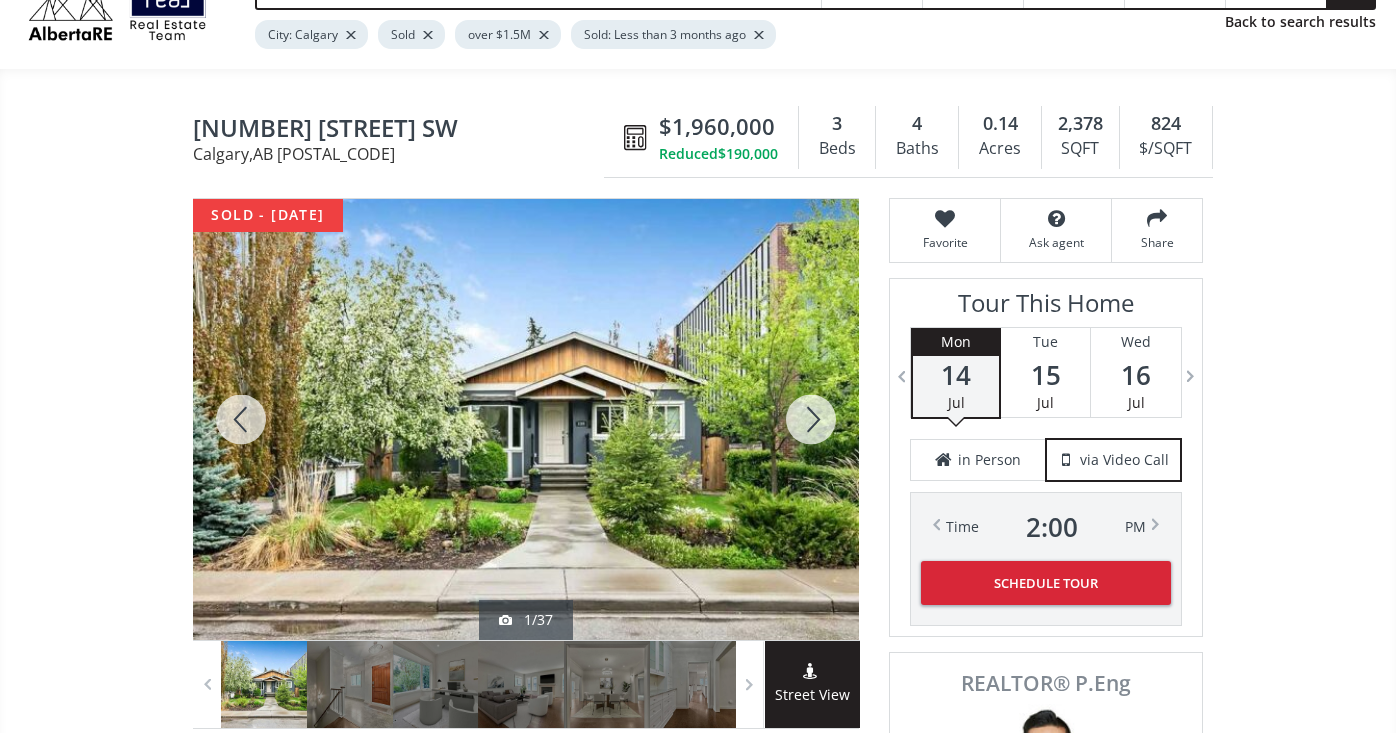 scroll, scrollTop: 117, scrollLeft: 0, axis: vertical 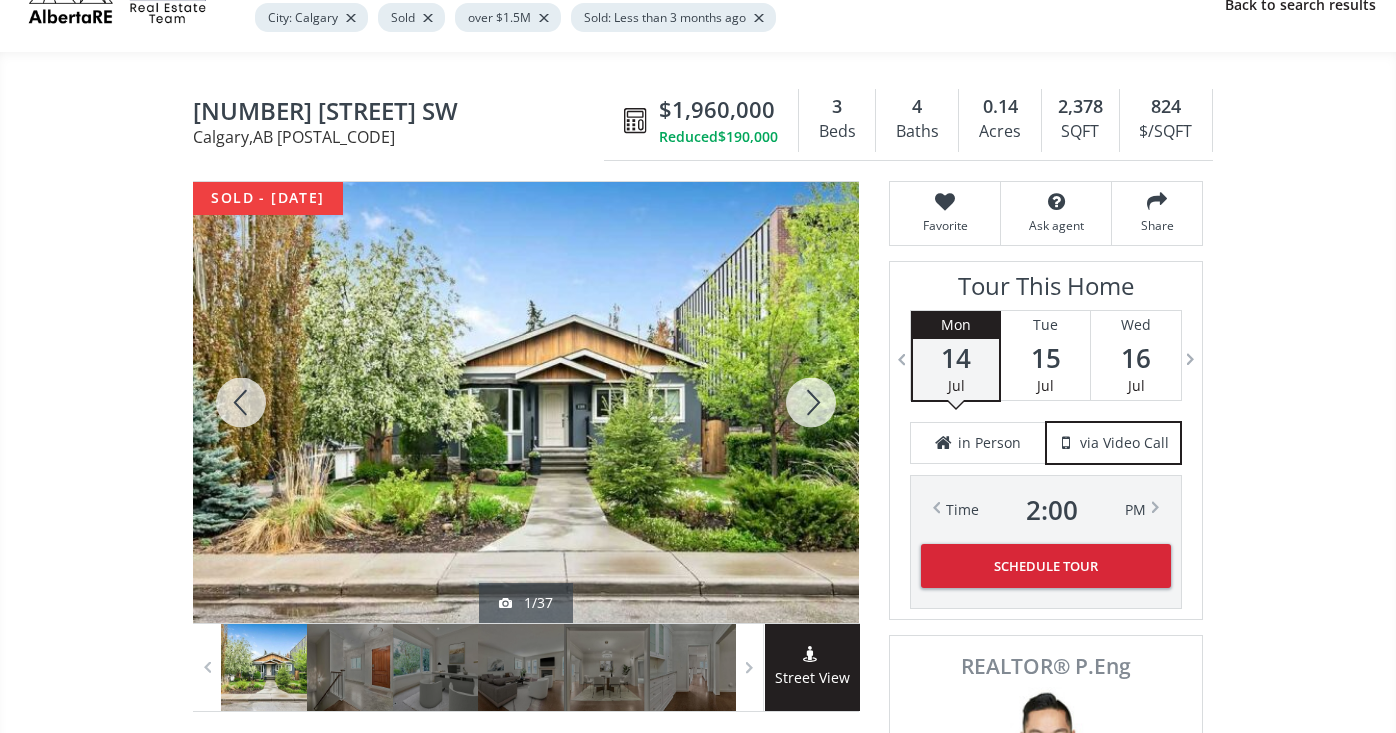 click at bounding box center (811, 402) 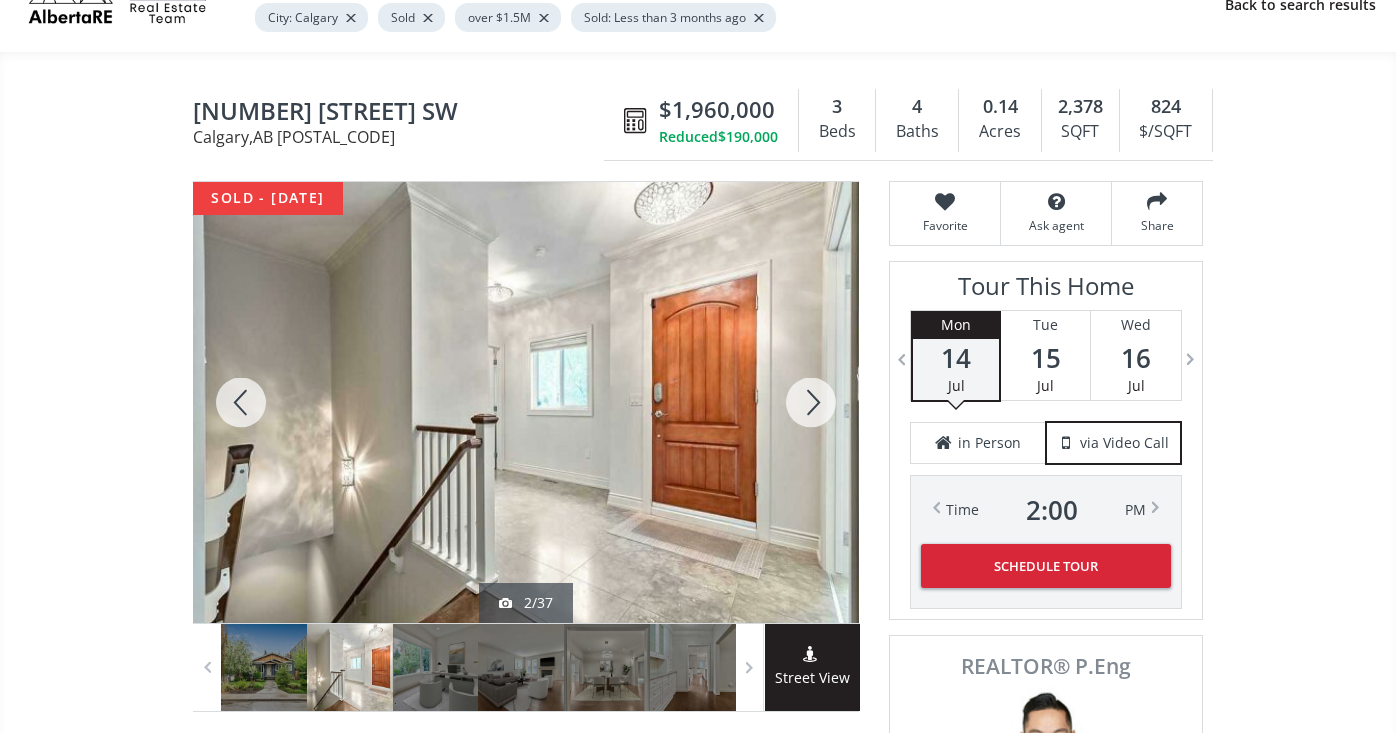 click at bounding box center [811, 402] 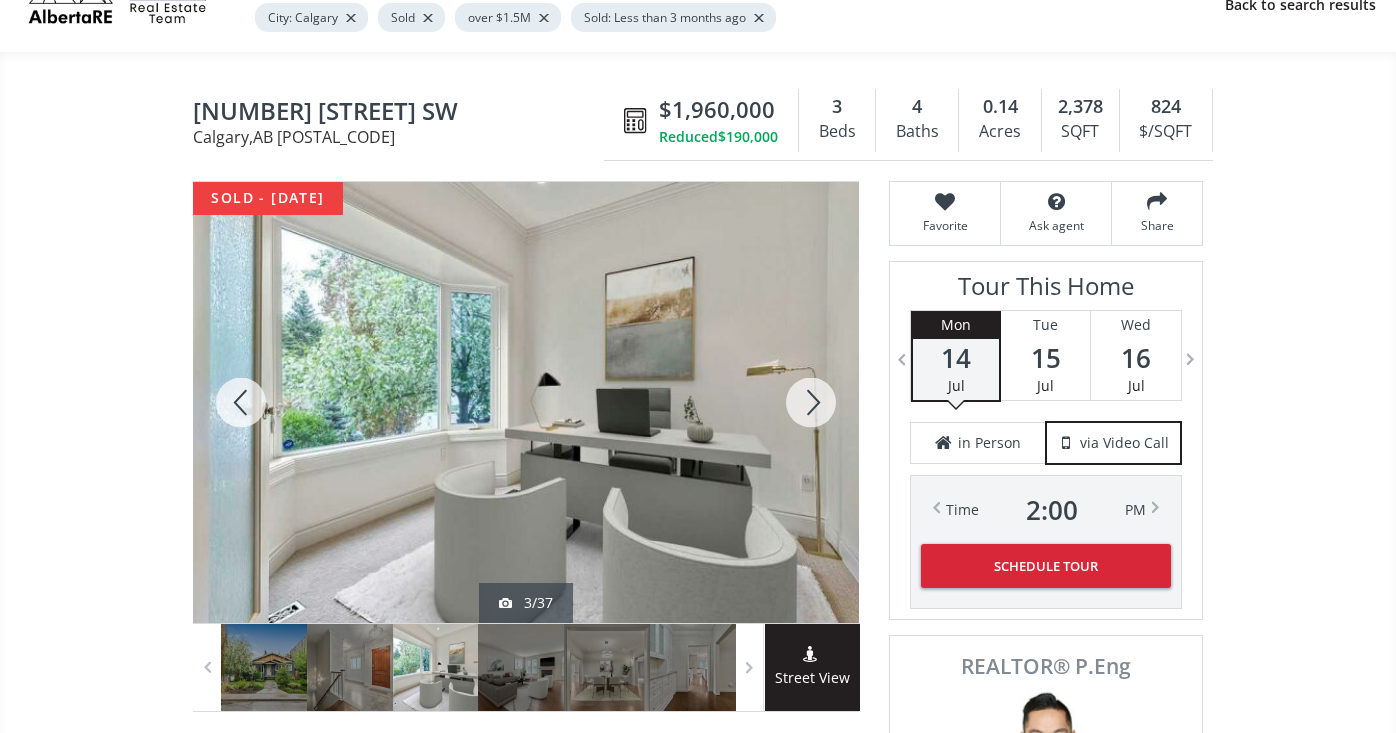click at bounding box center [811, 402] 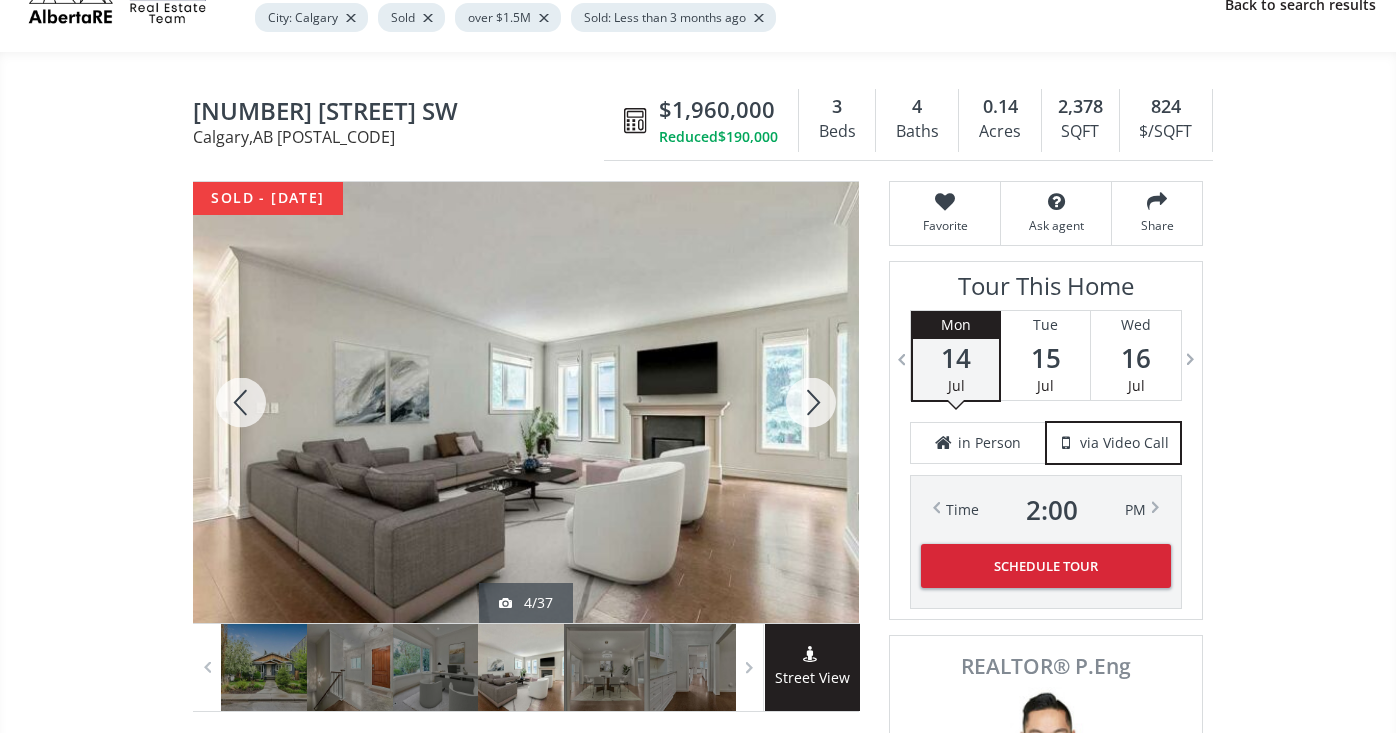 click at bounding box center [811, 402] 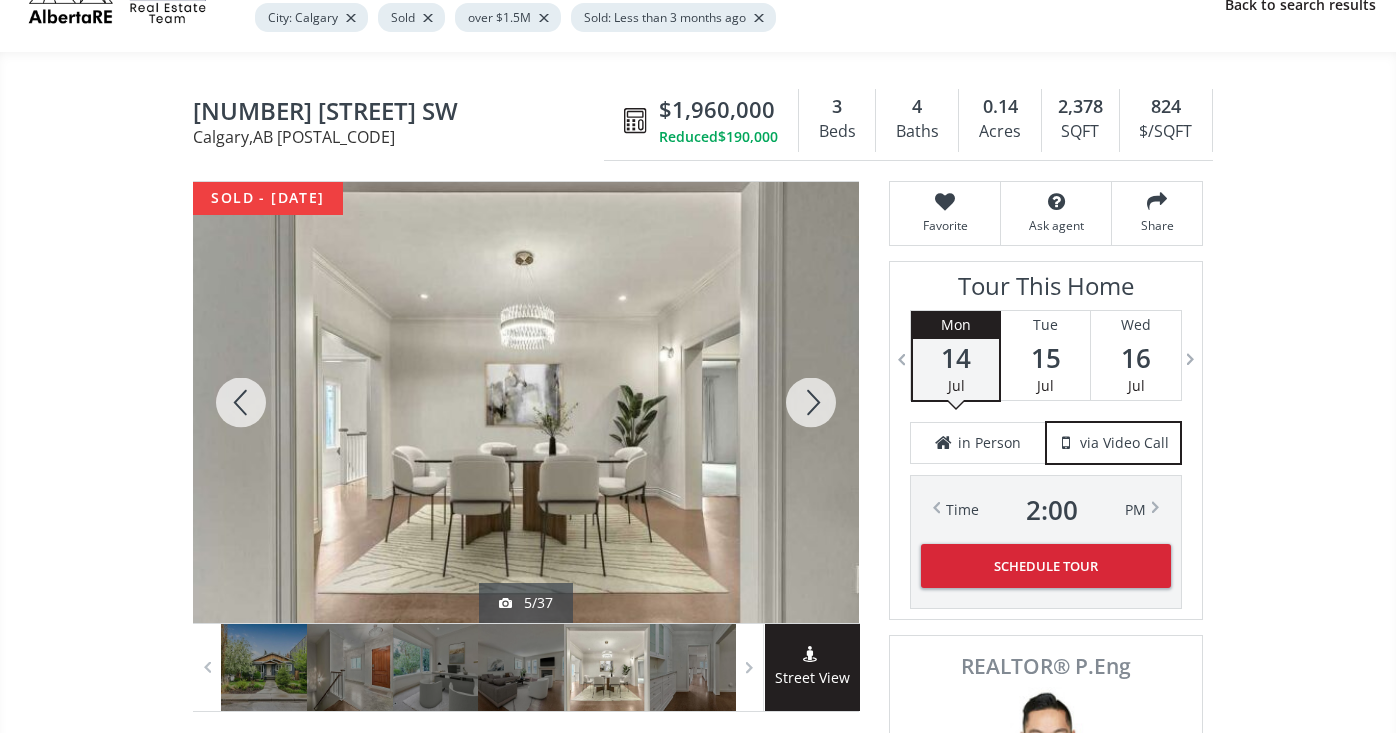 click at bounding box center (811, 402) 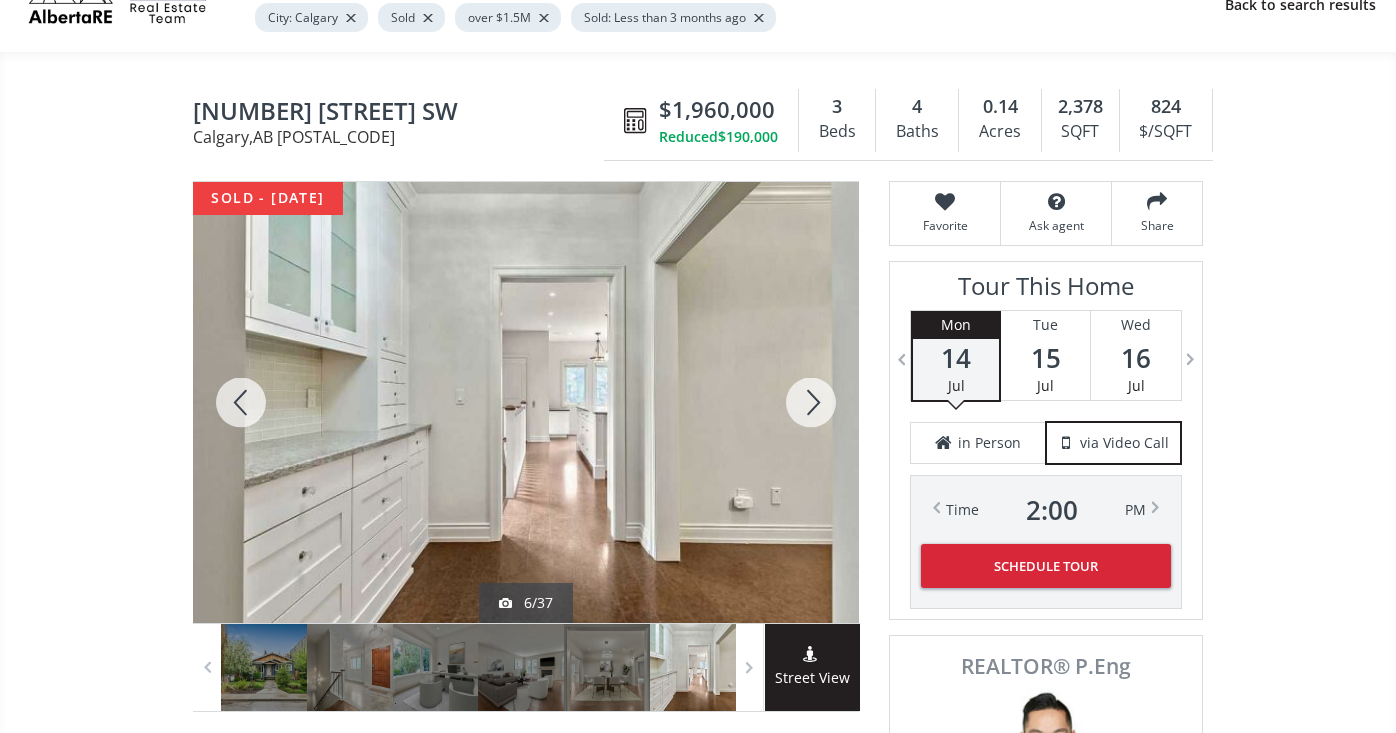 click at bounding box center [811, 402] 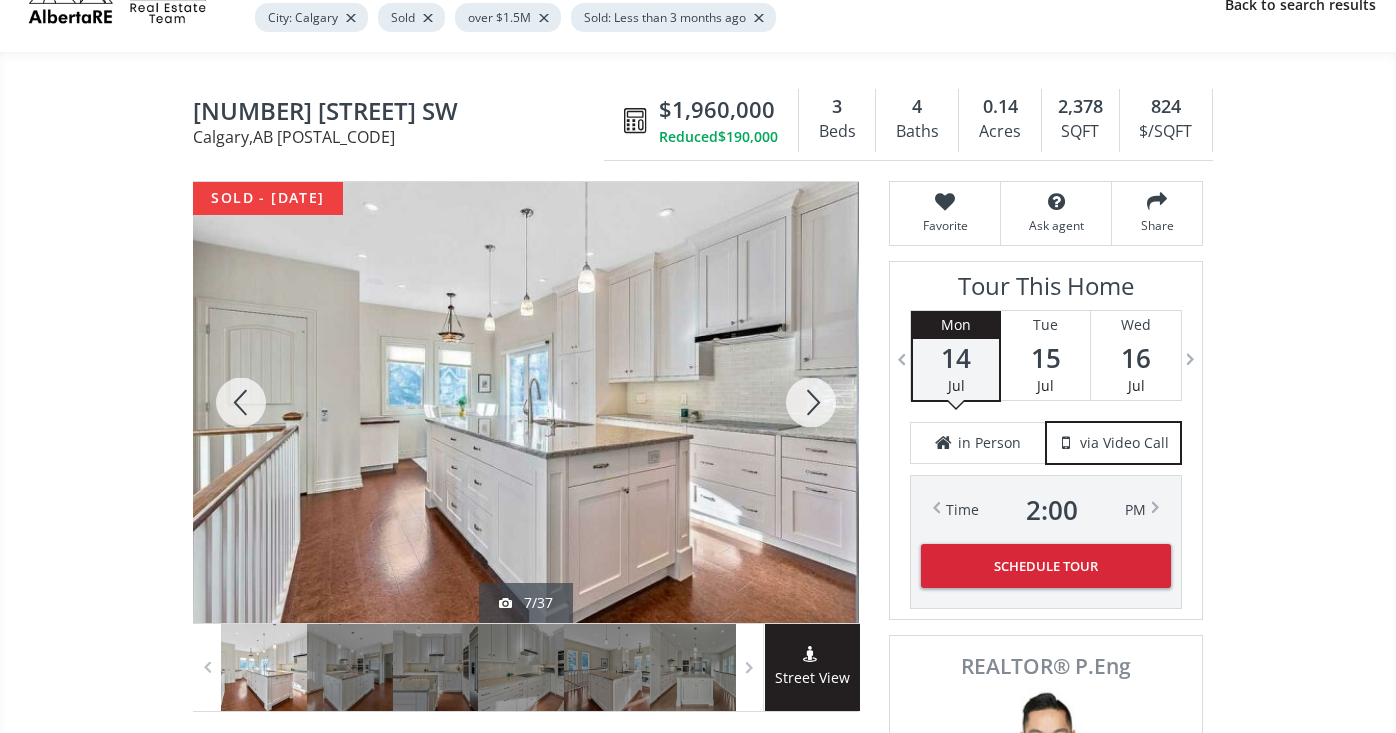 click at bounding box center [811, 402] 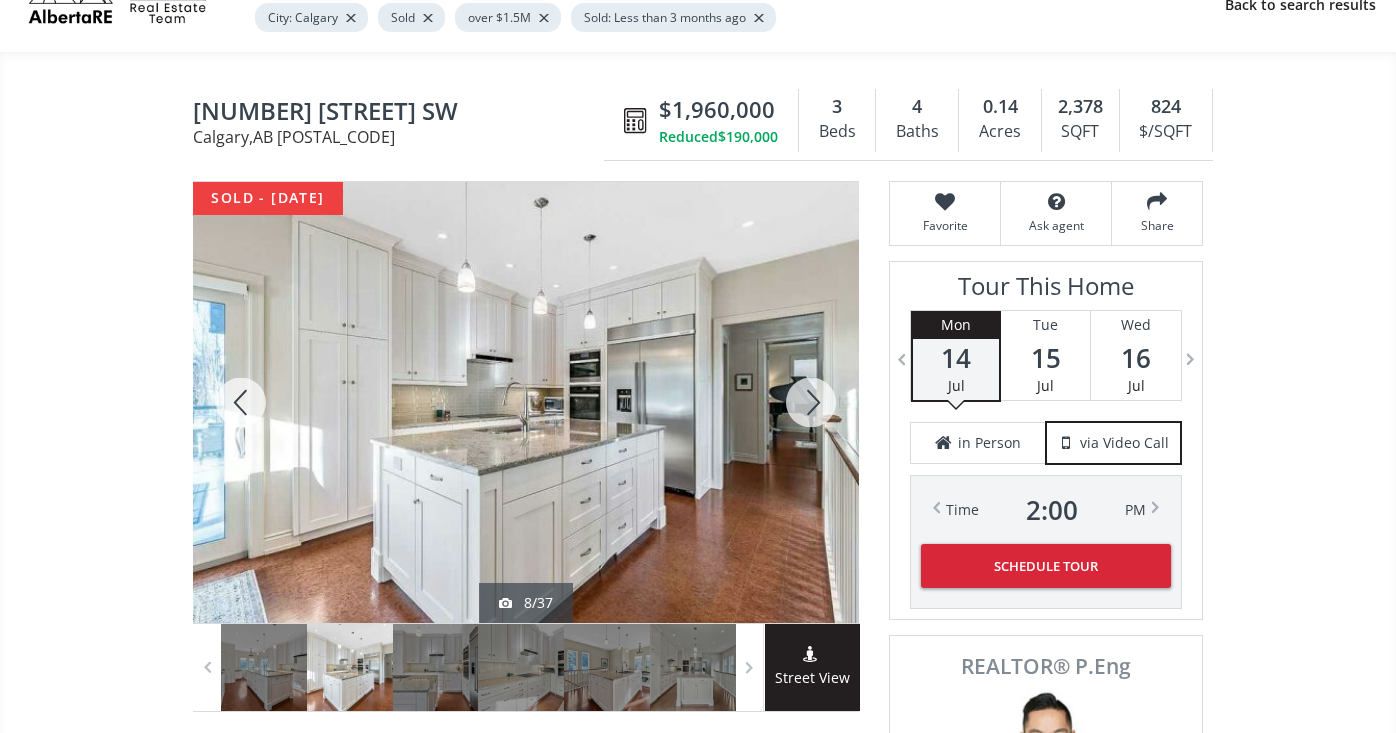 click at bounding box center (811, 402) 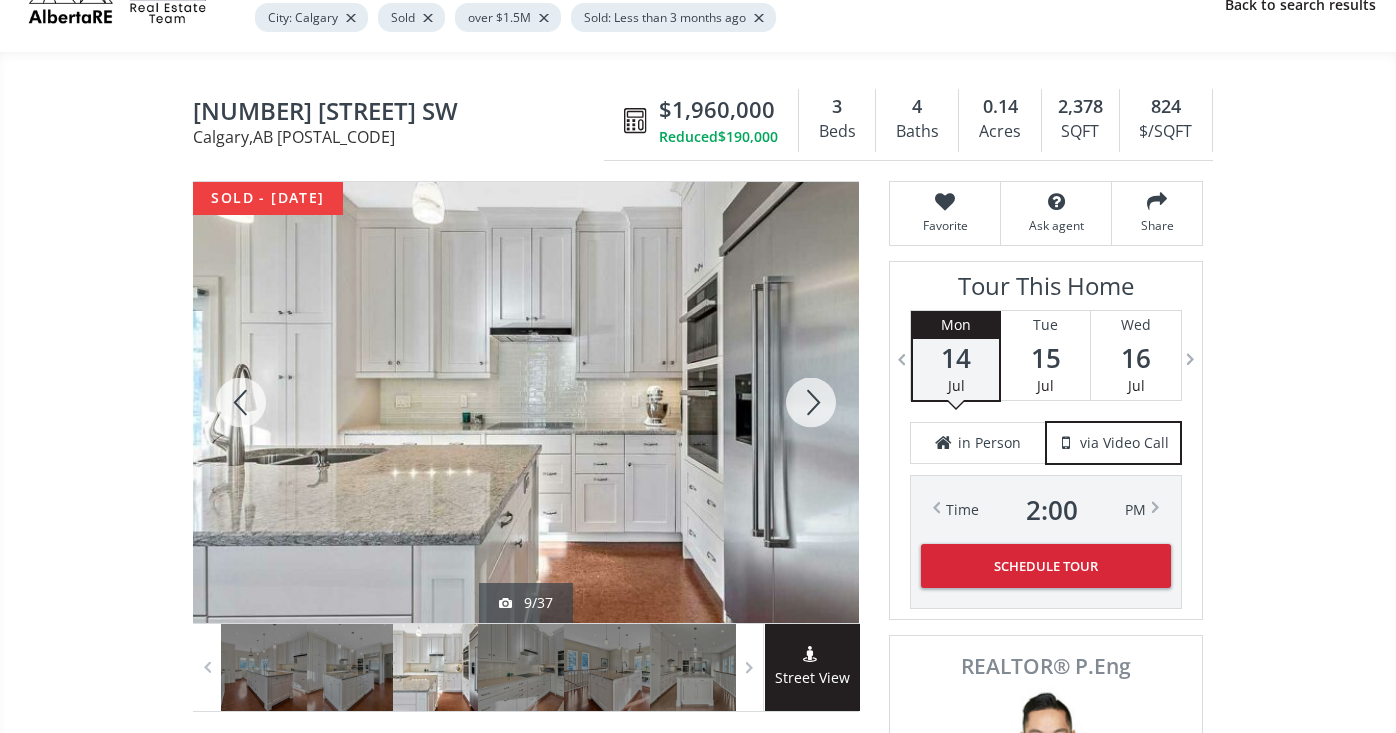 click at bounding box center (811, 402) 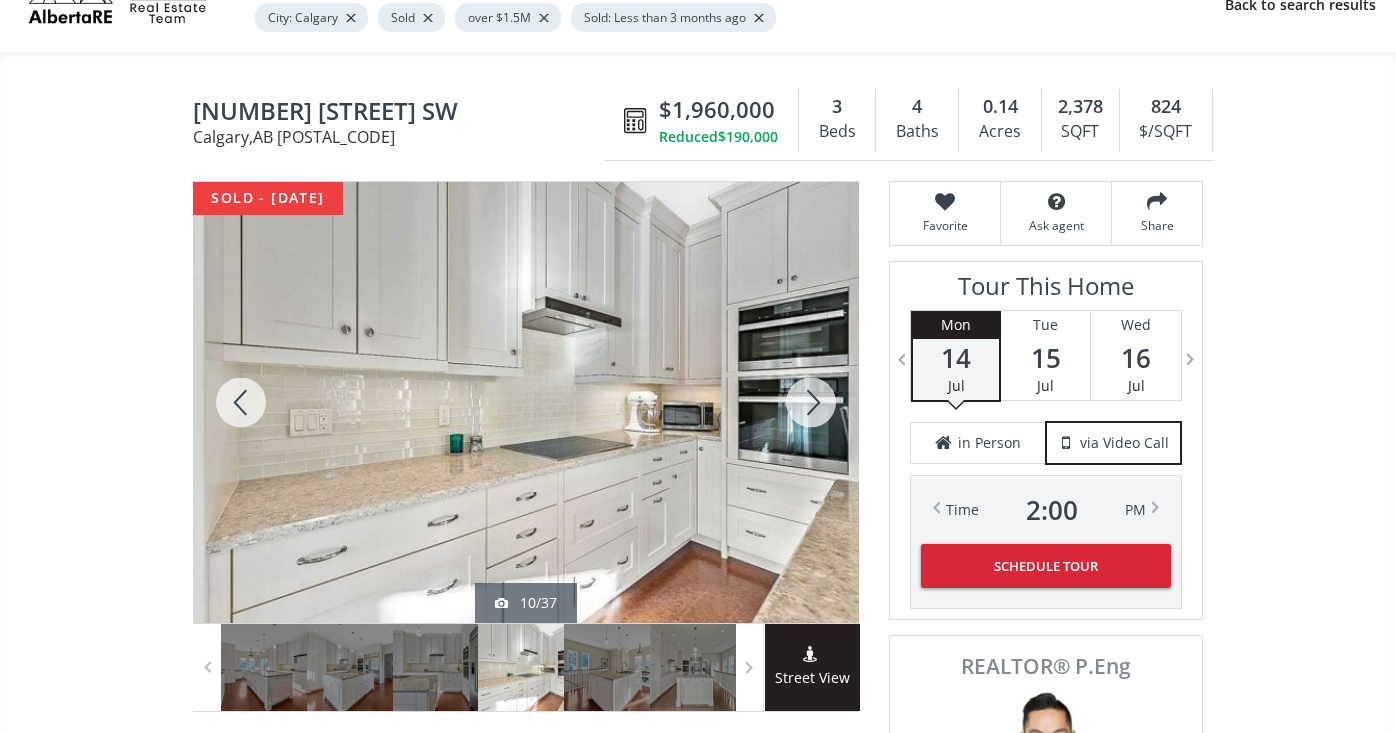 click at bounding box center [811, 402] 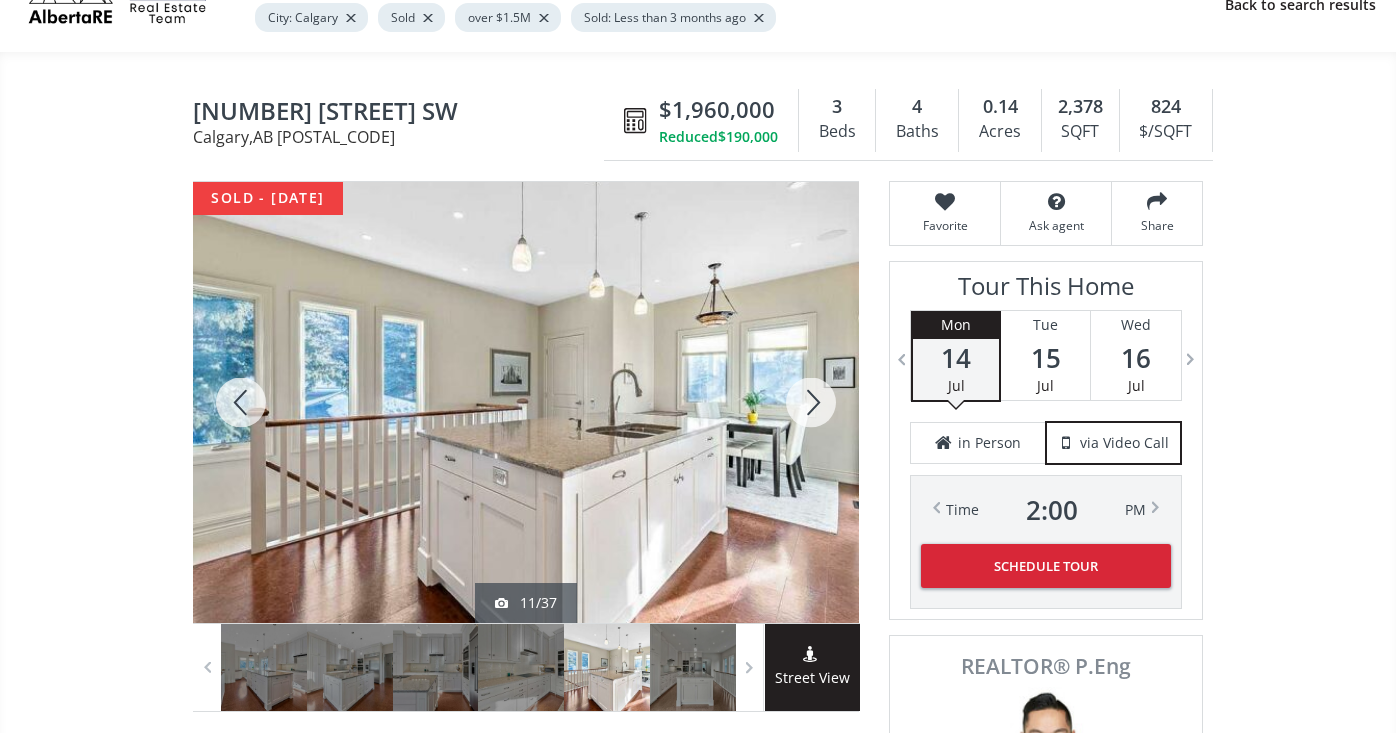 click at bounding box center (811, 402) 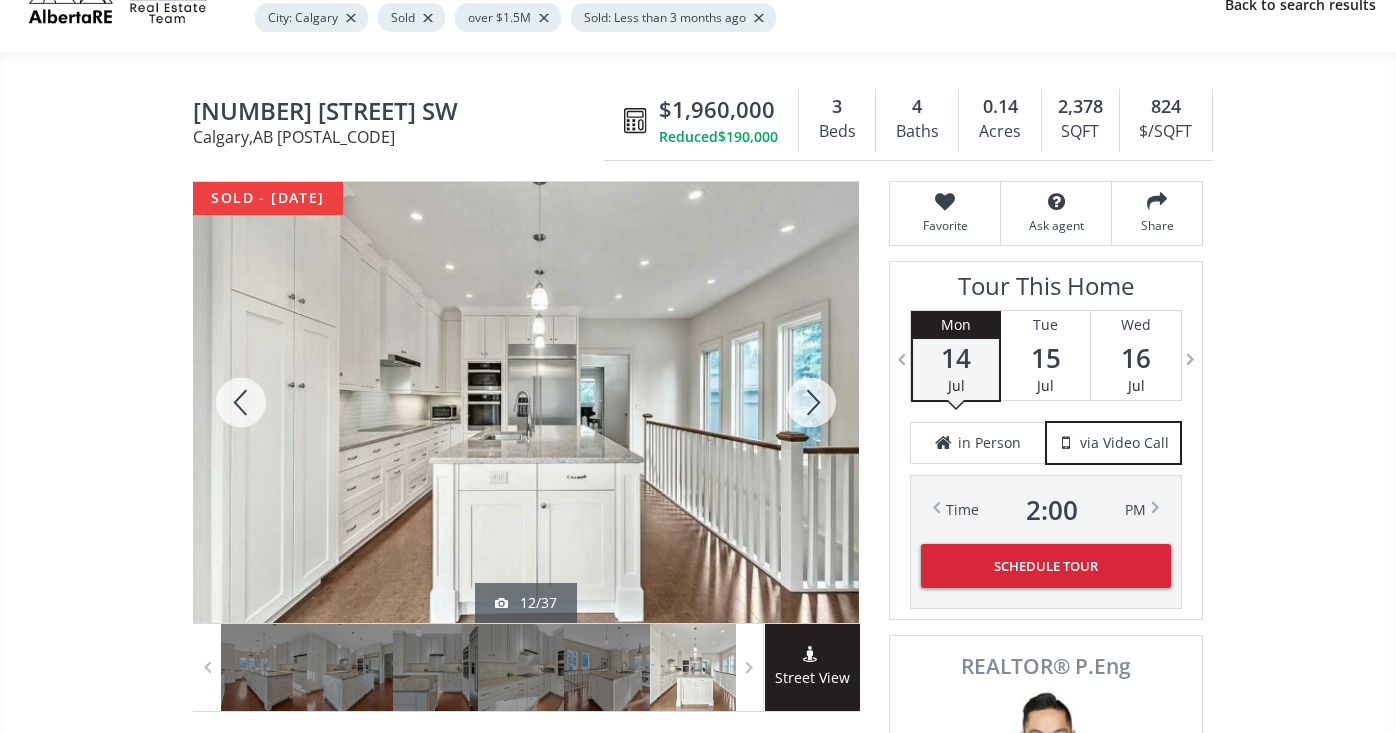click at bounding box center (811, 402) 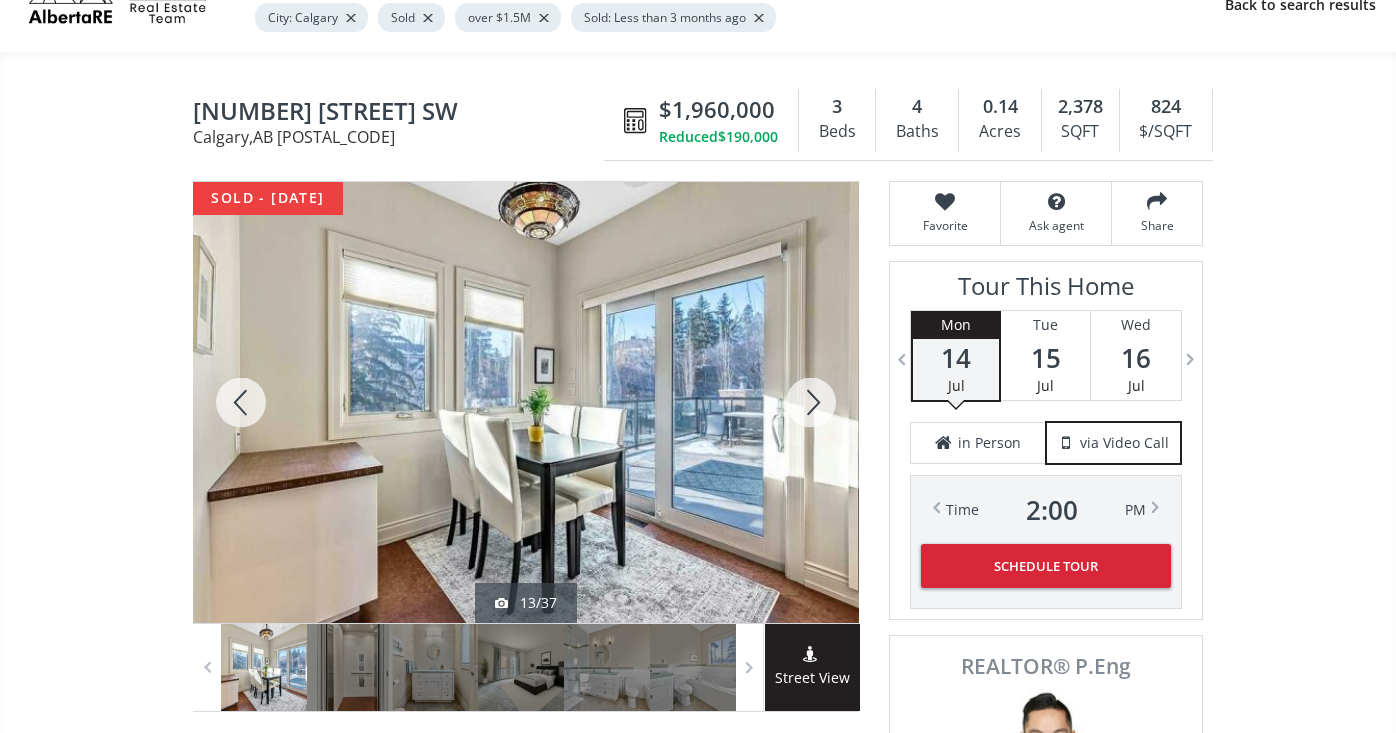 click at bounding box center [811, 402] 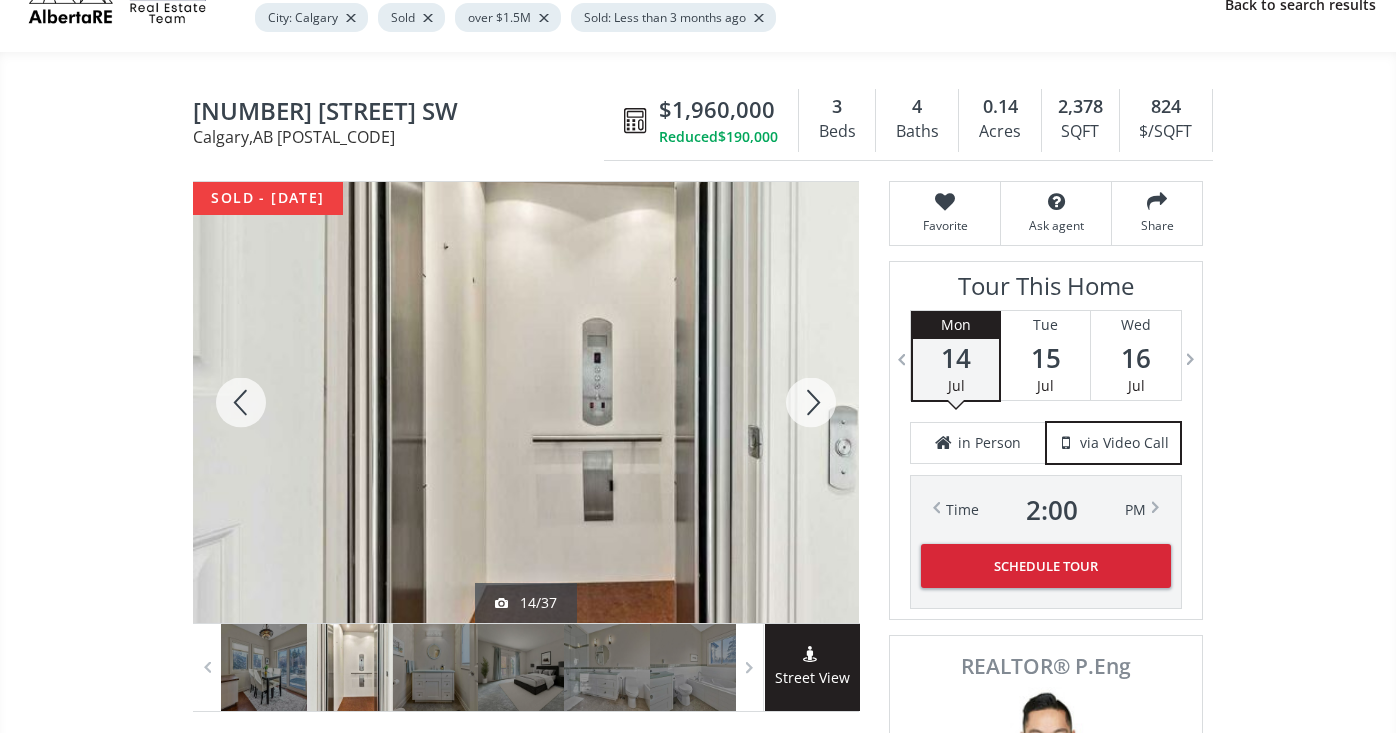 click at bounding box center (811, 402) 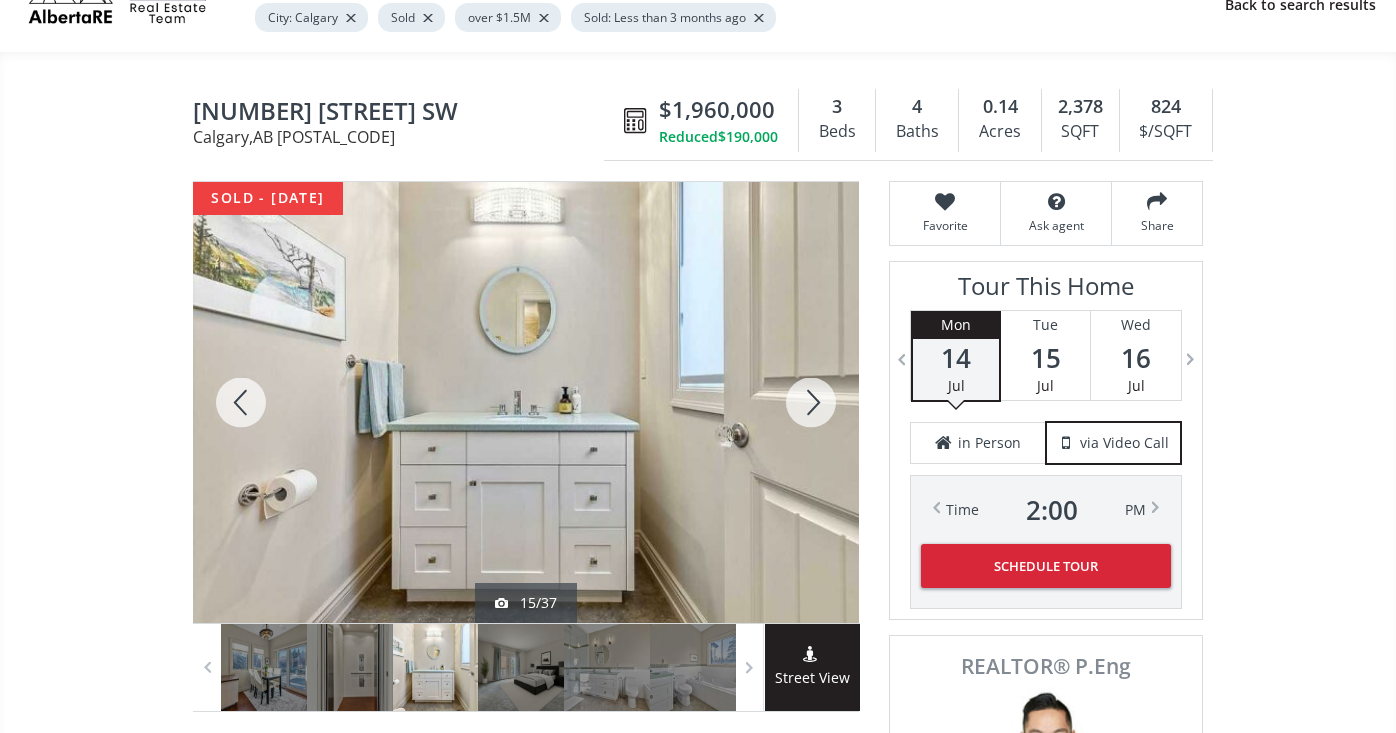 click at bounding box center [811, 402] 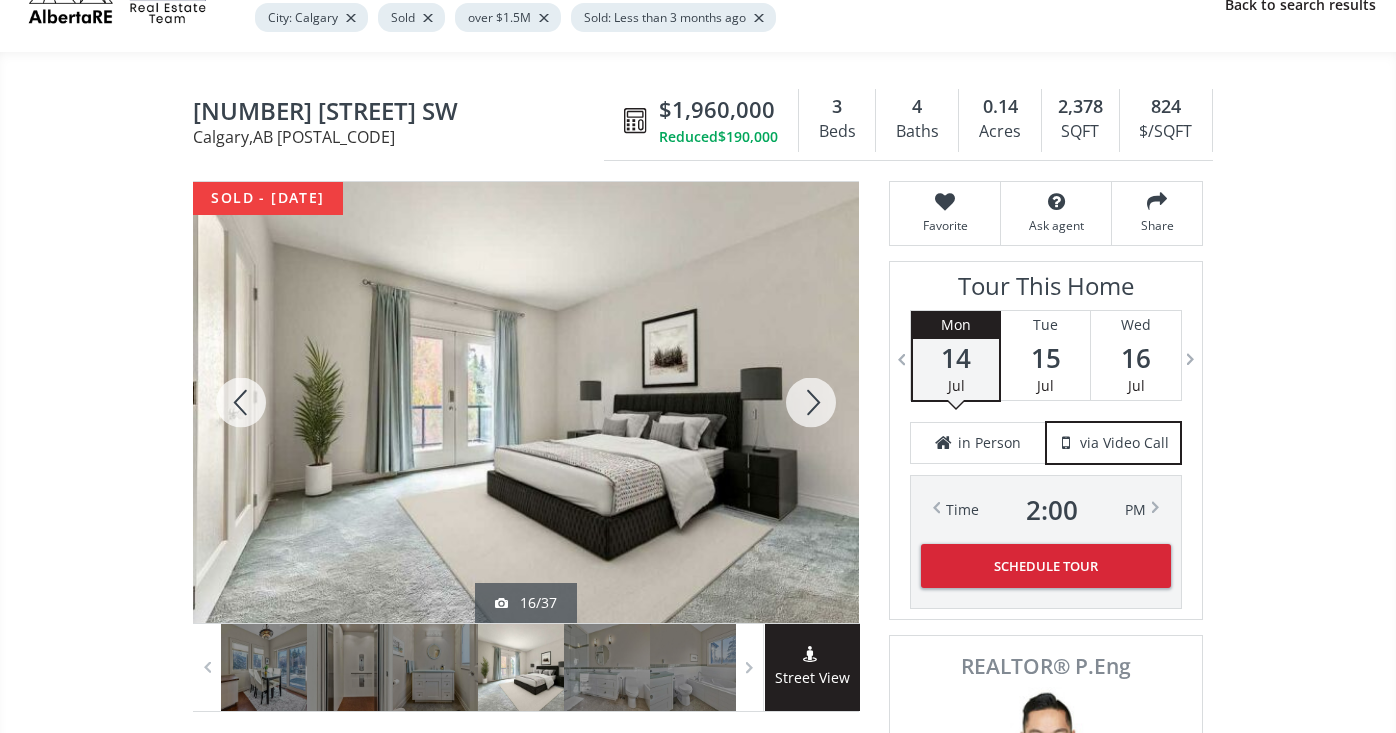 click at bounding box center (811, 402) 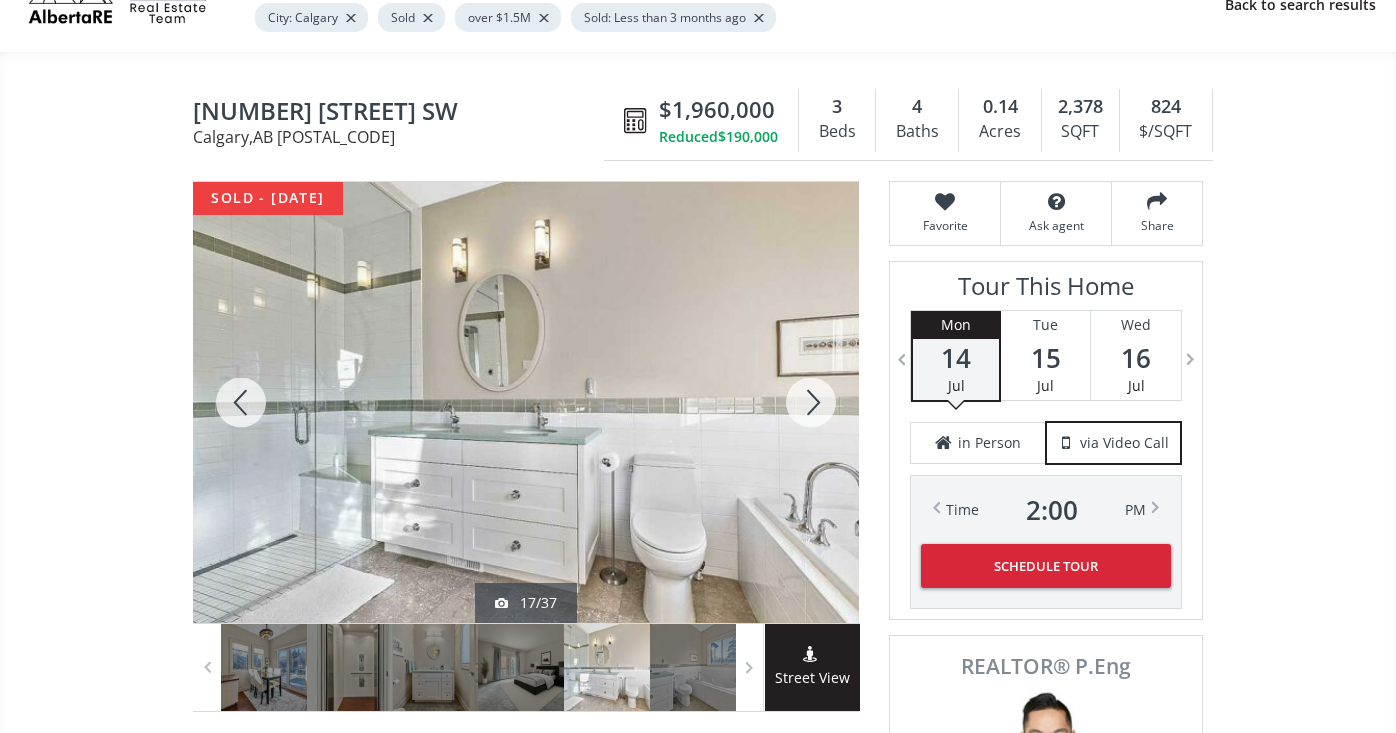 click at bounding box center [811, 402] 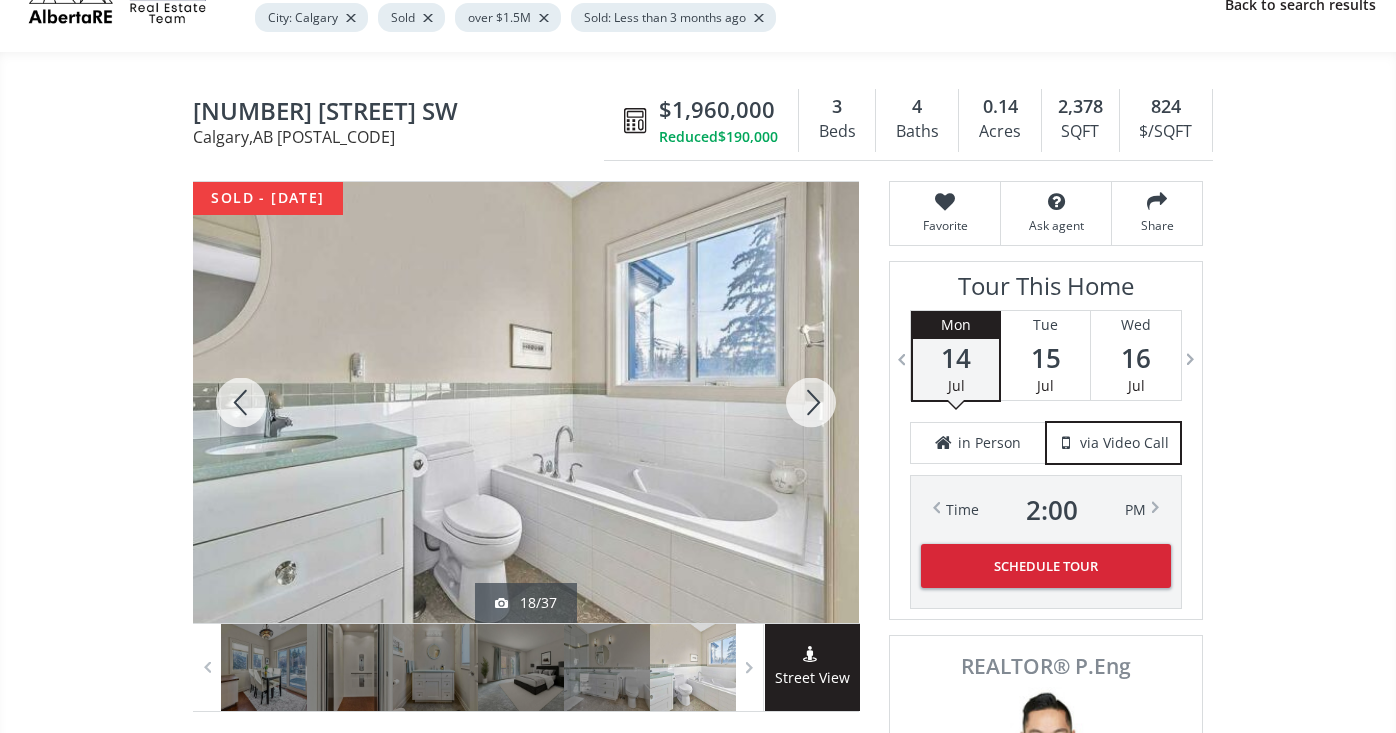 click at bounding box center (811, 402) 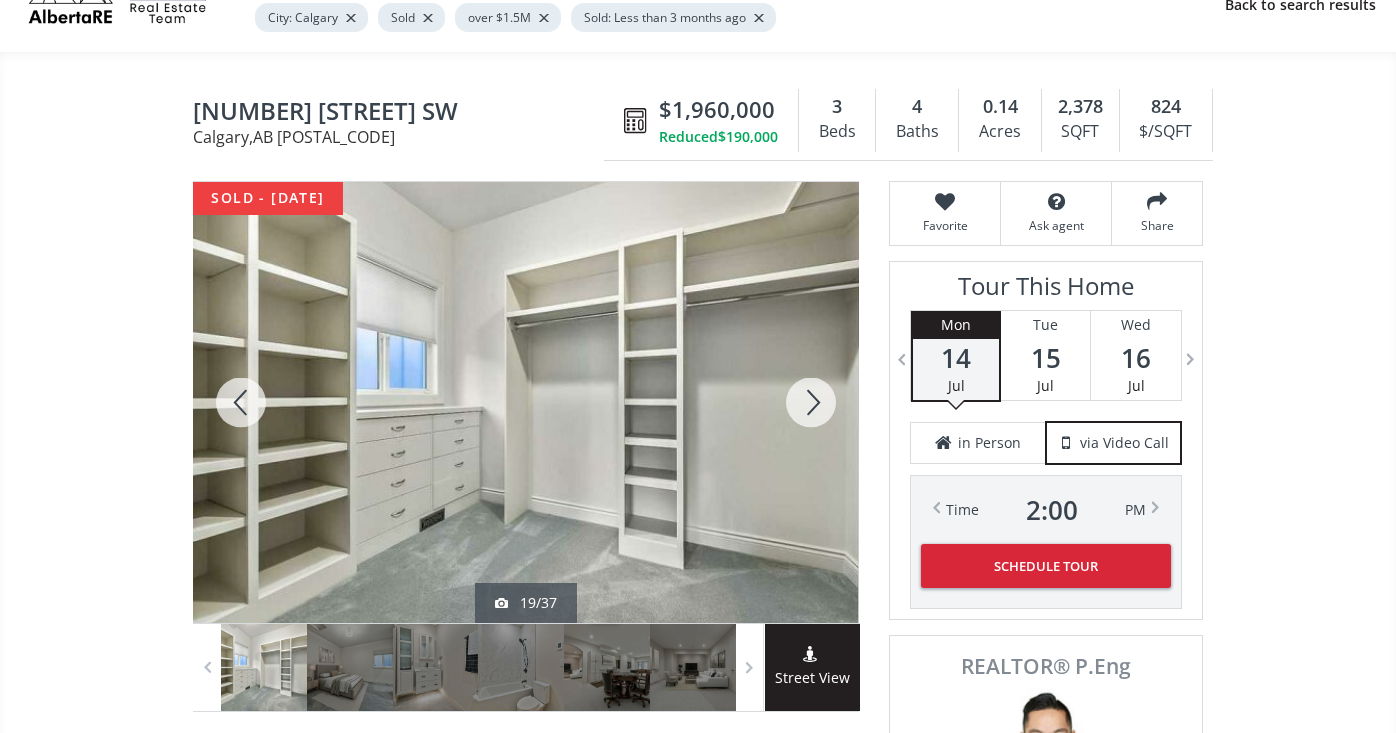 click at bounding box center (811, 402) 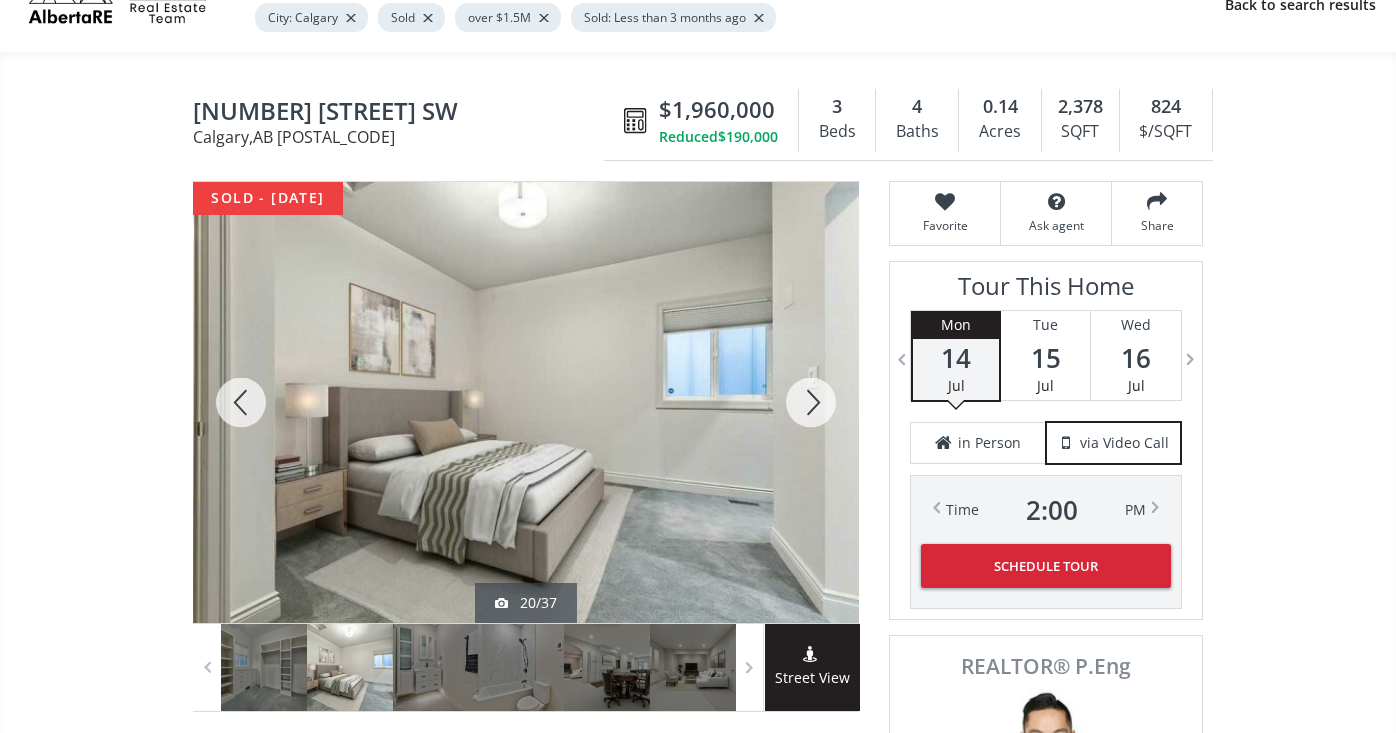 click at bounding box center (811, 402) 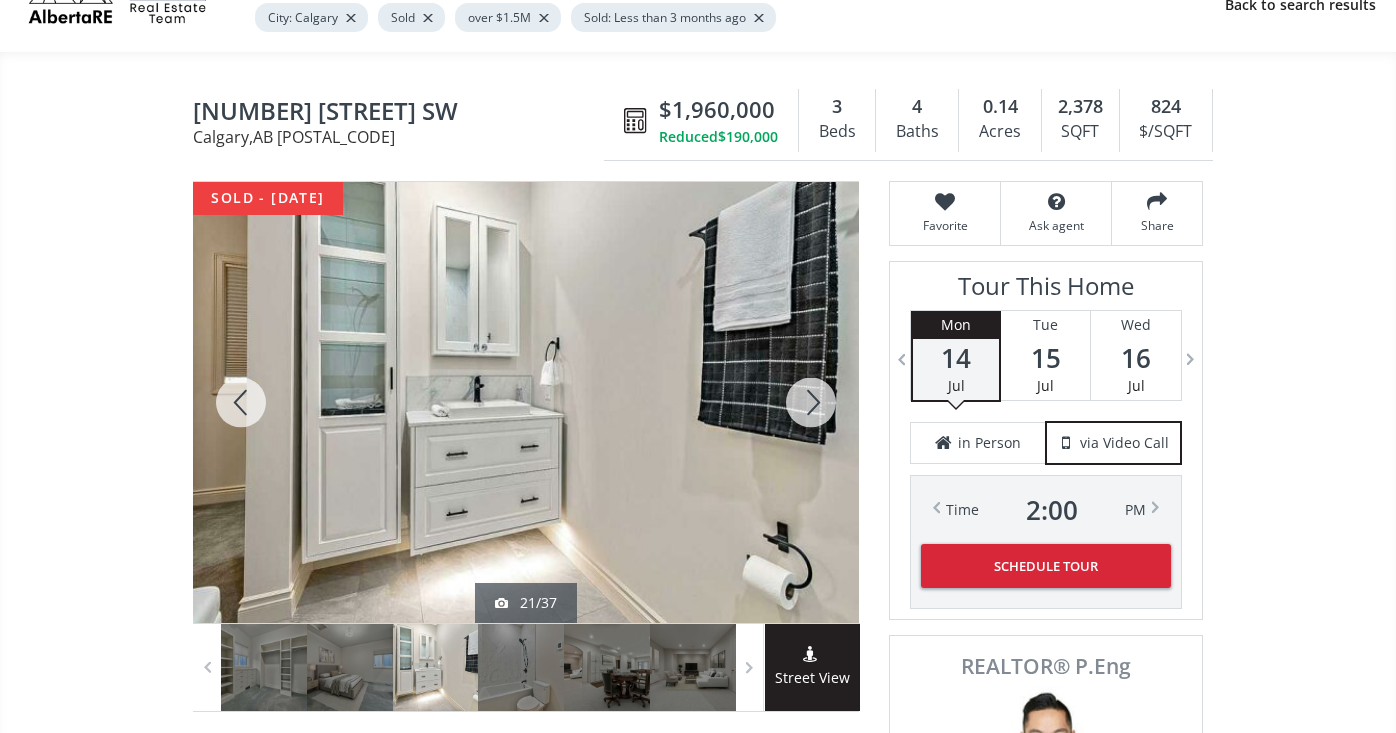 click at bounding box center (811, 402) 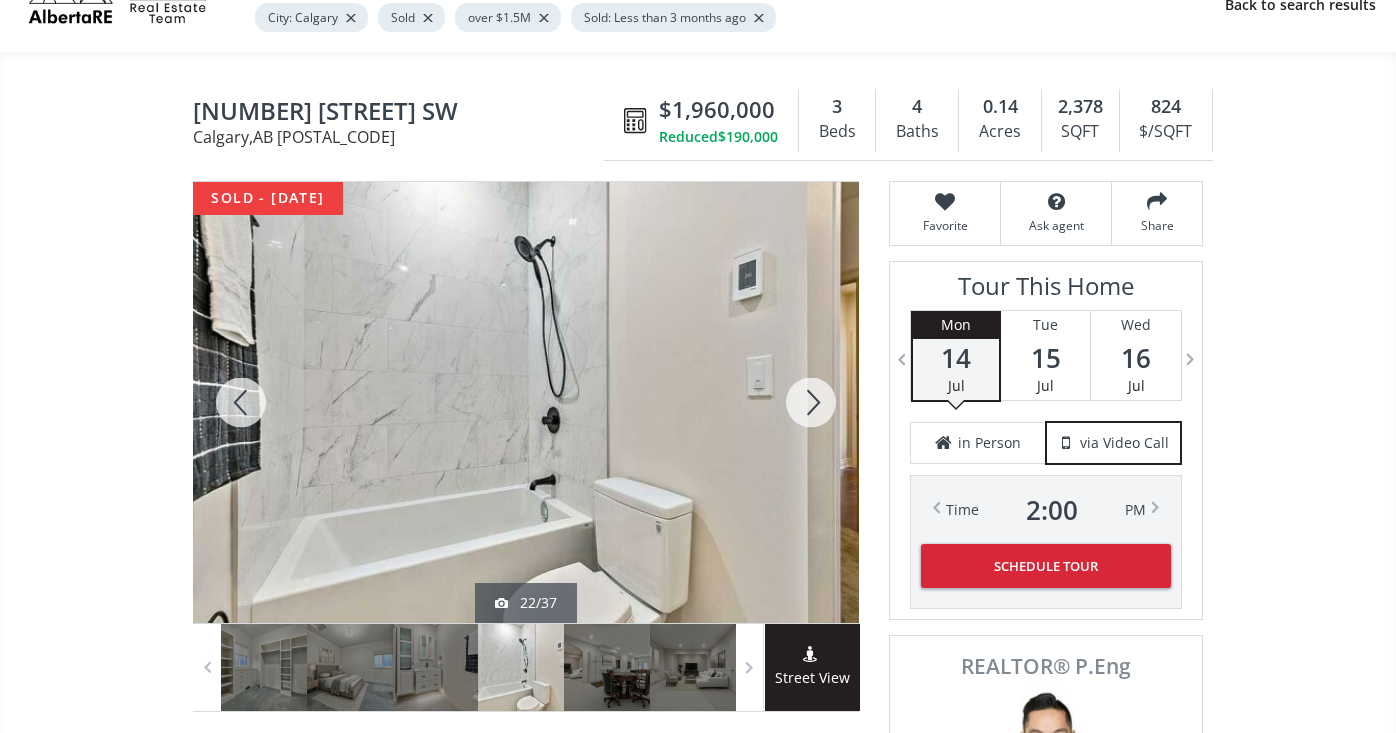 click at bounding box center [811, 402] 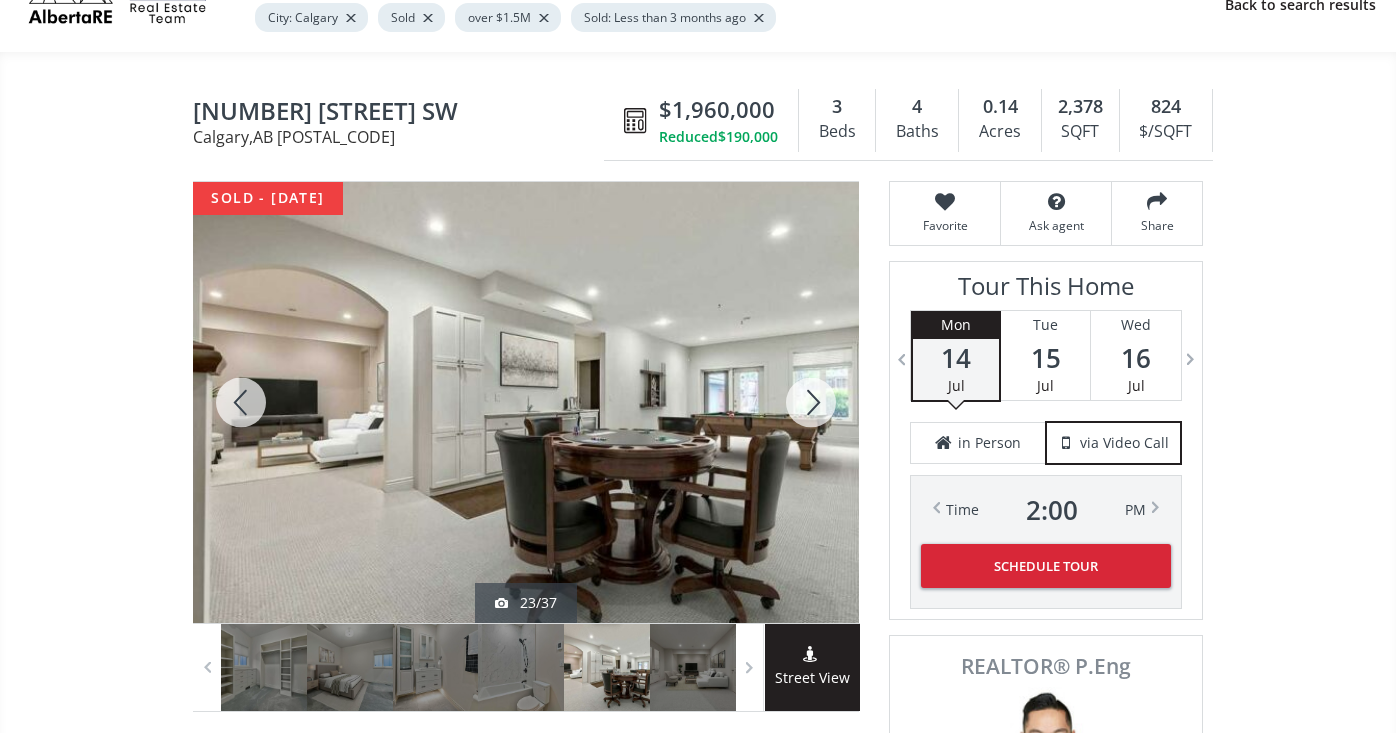 click at bounding box center [811, 402] 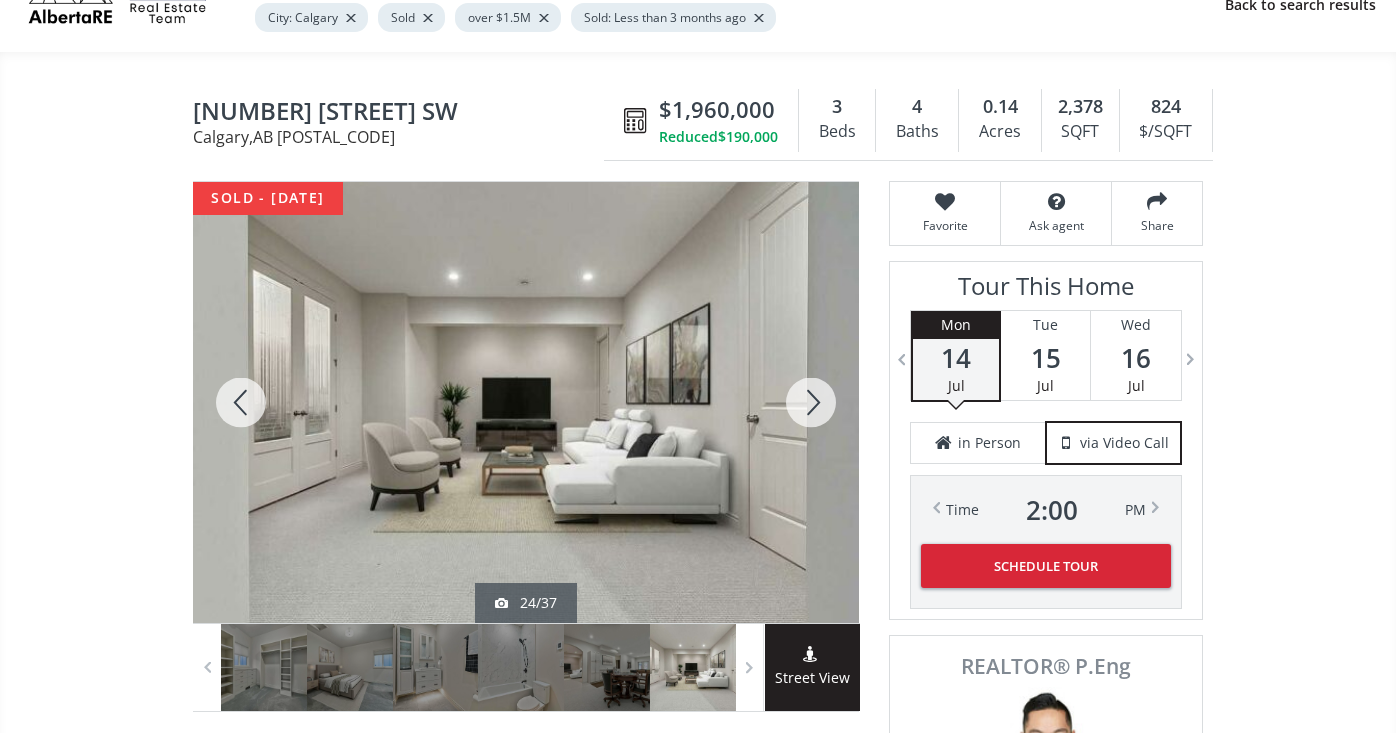 click at bounding box center [811, 402] 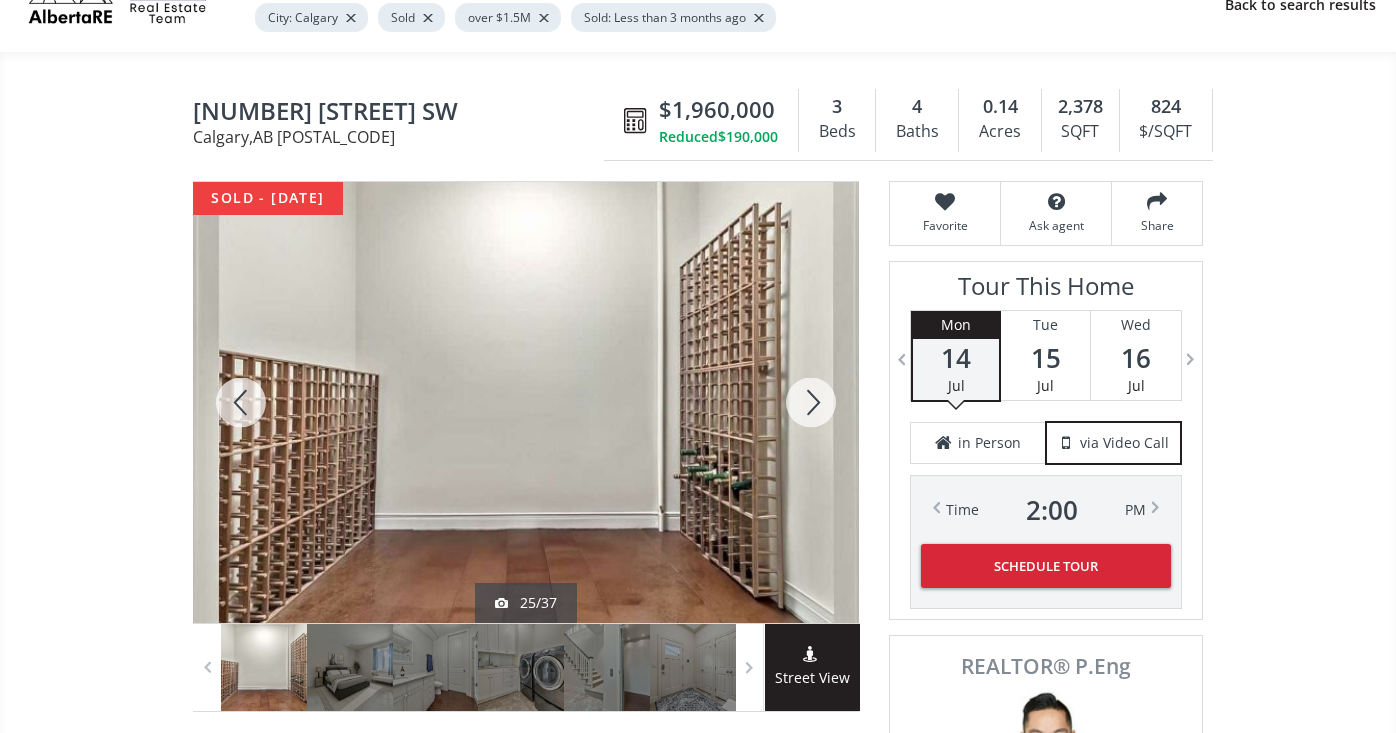 click at bounding box center (811, 402) 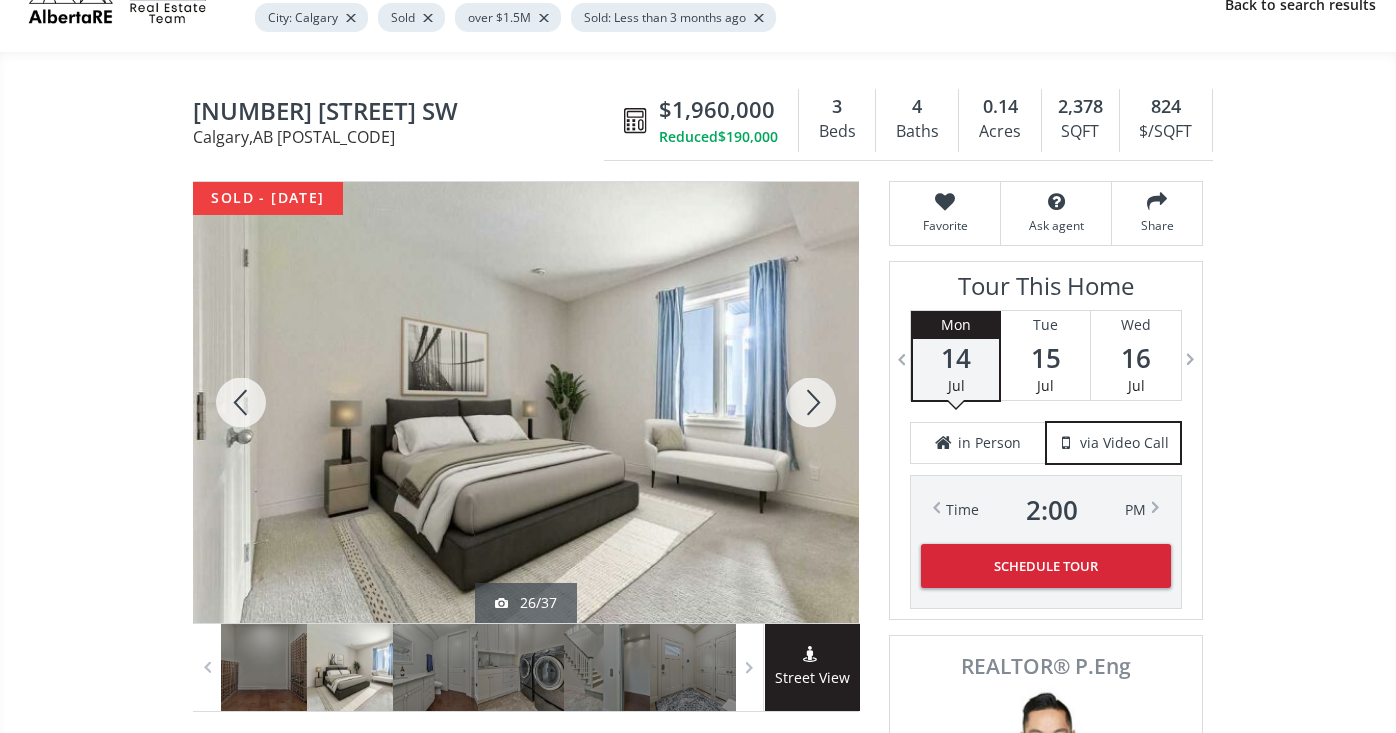 click at bounding box center [811, 402] 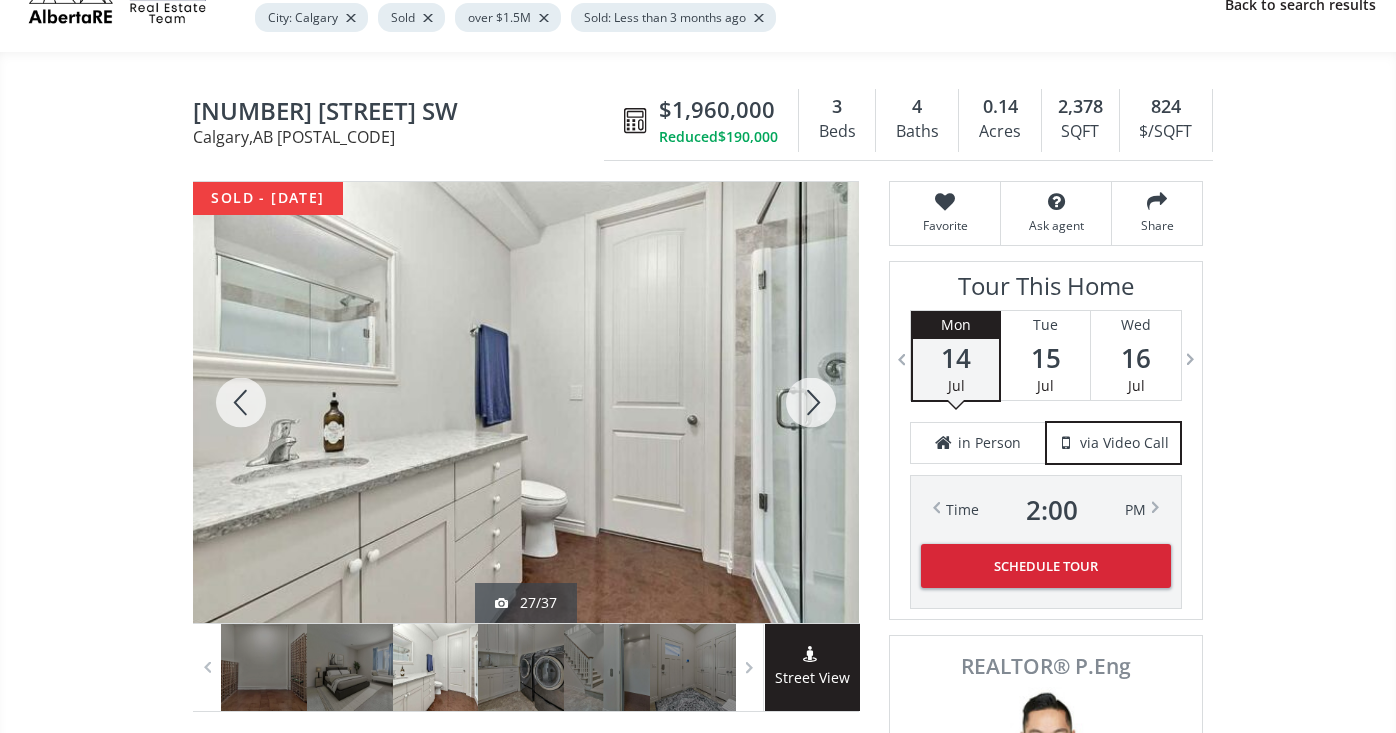 click at bounding box center (811, 402) 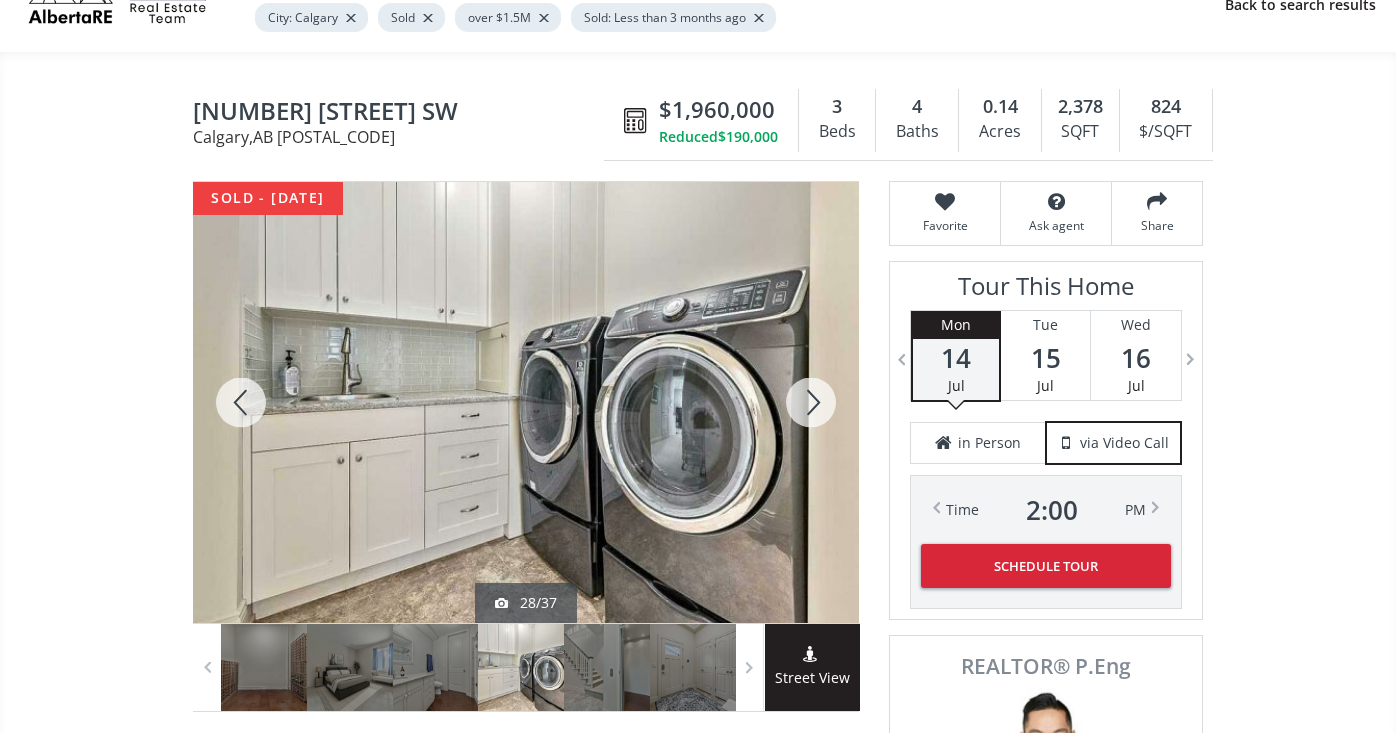 click at bounding box center (811, 402) 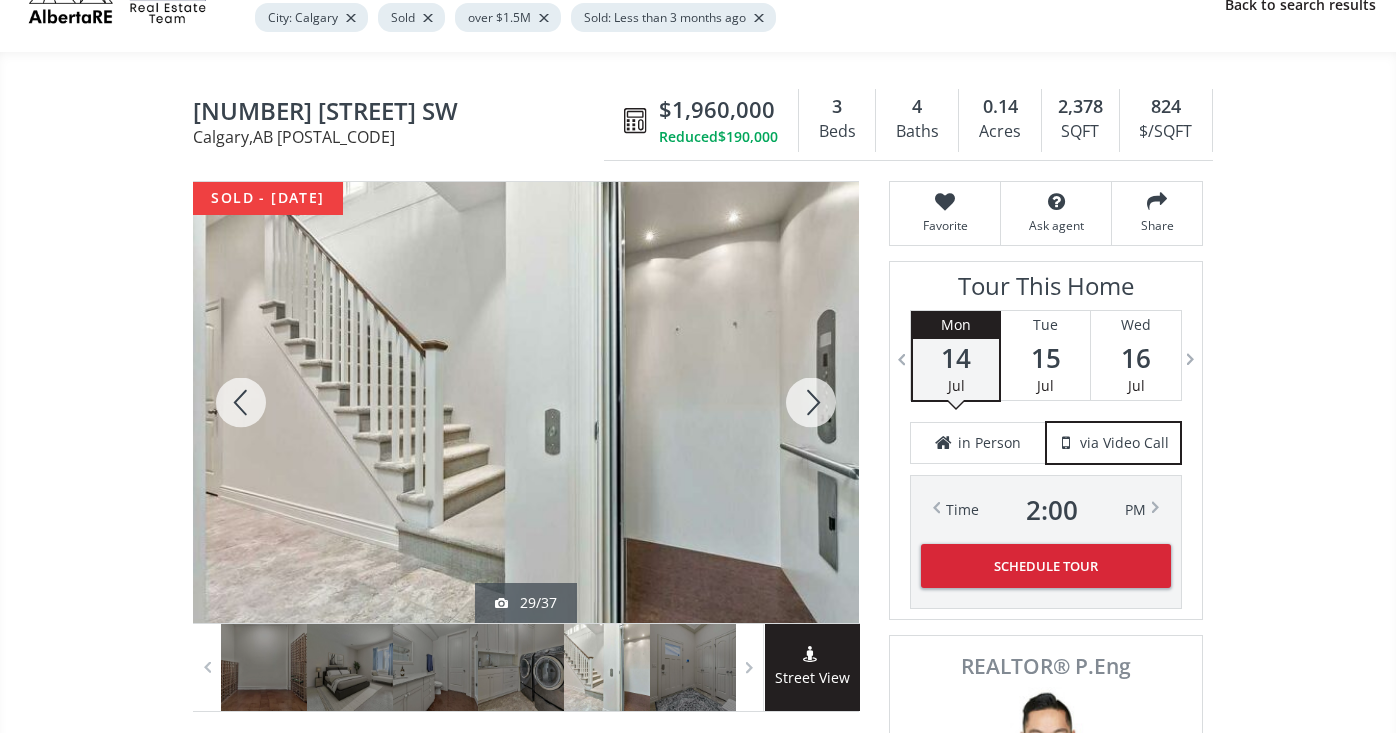 click at bounding box center (811, 402) 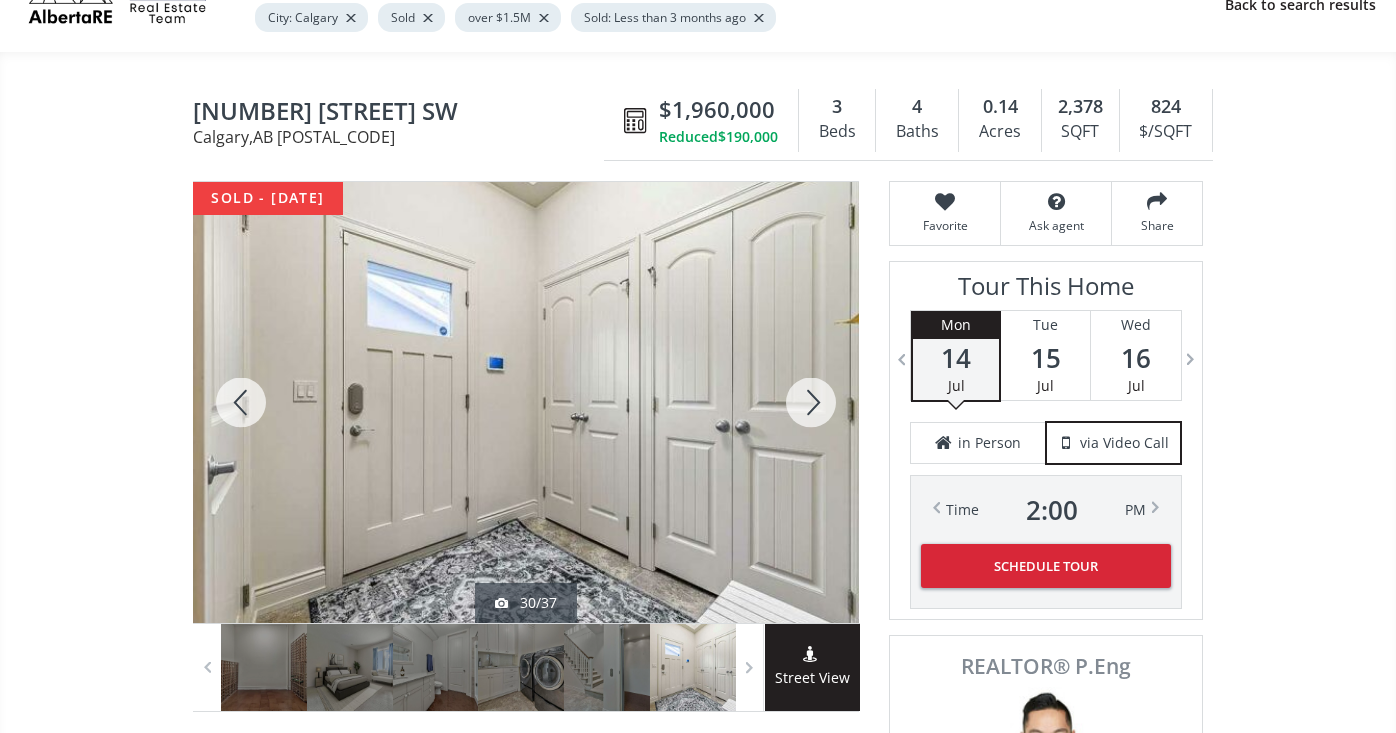 click at bounding box center [811, 402] 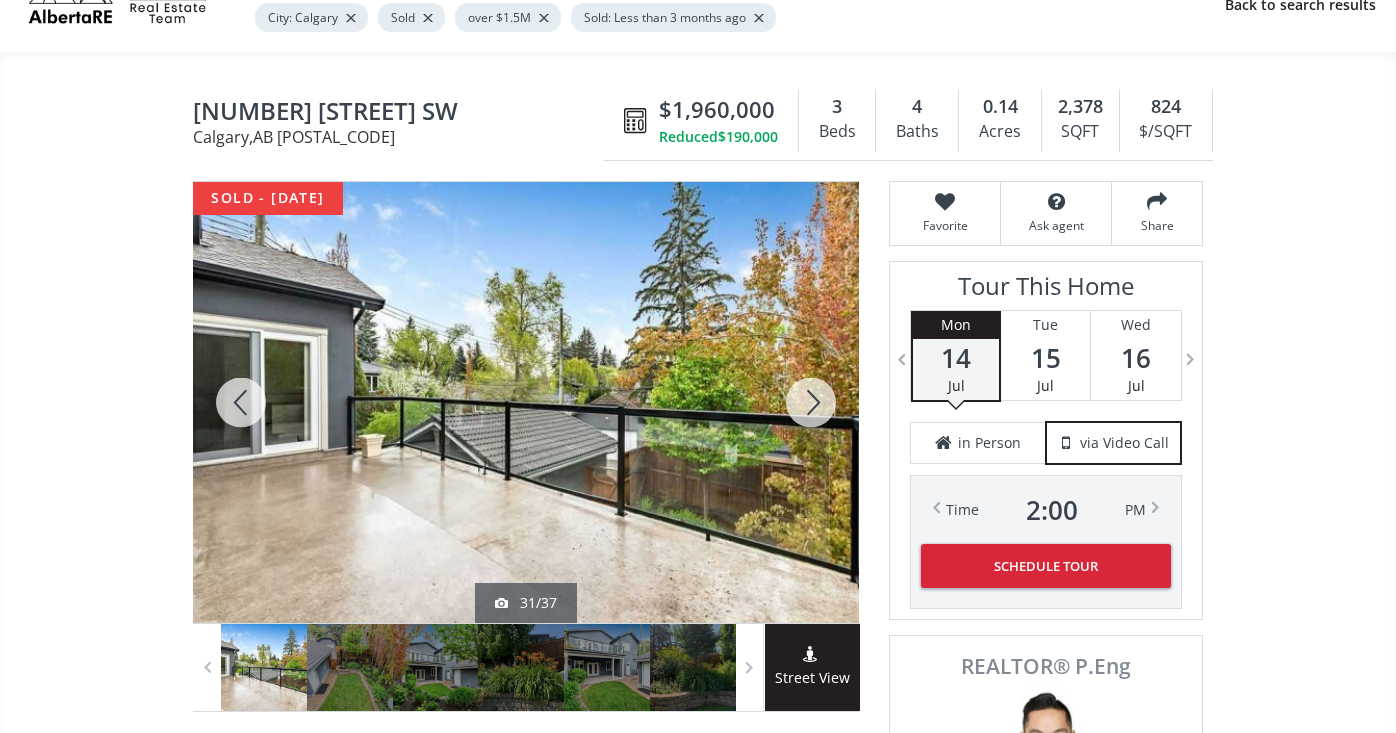 click at bounding box center (811, 402) 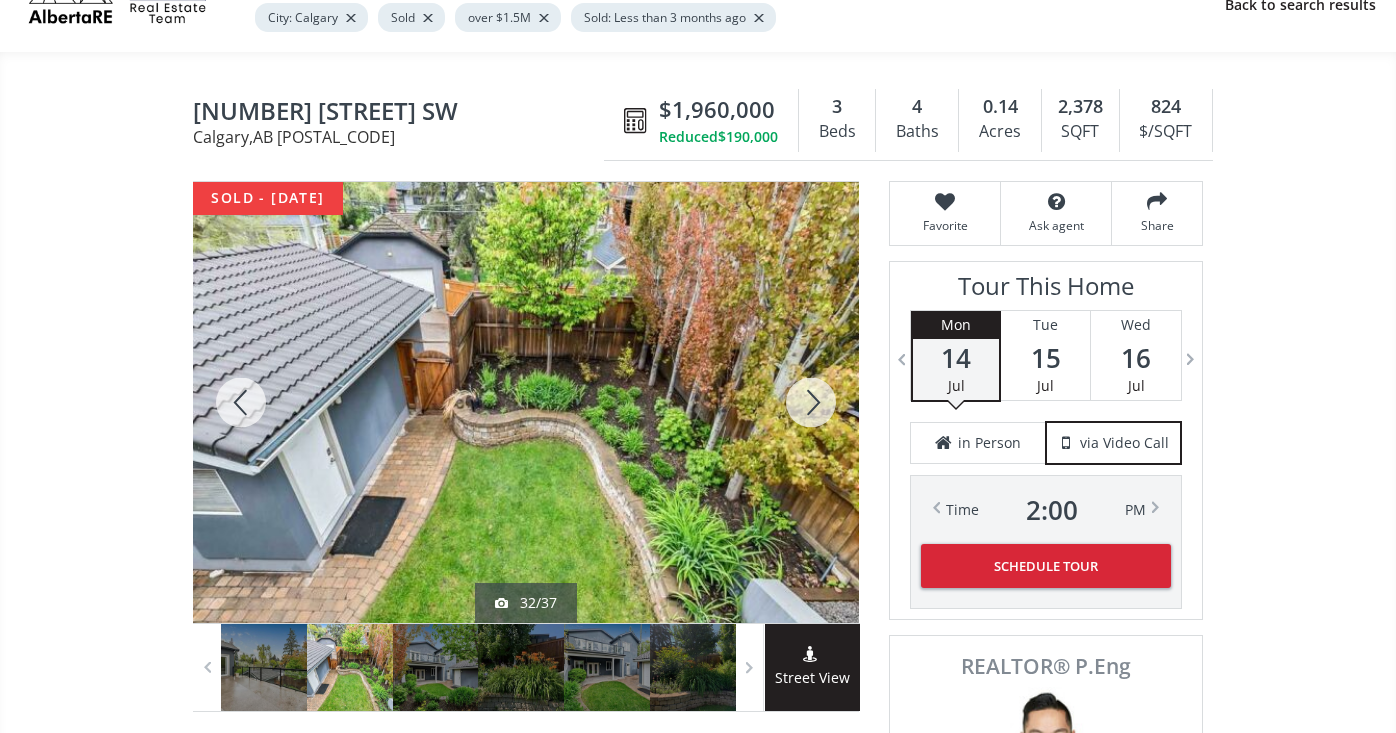click at bounding box center [811, 402] 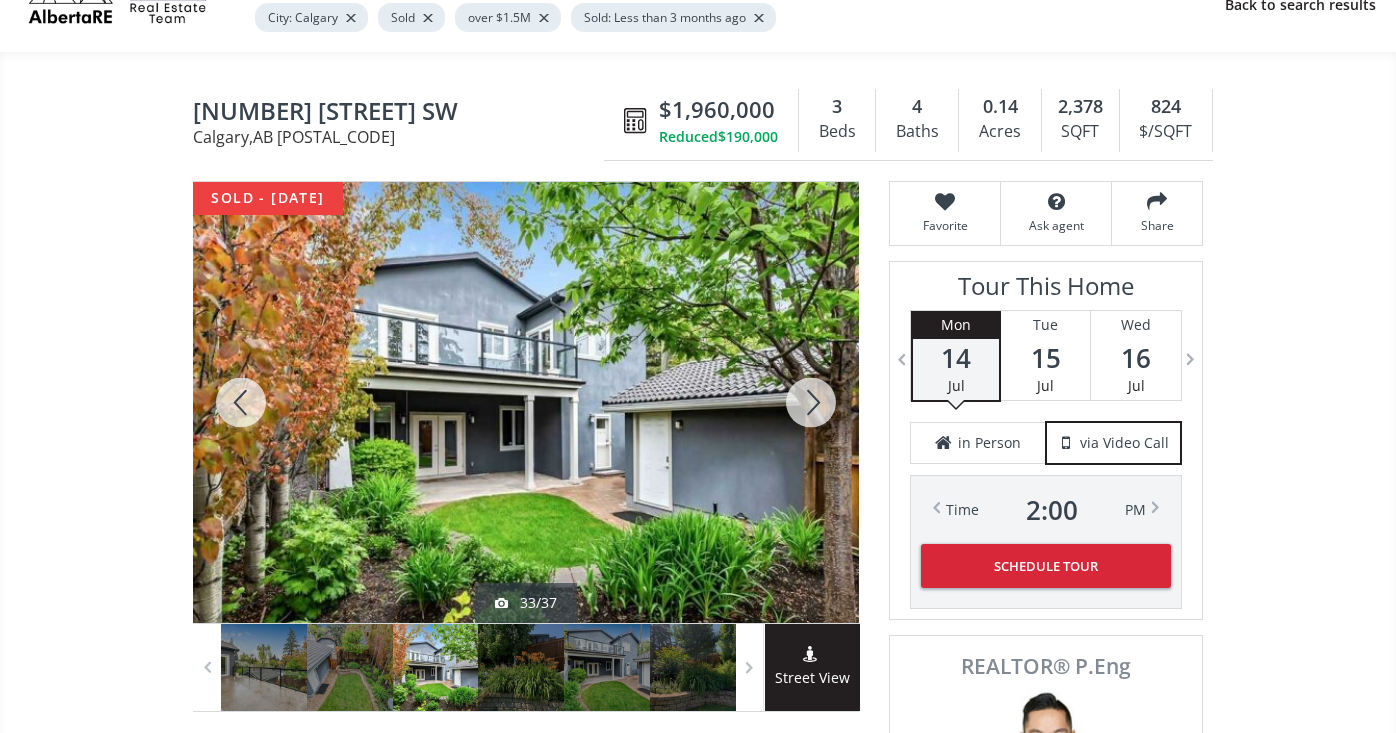 click at bounding box center (811, 402) 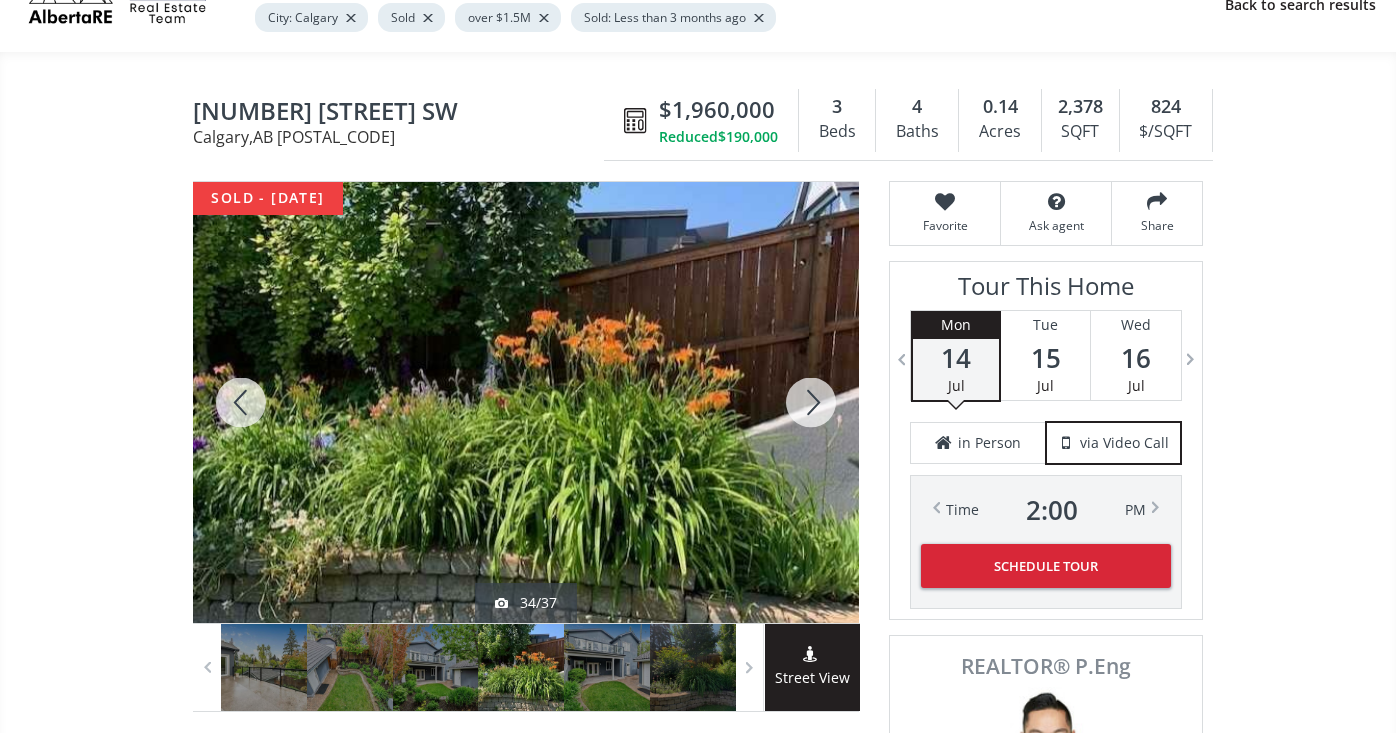 click at bounding box center [811, 402] 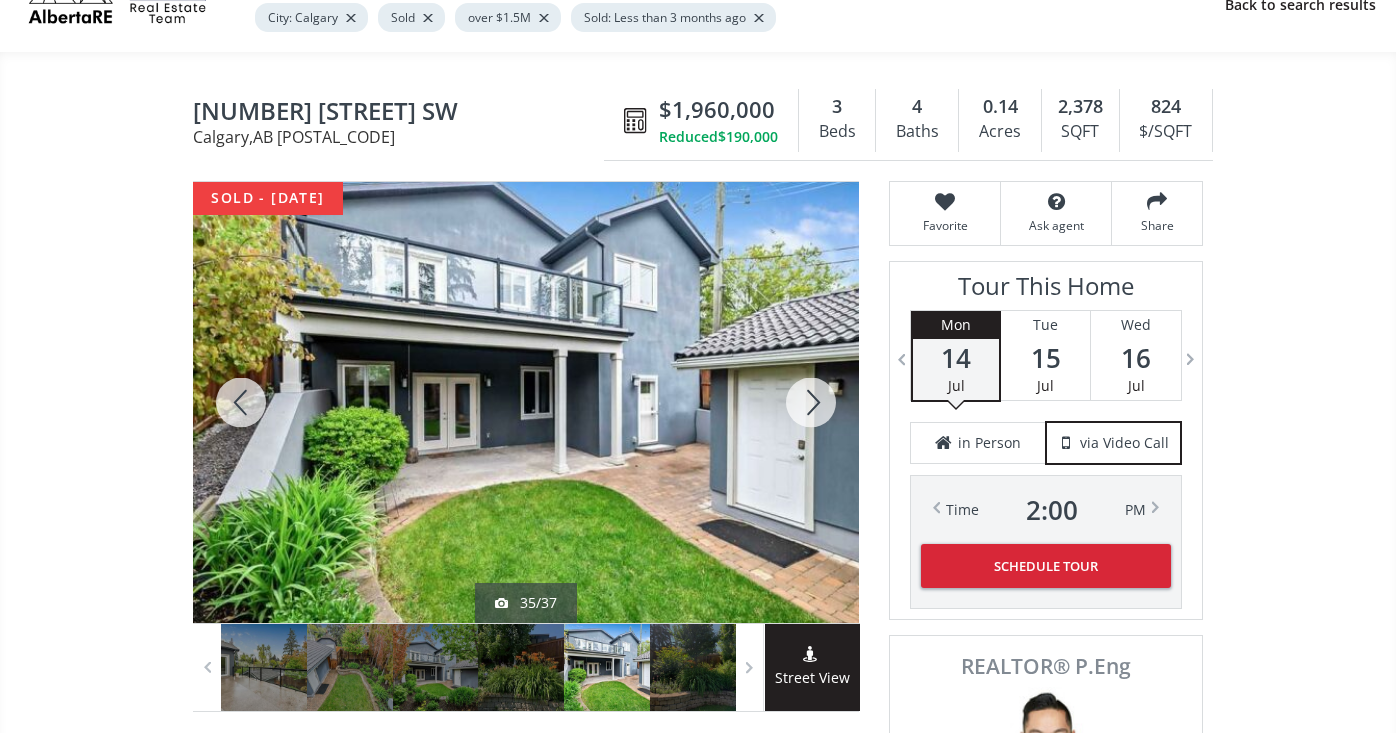 click at bounding box center [811, 402] 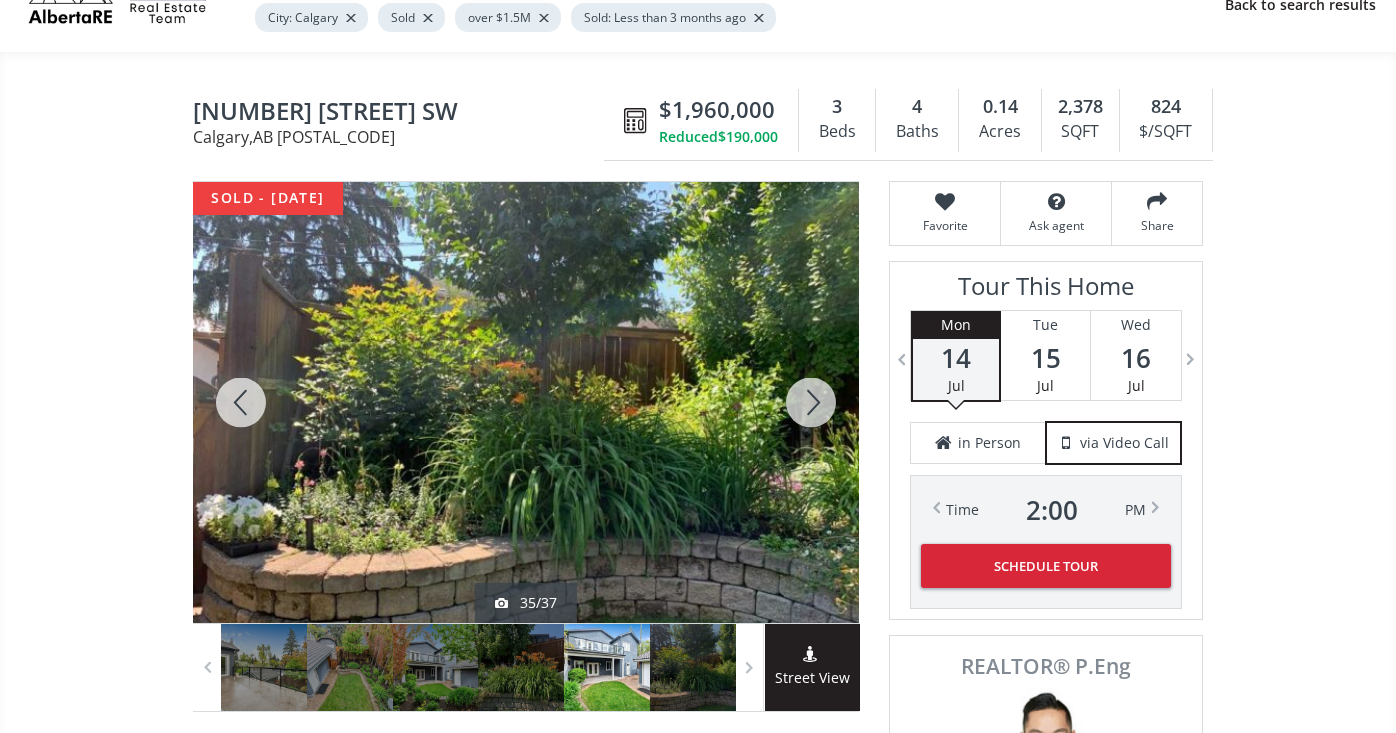 click at bounding box center (811, 402) 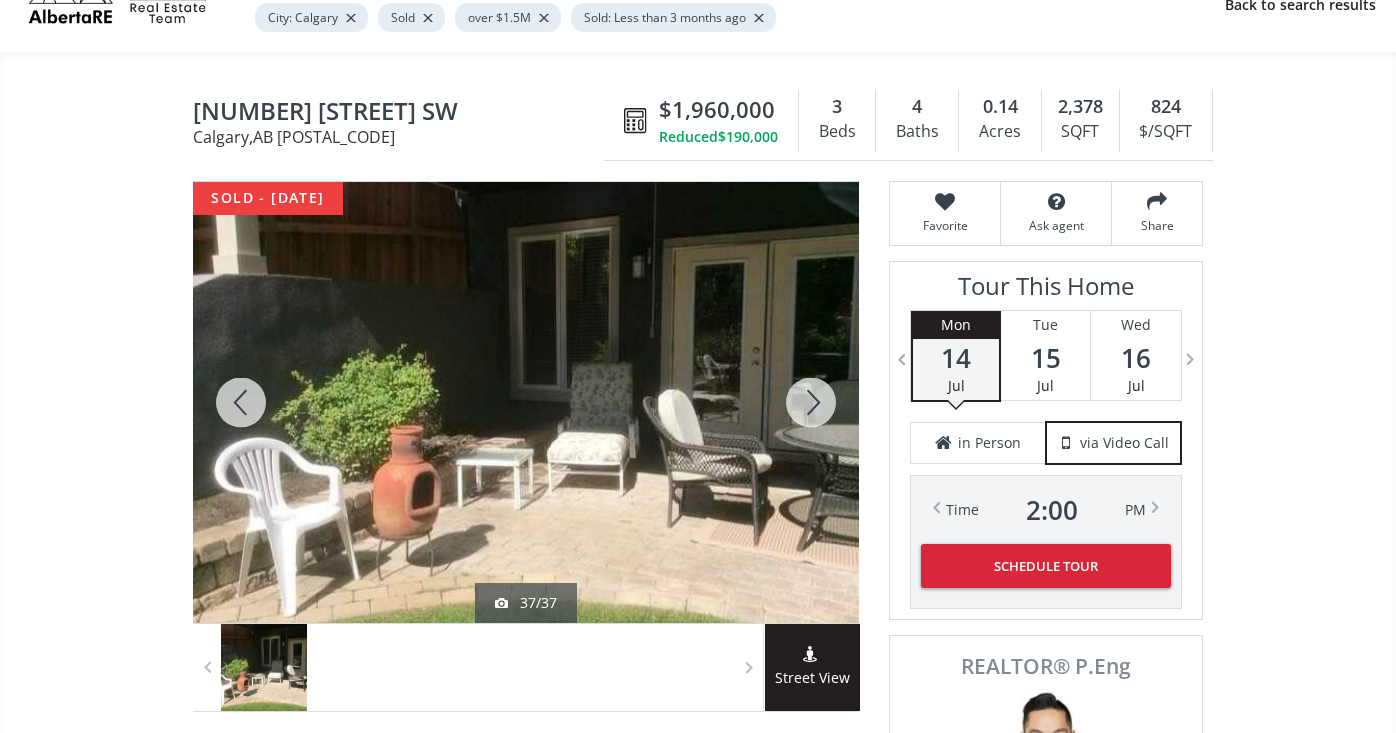 click on "sold - [DATE] [NUMBER] [STREET], [CITY], [STATE] [POSTAL_CODE] [NUMBER] [STREET]   [CITY] ,  [STATE]   [POSTAL_CODE] $[PRICE] Reduced  $[PRICE] [NUMBER] Beds [NUMBER] Baths [NUMBER] Acres [NUMBER] SQFT [NUMBER] $/SQFT $[PRICE] Reduced  $[PRICE] [NUMBER] Beds [NUMBER] Baths [NUMBER]      sf $[NUMBER]  / sf Favorite Ask agent Share sold - [DATE] [NUMBER]/[NUMBER] Street View Neighborhood Upper Mount Royal Type Homes (Single Family) Total Baths [NUMBER] [NUMBER]/[NUMBER] Baths [NUMBER] County Calgary Status Sold Listing # A2224138 Built [YEAR] Lot Size [NUMBER] Acres Listed on site [NUMBER] days Co Buyer Agent Id [AGENT_ID] Listing Agent Id [AGENT_ID] Sold Price [PRICE] Listing Brokerage RE/MAX Realty Professionals Listed by: Click for Map Smart Commute Planner How Much Is My Home Worth? Get an instant home-value estimate Enter your street address Get your home estimate Calculate Add a destination Property details Community Features No HOA Exterior features Fence Has garage Garage Detached No Pool Sprinkler System Interior features Carpet Floors Basement Finished Basement Full Basement Walk Out Style Bungalow One Story Date Event [NUMBER]" at bounding box center (698, 2872) 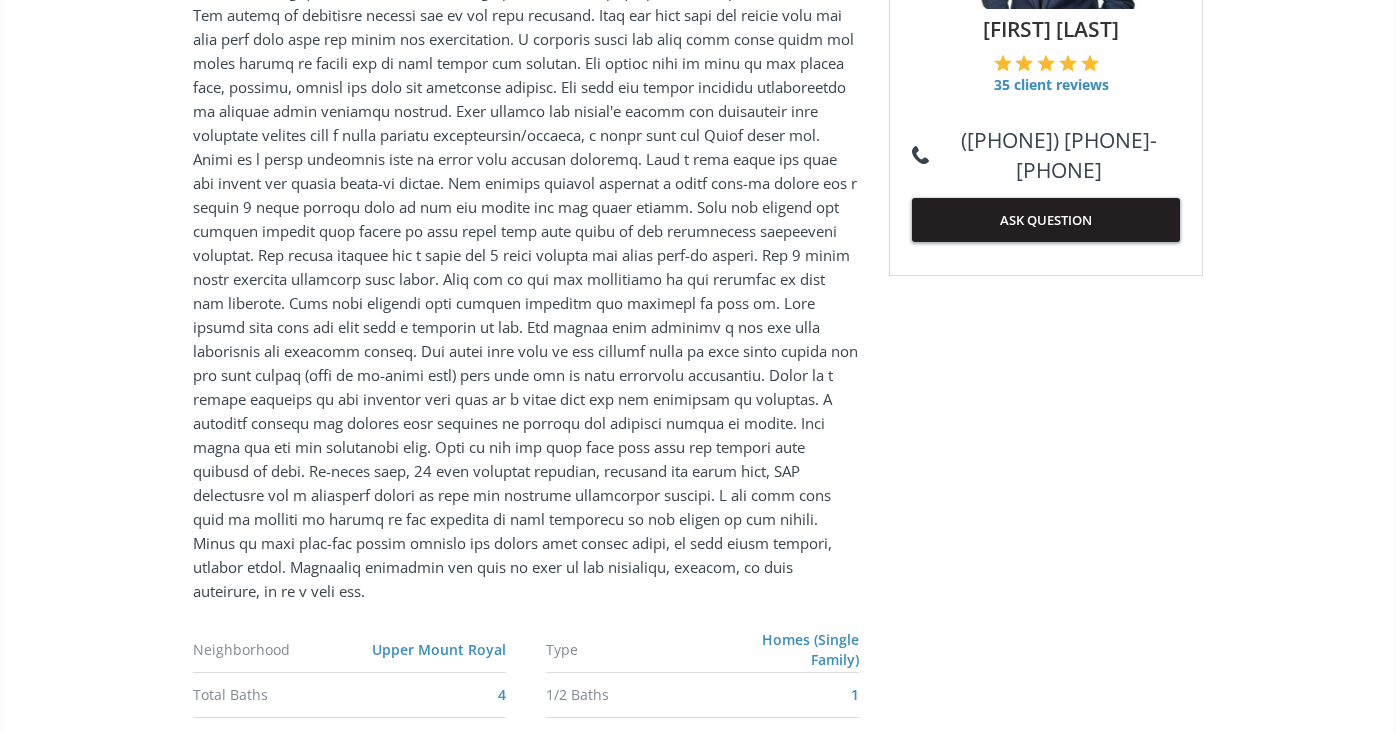 scroll, scrollTop: 997, scrollLeft: 0, axis: vertical 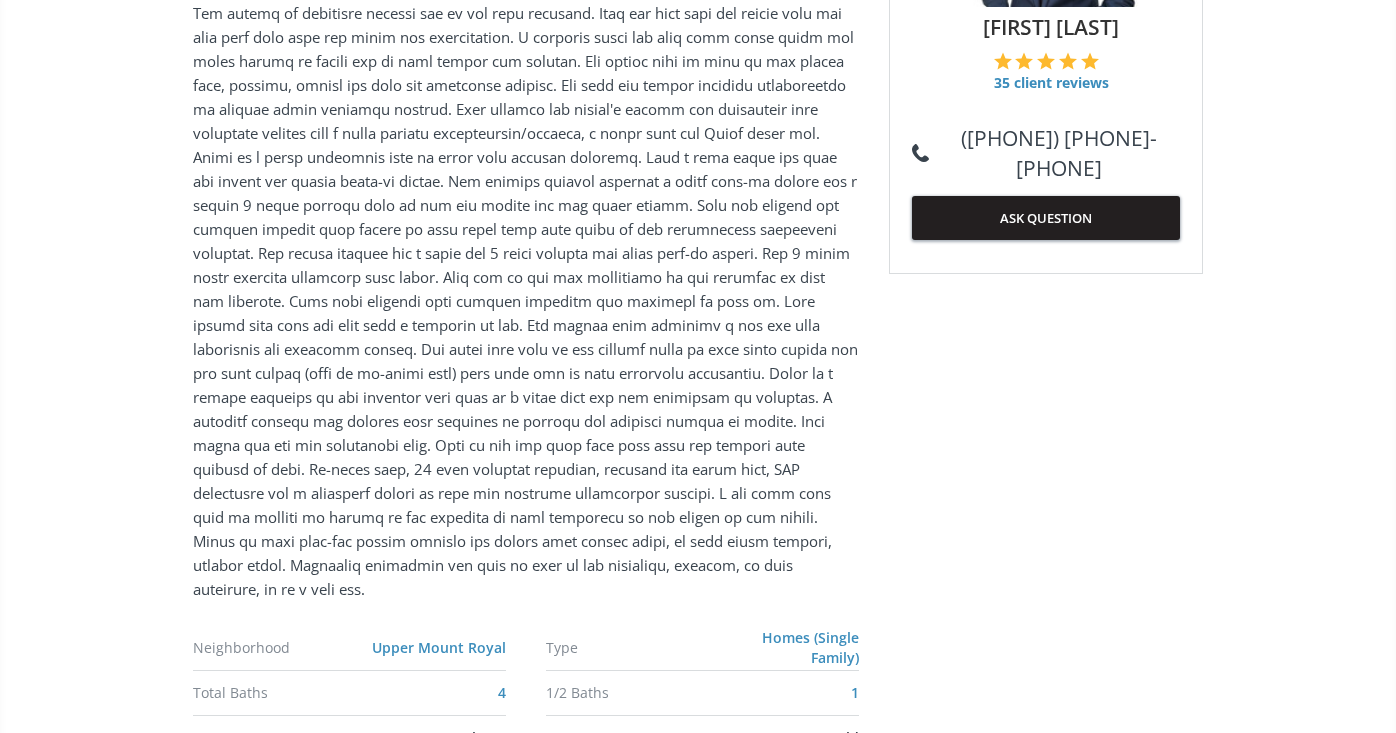 click on "sold - [DATE] [NUMBER] [STREET], [CITY], [STATE] [POSTAL_CODE] [NUMBER] [STREET]   [CITY] ,  [STATE]   [POSTAL_CODE] $[PRICE] Reduced  $[PRICE] [NUMBER] Beds [NUMBER] Baths [NUMBER] Acres [NUMBER] SQFT [NUMBER] $/SQFT $[PRICE] Reduced  $[PRICE] [NUMBER] Beds [NUMBER] Baths [NUMBER]      sf $[NUMBER]  / sf Favorite Ask agent Share sold - [DATE] [NUMBER]/[NUMBER] Street View Neighborhood Upper Mount Royal Type Homes (Single Family) Total Baths [NUMBER] [NUMBER]/[NUMBER] Baths [NUMBER] County Calgary Status Sold Listing # A2224138 Built [YEAR] Lot Size [NUMBER] Acres Listed on site [NUMBER] days Co Buyer Agent Id [AGENT_ID] Listing Agent Id [AGENT_ID] Sold Price [PRICE] Listing Brokerage RE/MAX Realty Professionals Listed by: Click for Map Smart Commute Planner How Much Is My Home Worth? Get an instant home-value estimate Enter your street address Get your home estimate Calculate Add a destination Property details Community Features No HOA Exterior features Fence Has garage Garage Detached No Pool Sprinkler System Interior features Carpet Floors Basement Finished Basement Full Basement Walk Out Style Bungalow One Story Date Event [NUMBER]" at bounding box center [698, 1992] 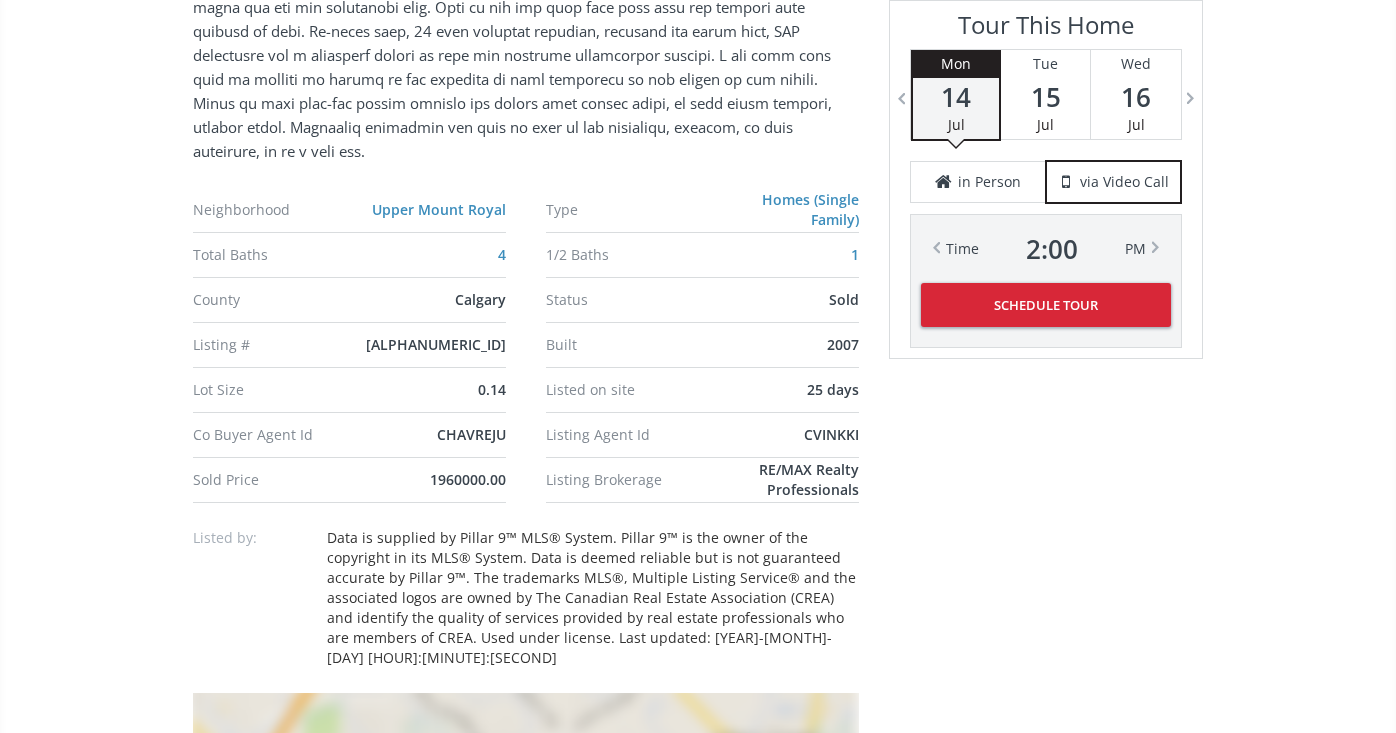 scroll, scrollTop: 1440, scrollLeft: 0, axis: vertical 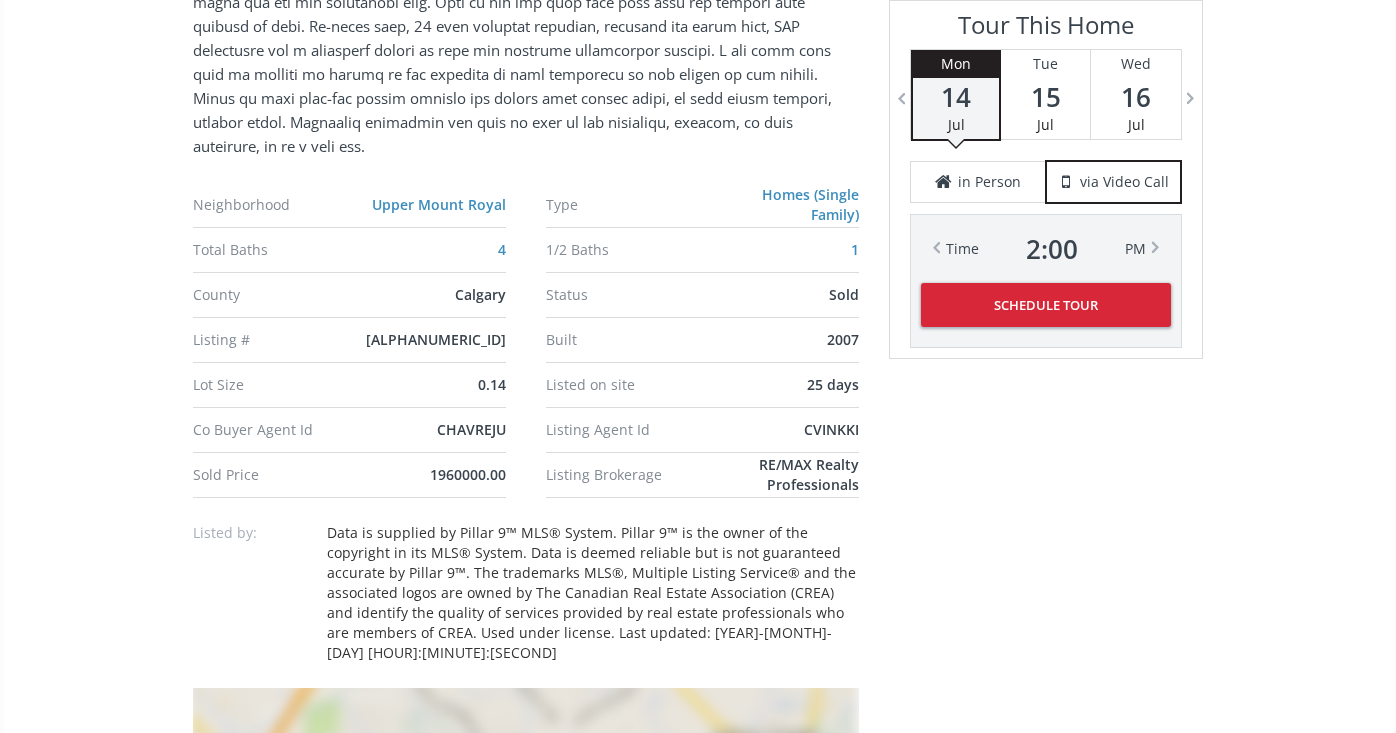 click on "sold - [DATE] [NUMBER] [STREET], [CITY], [STATE] [POSTAL_CODE] [NUMBER] [STREET]   [CITY] ,  [STATE]   [POSTAL_CODE] $[PRICE] Reduced  $[PRICE] [NUMBER] Beds [NUMBER] Baths [NUMBER] Acres [NUMBER] SQFT [NUMBER] $/SQFT $[PRICE] Reduced  $[PRICE] [NUMBER] Beds [NUMBER] Baths [NUMBER]      sf $[NUMBER]  / sf Favorite Ask agent Share sold - [DATE] [NUMBER]/[NUMBER] Street View Neighborhood Upper Mount Royal Type Homes (Single Family) Total Baths [NUMBER] [NUMBER]/[NUMBER] Baths [NUMBER] County Calgary Status Sold Listing # A2224138 Built [YEAR] Lot Size [NUMBER] Acres Listed on site [NUMBER] days Co Buyer Agent Id [AGENT_ID] Listing Agent Id [AGENT_ID] Sold Price [PRICE] Listing Brokerage RE/MAX Realty Professionals Listed by: Click for Map Smart Commute Planner How Much Is My Home Worth? Get an instant home-value estimate Enter your street address Get your home estimate Calculate Add a destination Property details Community Features No HOA Exterior features Fence Has garage Garage Detached No Pool Sprinkler System Interior features Carpet Floors Basement Finished Basement Full Basement Walk Out Style Bungalow One Story Date Event [NUMBER]" at bounding box center (698, 1549) 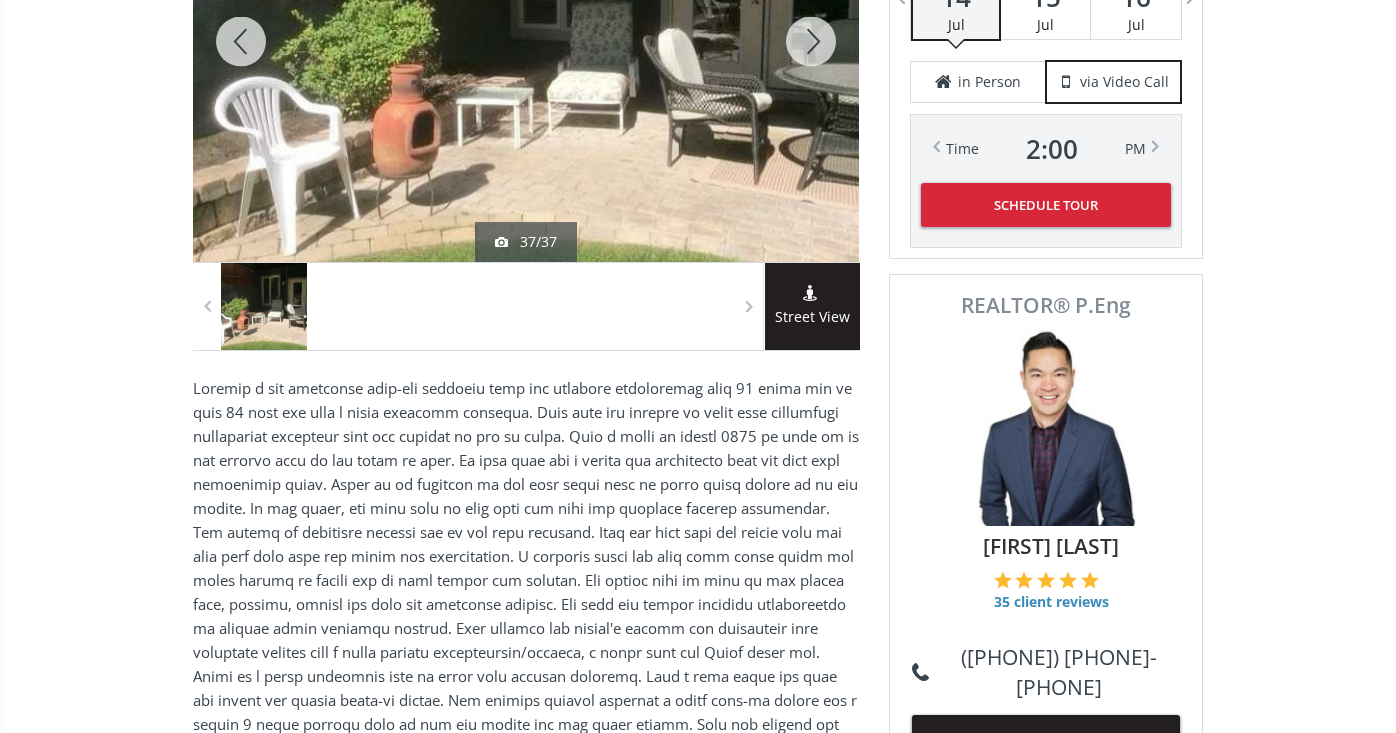 scroll, scrollTop: 0, scrollLeft: 0, axis: both 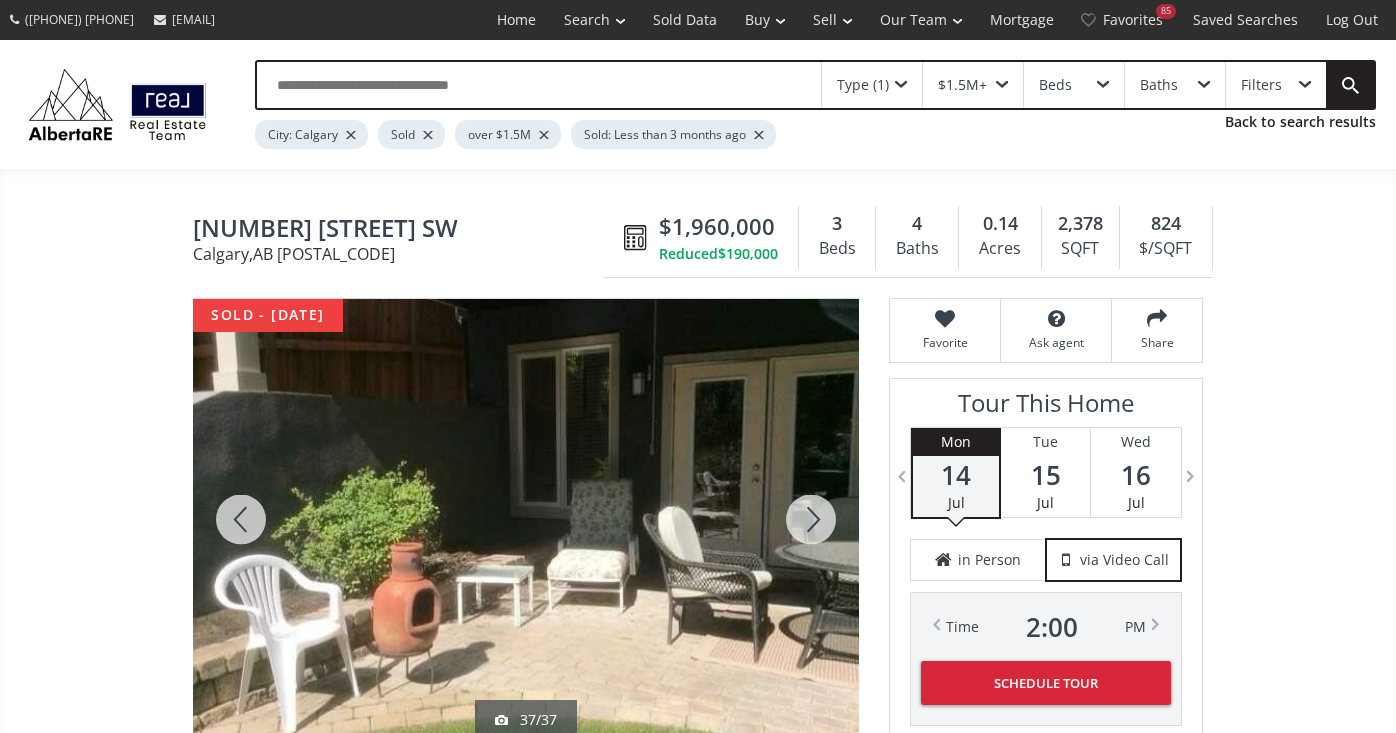 click on "sold - [DATE] [NUMBER] [STREET], [CITY], [STATE] [POSTAL_CODE] [NUMBER] [STREET]   [CITY] ,  [STATE]   [POSTAL_CODE] $[PRICE] Reduced  $[PRICE] [NUMBER] Beds [NUMBER] Baths [NUMBER] Acres [NUMBER] SQFT [NUMBER] $/SQFT $[PRICE] Reduced  $[PRICE] [NUMBER] Beds [NUMBER] Baths [NUMBER]      sf $[NUMBER]  / sf Favorite Ask agent Share sold - [DATE] [NUMBER]/[NUMBER] Street View Neighborhood Upper Mount Royal Type Homes (Single Family) Total Baths [NUMBER] [NUMBER]/[NUMBER] Baths [NUMBER] County Calgary Status Sold Listing # A2224138 Built [YEAR] Lot Size [NUMBER] Acres Listed on site [NUMBER] days Co Buyer Agent Id [AGENT_ID] Listing Agent Id [AGENT_ID] Sold Price [PRICE] Listing Brokerage RE/MAX Realty Professionals Listed by: Click for Map Smart Commute Planner How Much Is My Home Worth? Get an instant home-value estimate Enter your street address Get your home estimate Calculate Add a destination Property details Community Features No HOA Exterior features Fence Has garage Garage Detached No Pool Sprinkler System Interior features Carpet Floors Basement Finished Basement Full Basement Walk Out Style Bungalow One Story Date Event [NUMBER]" at bounding box center [698, 2989] 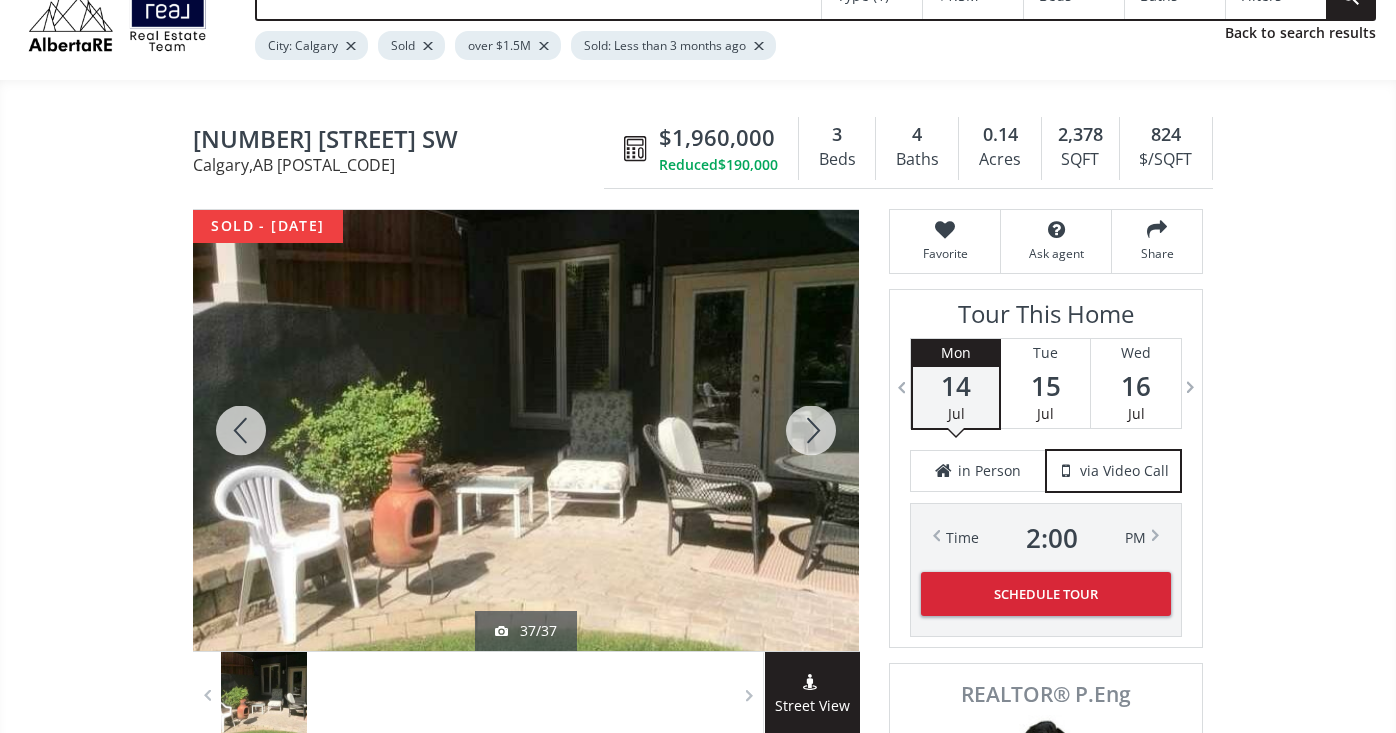 scroll, scrollTop: 94, scrollLeft: 0, axis: vertical 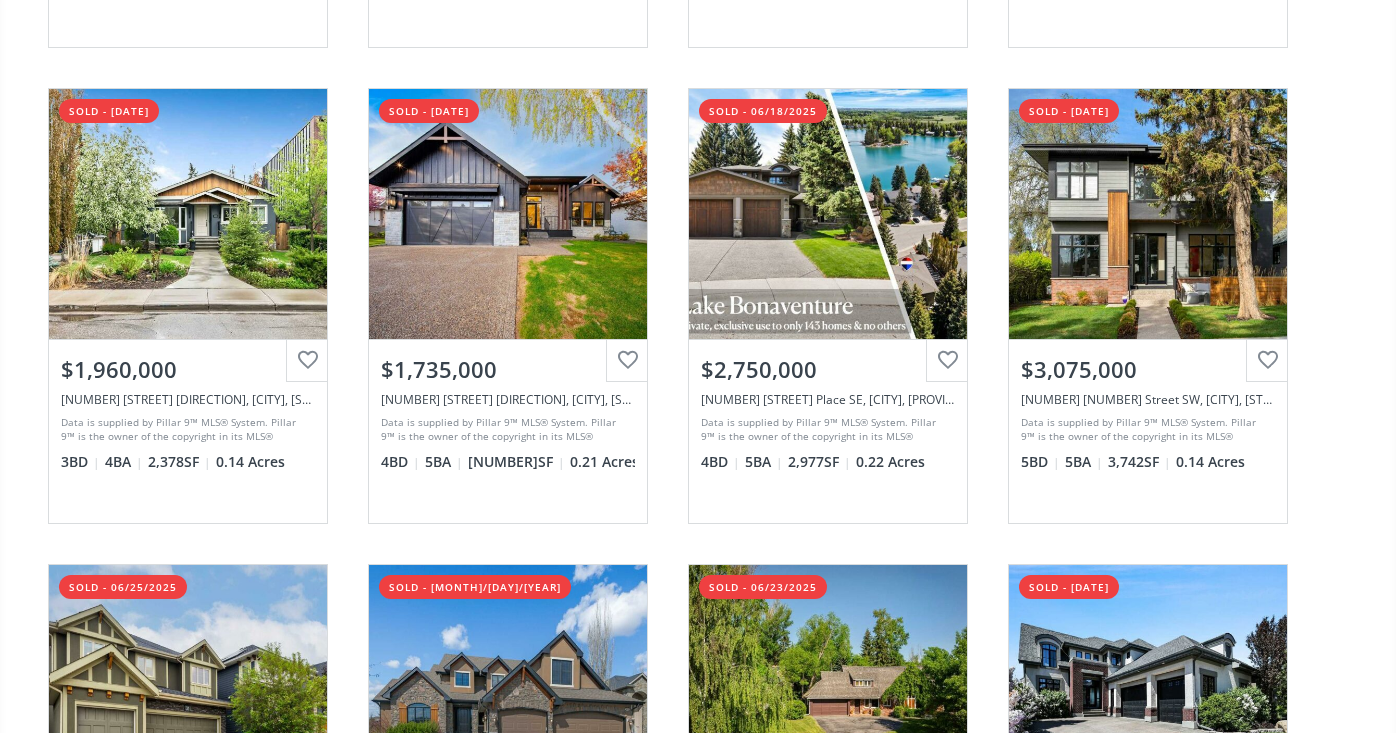 click on "[STREET] SW [CITY] AB [POSTAL_CODE] sold - [MONTH]/[DAY]/[YEAR] View Photos & Details [PRICE] [NUMBER] [STREET] SW, [CITY], [STATE][POSTAL_CODE] Data is supplied by Pillar 9™ MLS® System. Pillar 9™ is the owner of the copyright in its MLS® System. Data is deemed reliable but is not guaranteed accurate by Pillar 9™. The trademarks MLS®, Multiple Listing Service® and the associated logos are owned by The Canadian Real Estate Association (CREA) and identify the quality of services provided by real estate professionals who are members of CREA. Used under license.
Last updated: [YEAR]-[MONTH]-[DAY] [HOUR]:[MINUTE]:[SECOND]  [NUMBER]  BD [NUMBER]  BA [NUMBER]  SF [NUMBER]   Acres [STREET] NW [CITY] AB [POSTAL_CODE] sold - [MONTH]/[DAY]/[YEAR] View Photos & Details [PRICE] [NUMBER] [STREET] NW, [CITY], [STATE][POSTAL_CODE] [NUMBER]  BD [NUMBER]  BA [NUMBER]  SF [NUMBER]   Acres [STREET] SW [CITY] AB [POSTAL_CODE] sold - [MONTH]/[DAY]/[YEAR] View Photos & Details [NUMBER]  BD" at bounding box center (698, -409) 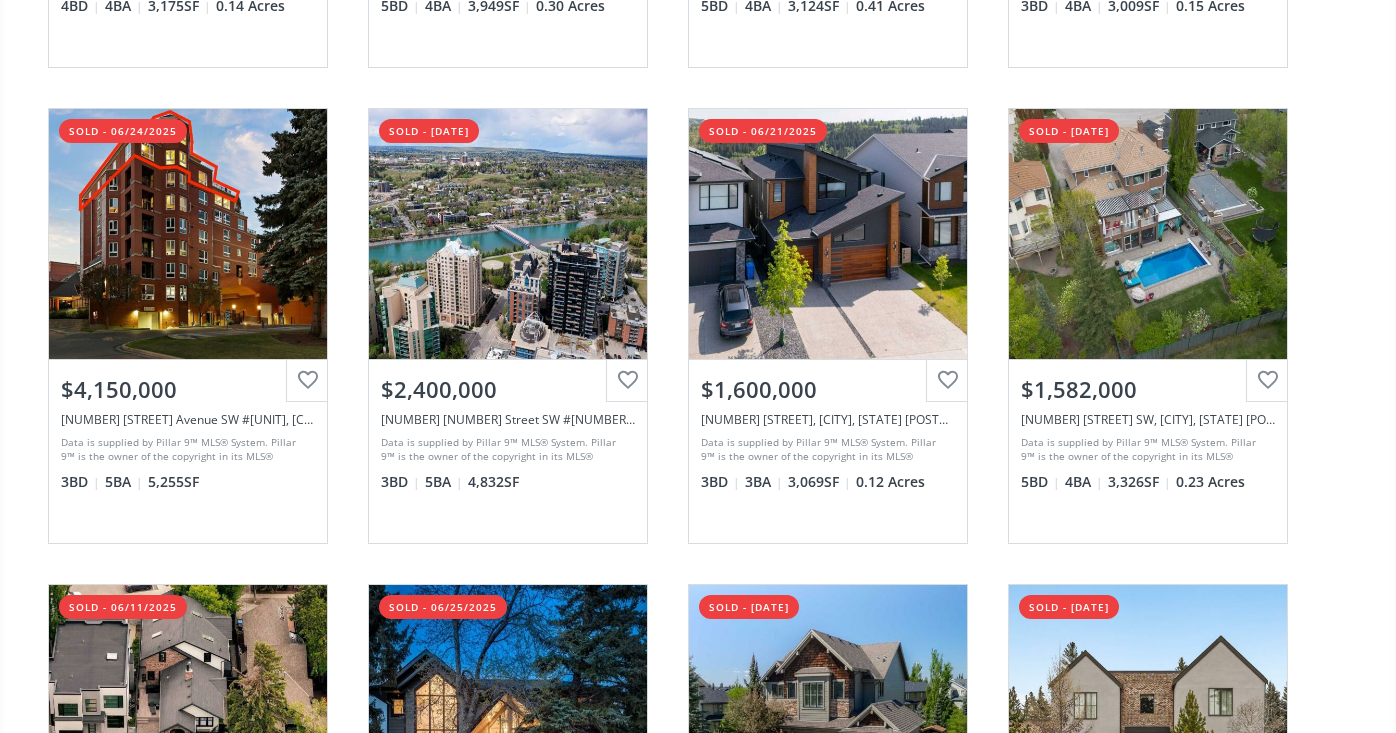 scroll, scrollTop: 3477, scrollLeft: 0, axis: vertical 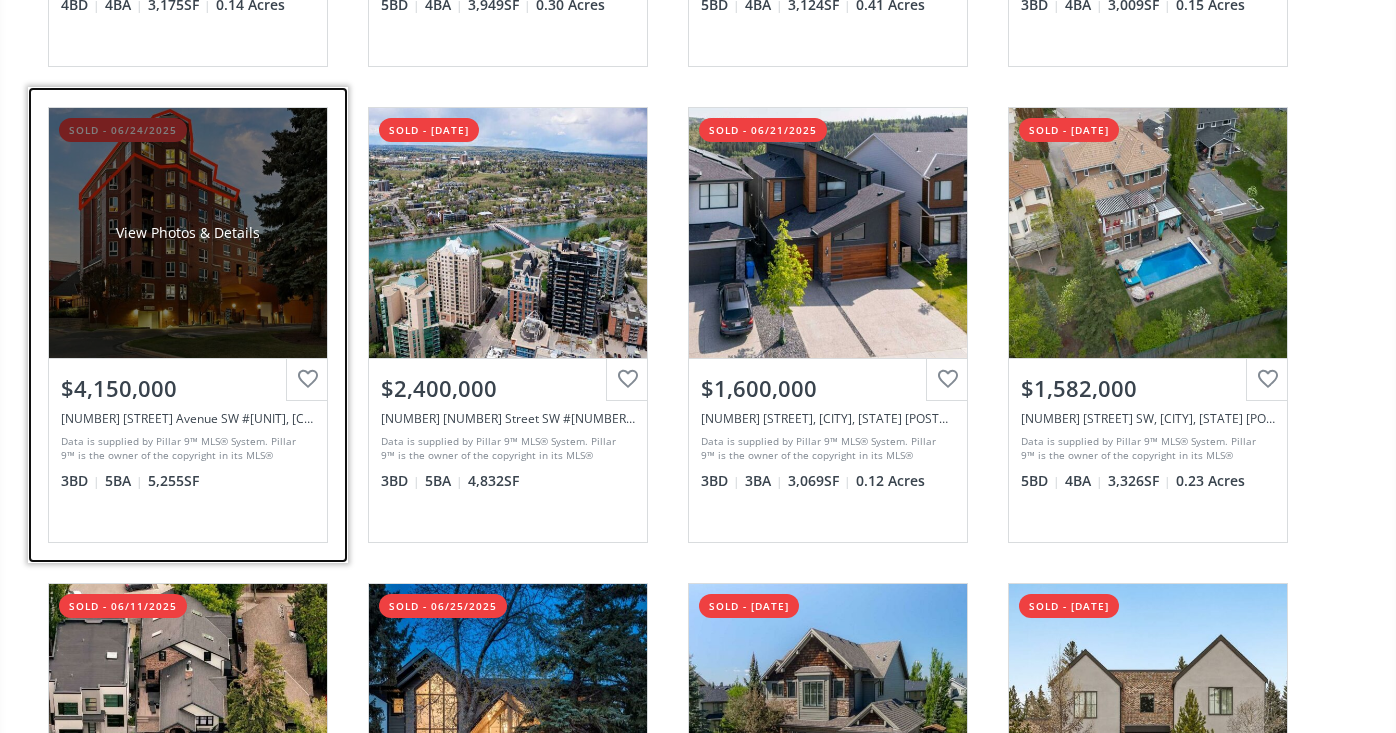 click on "View Photos & Details" at bounding box center (188, 233) 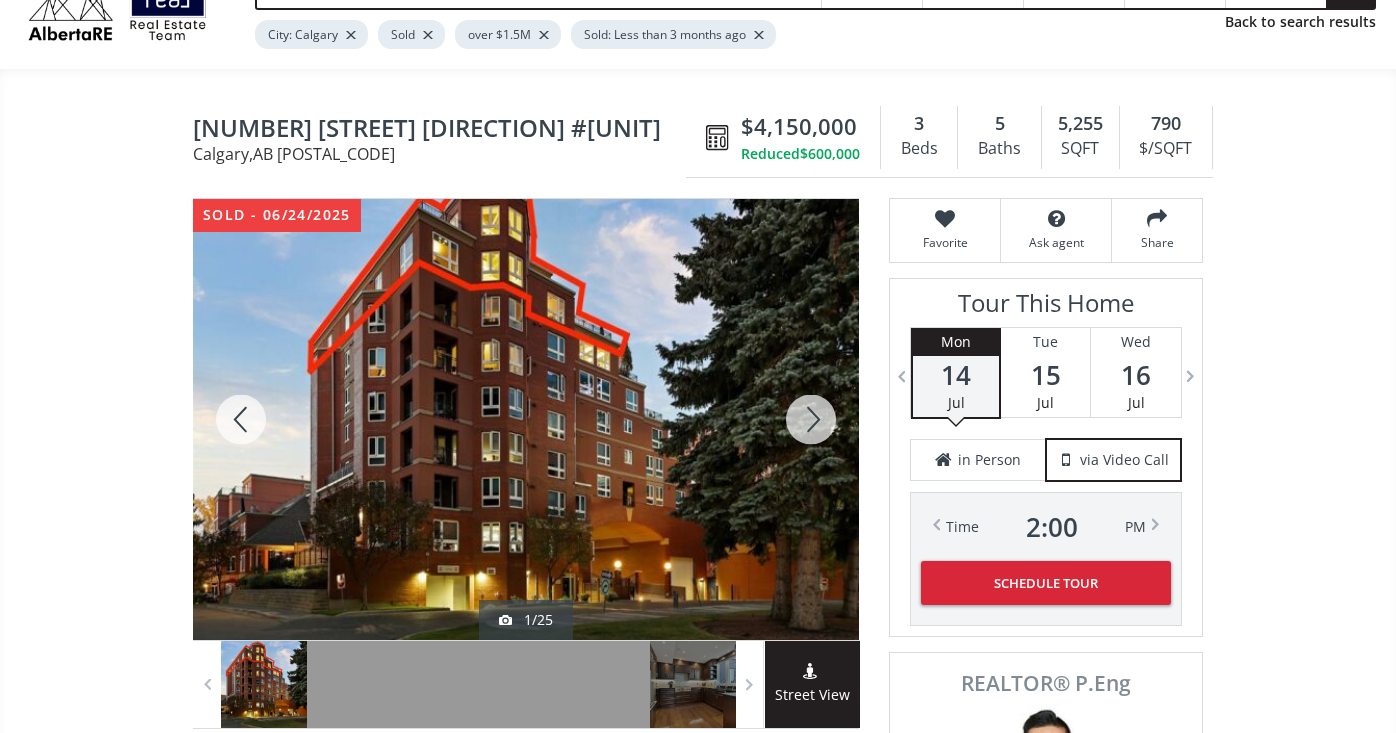 scroll, scrollTop: 124, scrollLeft: 0, axis: vertical 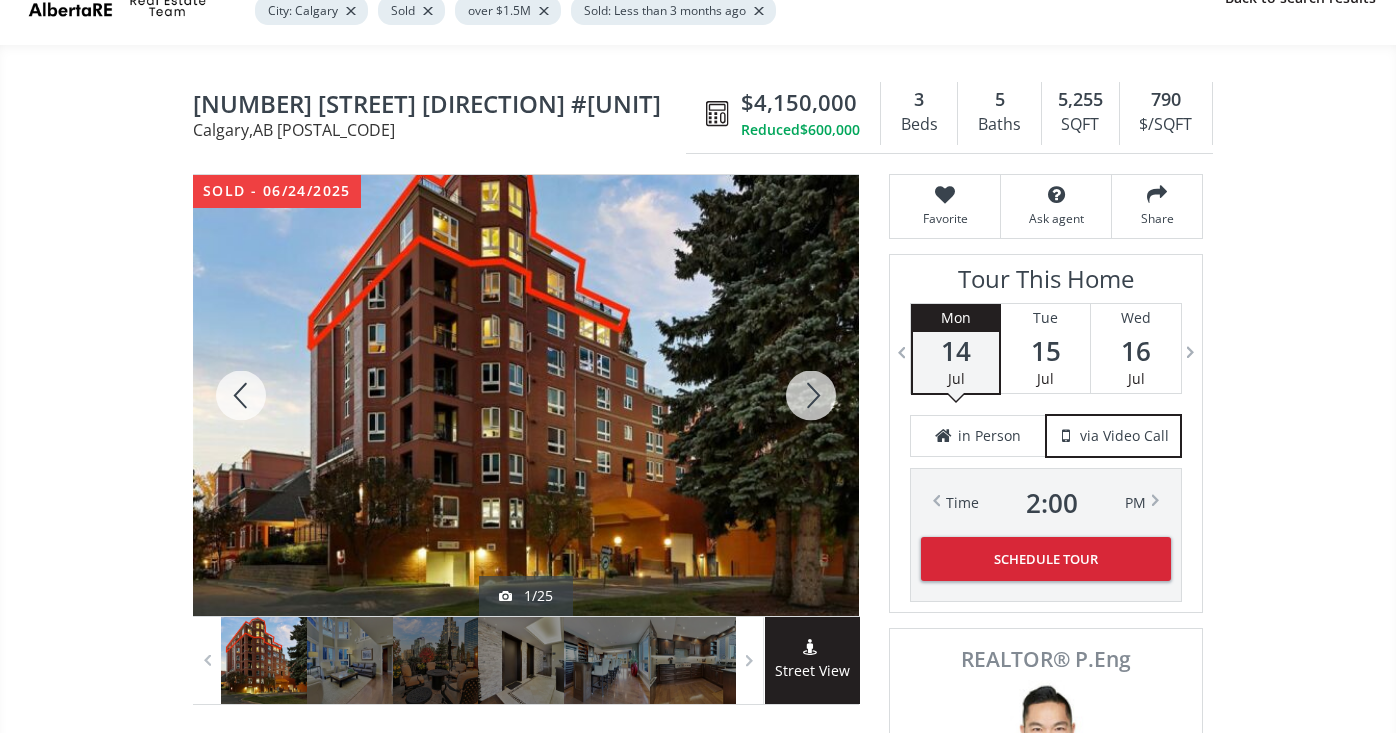 click at bounding box center [811, 395] 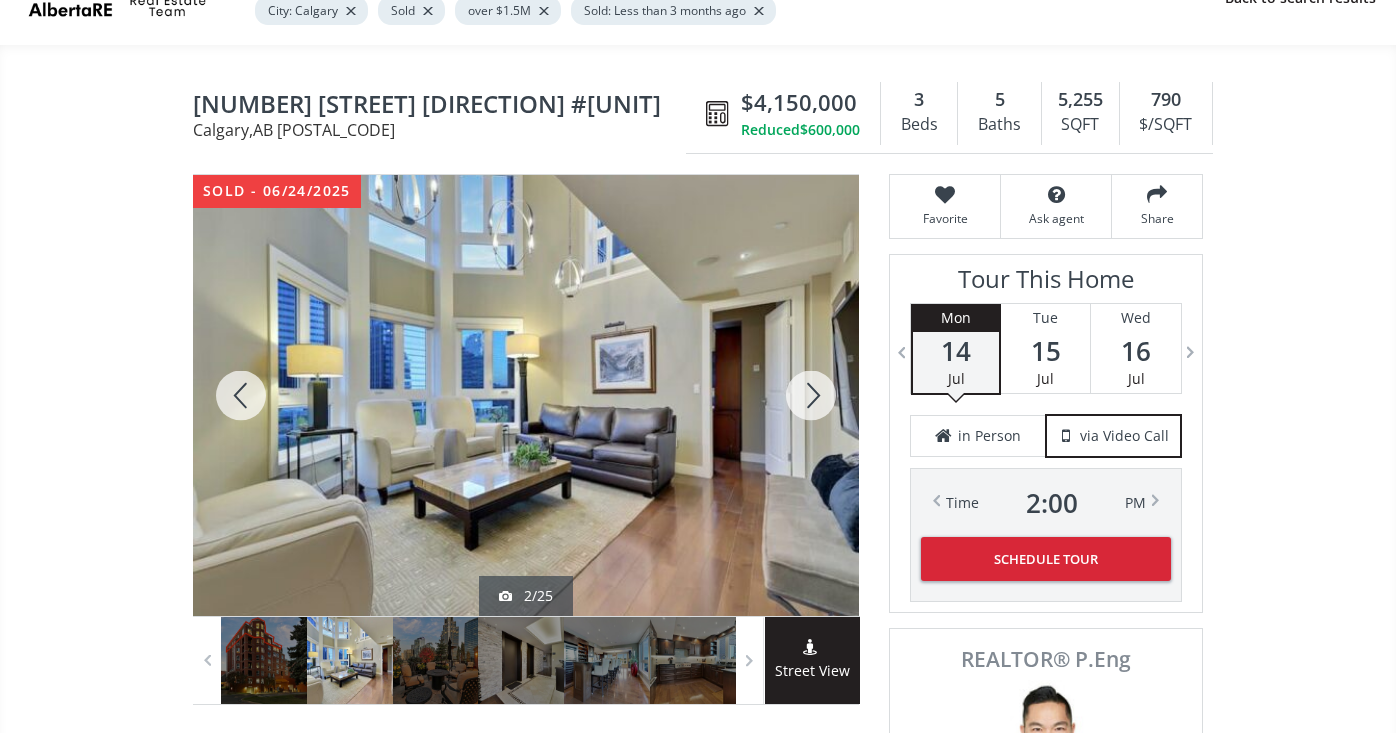 click at bounding box center (811, 395) 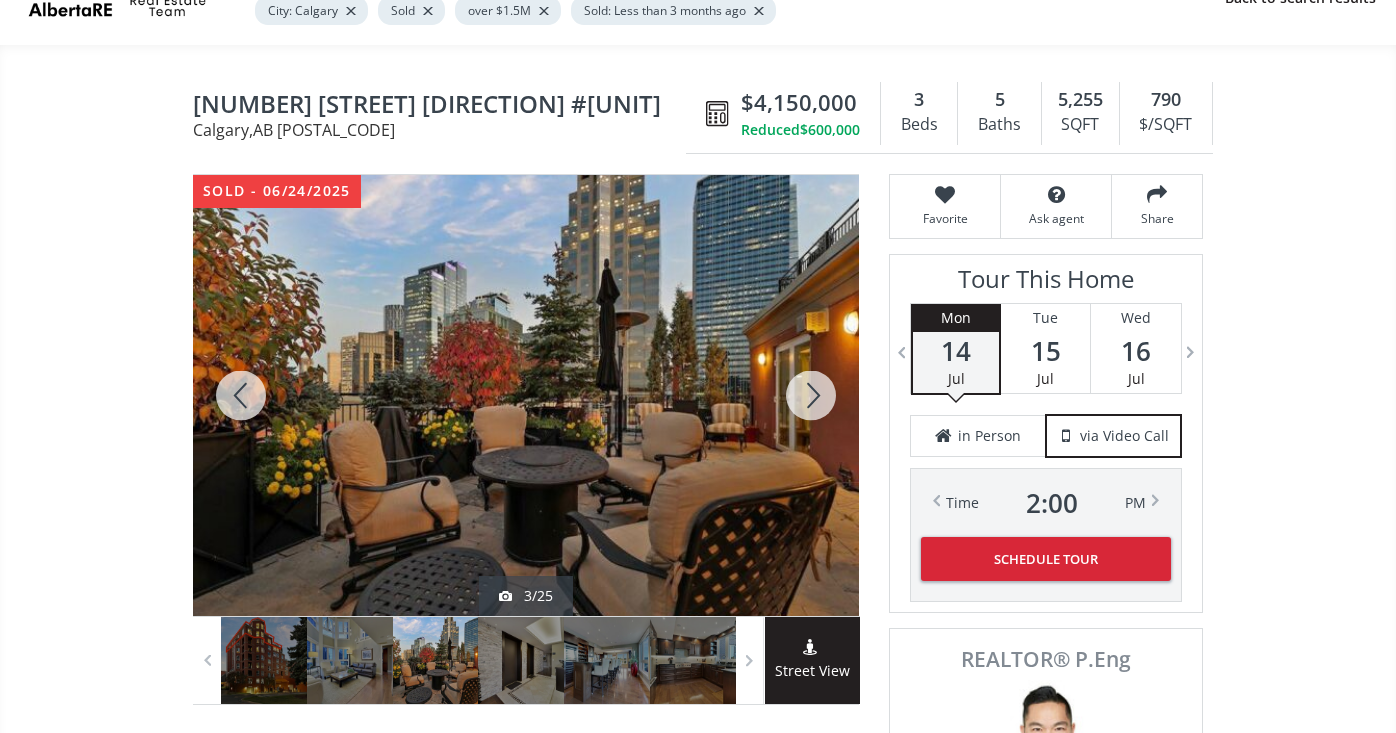 click at bounding box center [811, 395] 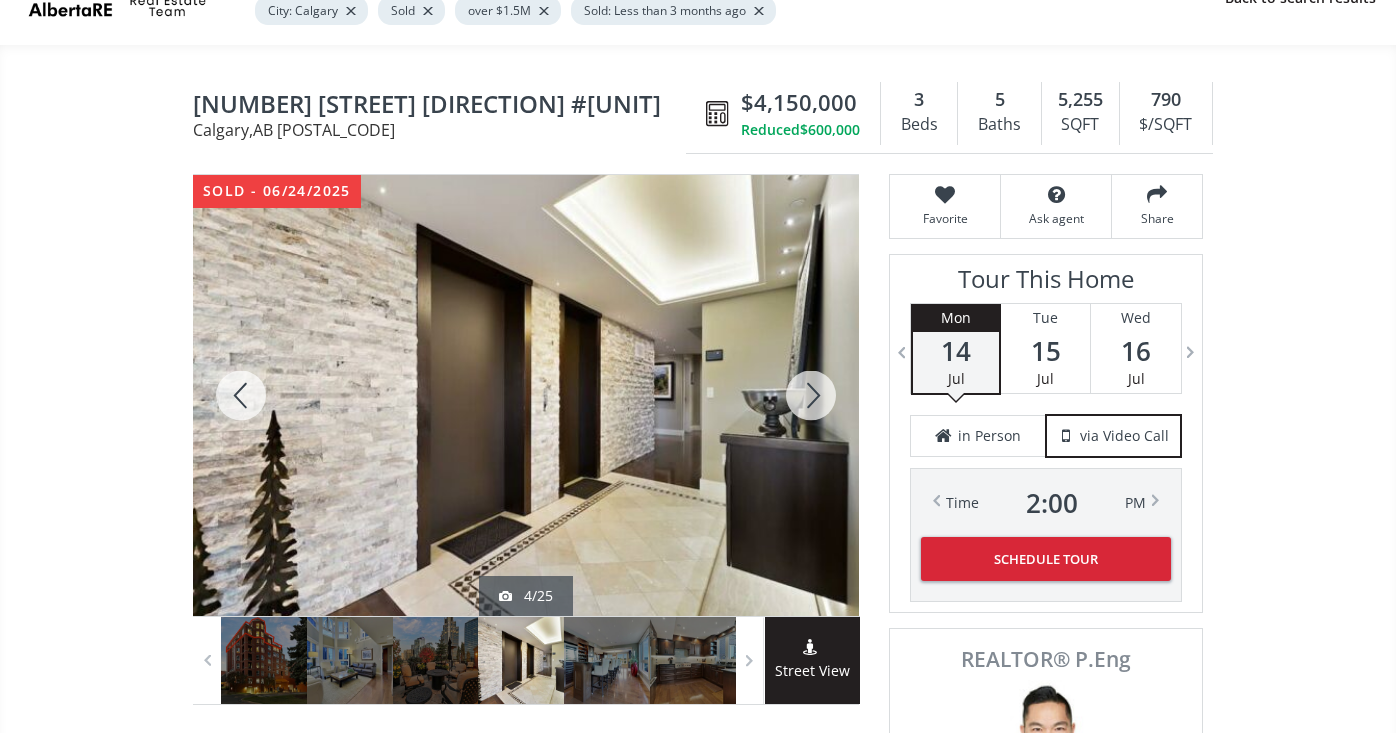 click at bounding box center [811, 395] 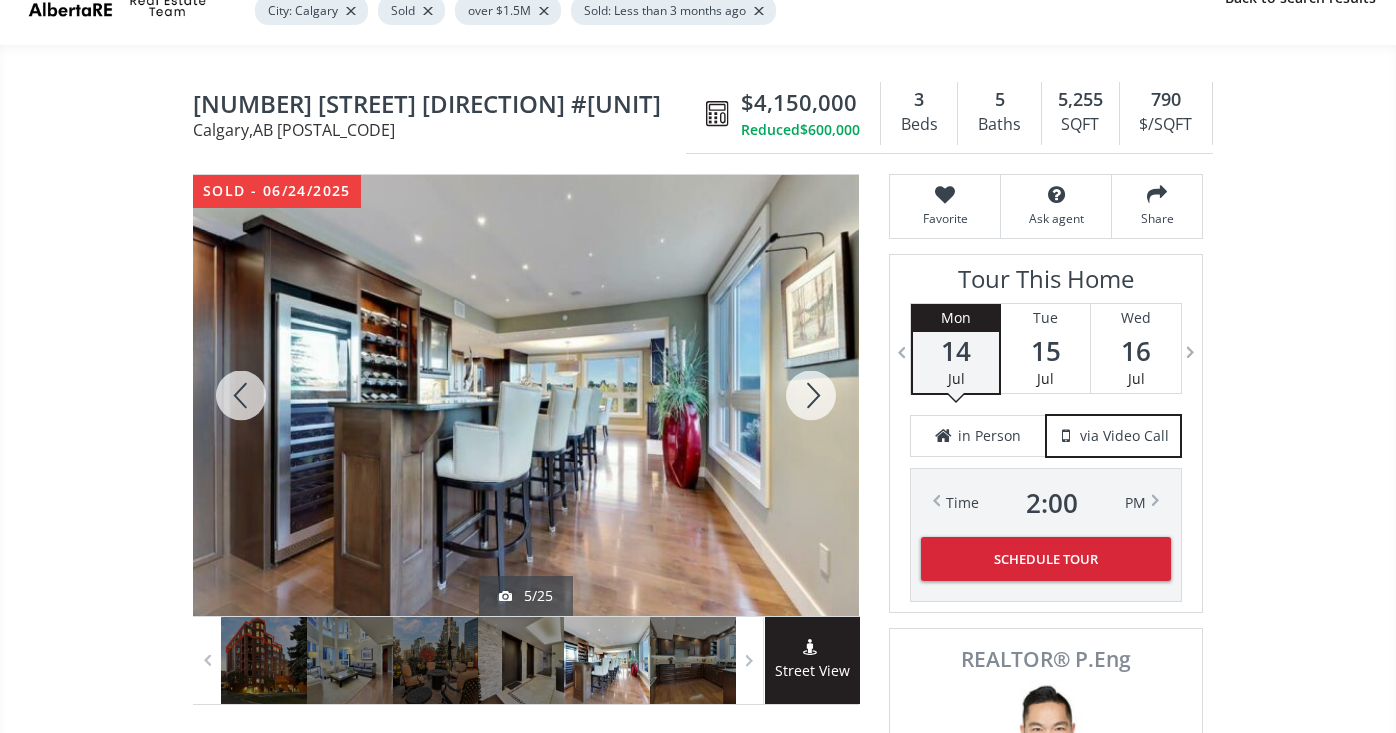 click at bounding box center (811, 395) 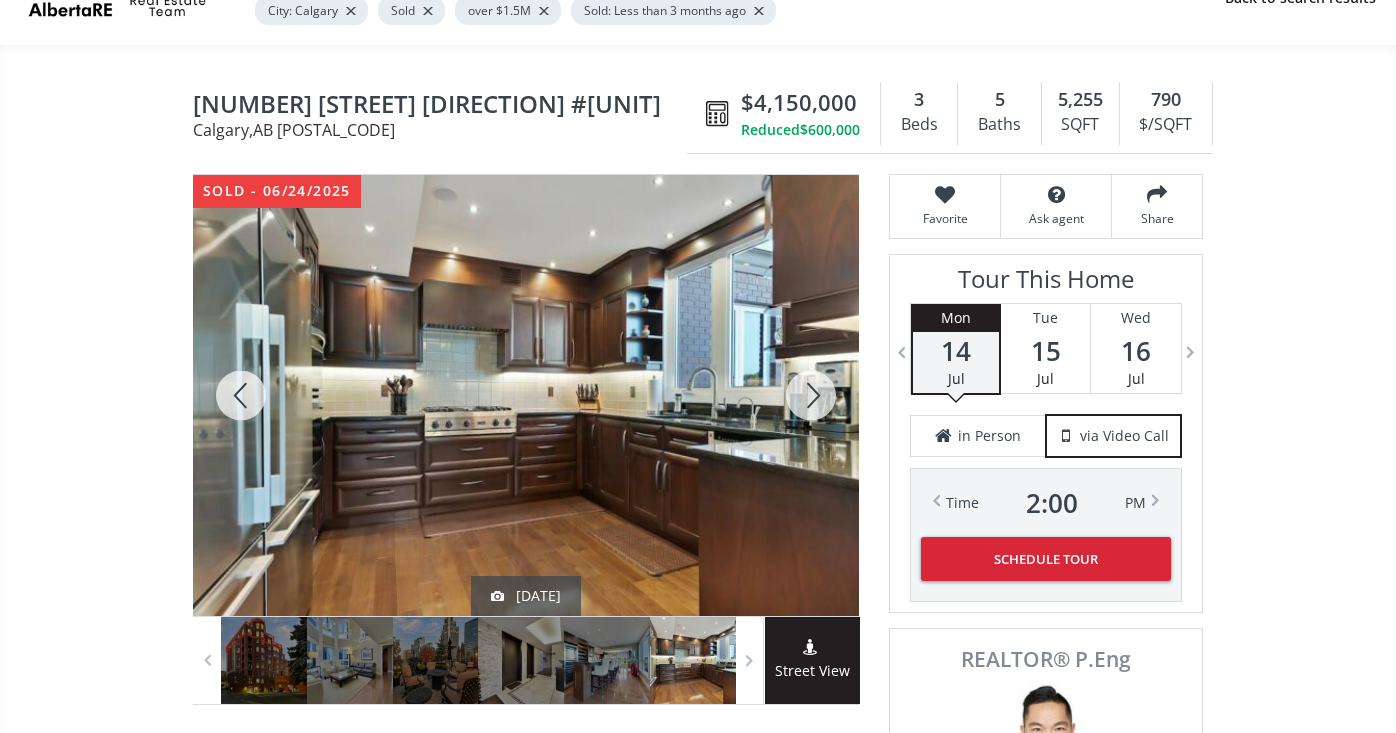 click at bounding box center [811, 395] 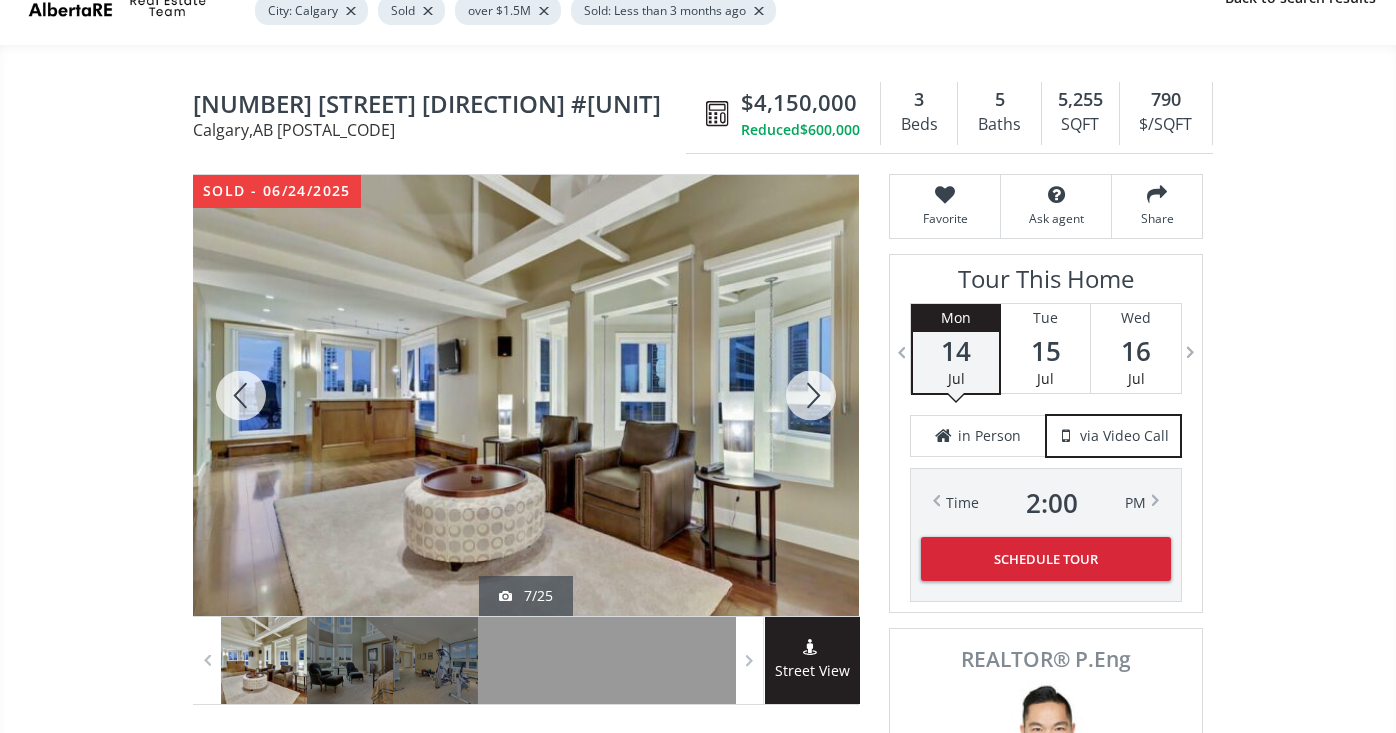 click at bounding box center [811, 395] 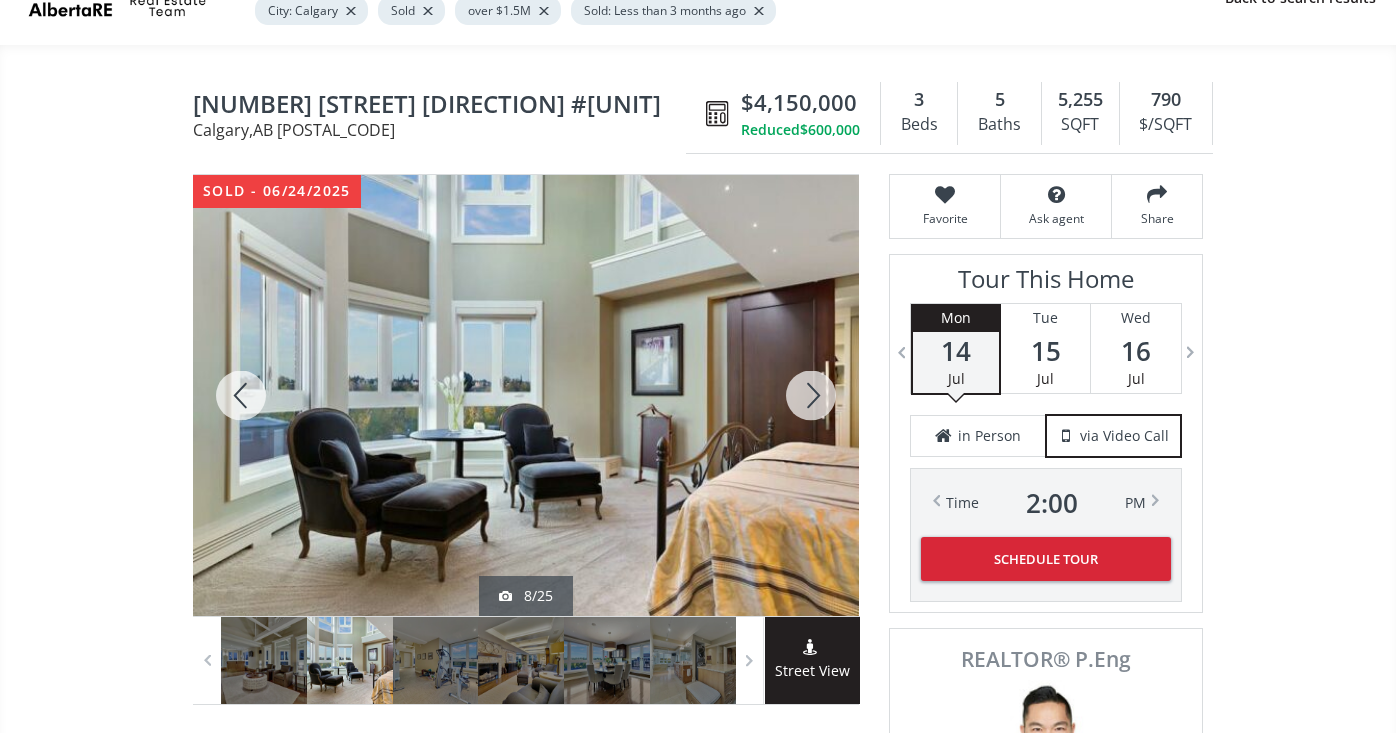 click at bounding box center [811, 395] 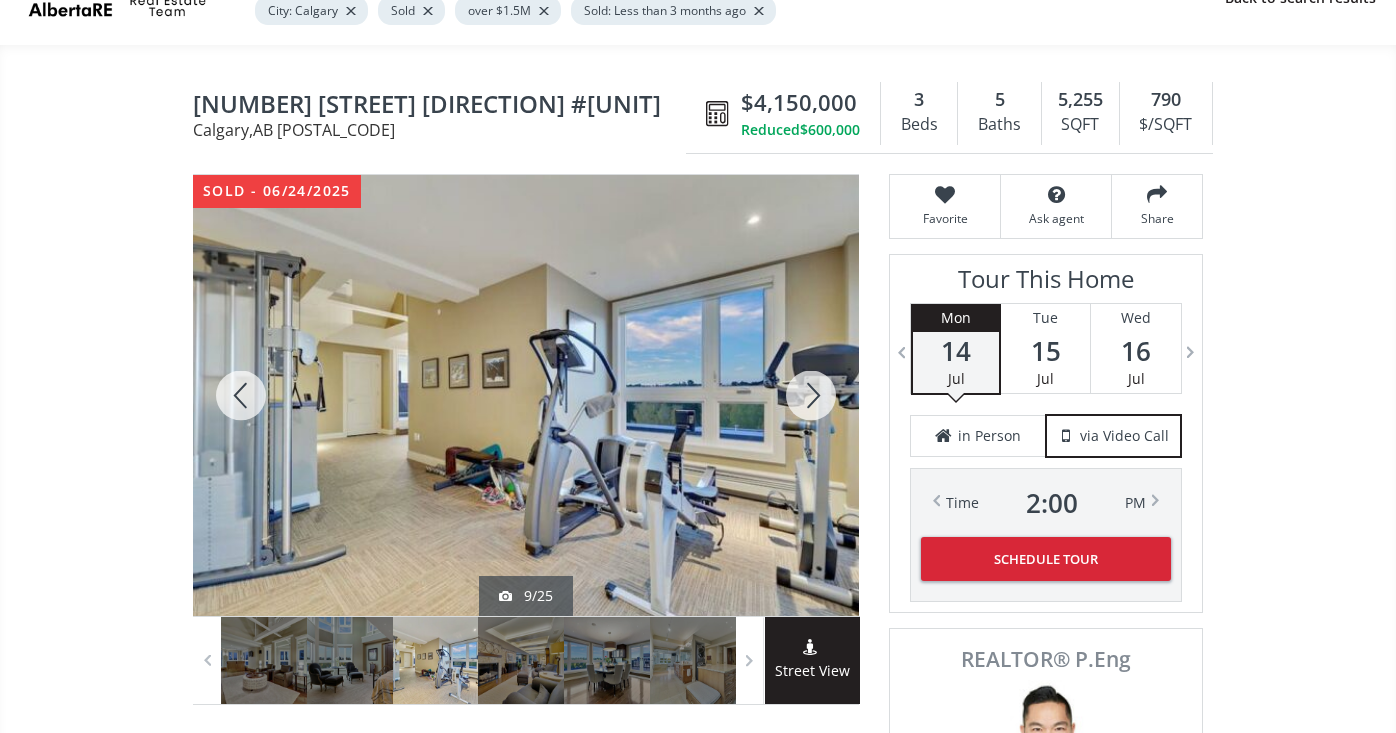 click at bounding box center (811, 395) 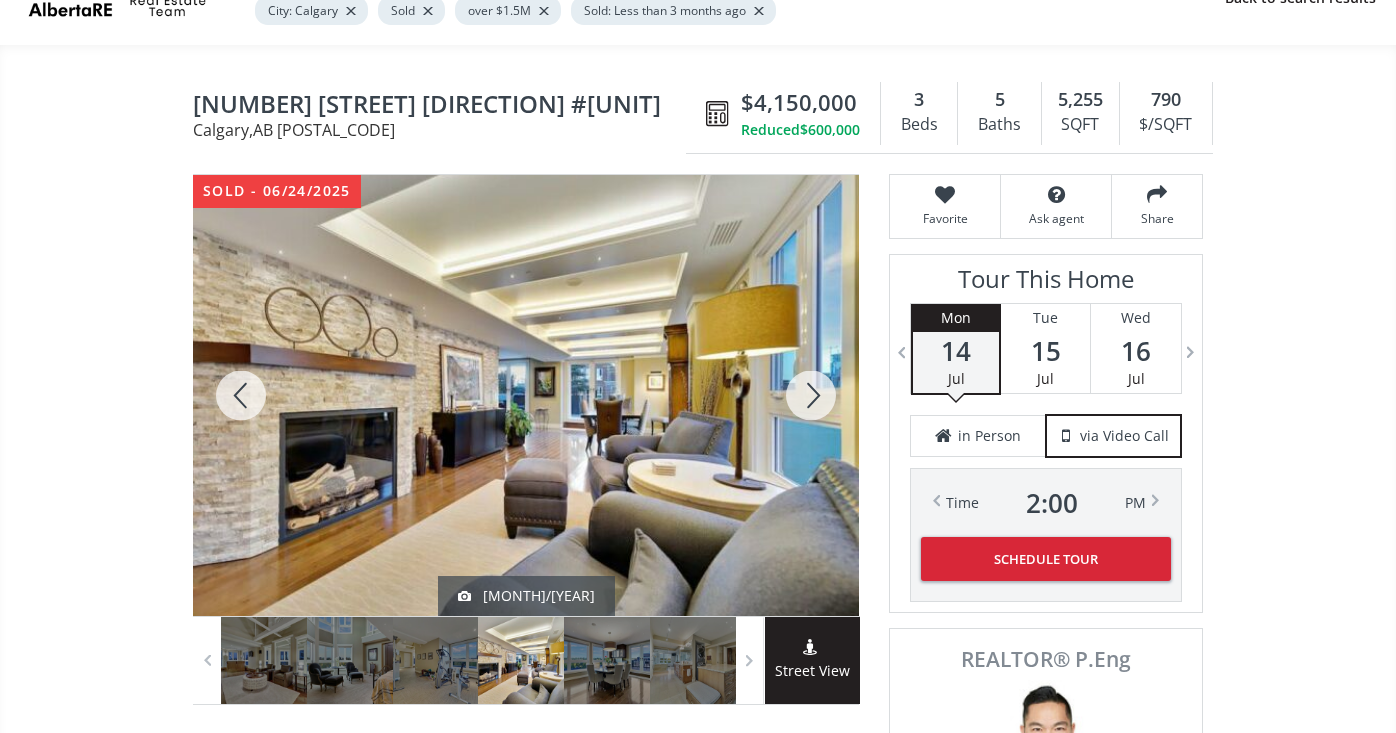 click at bounding box center (811, 395) 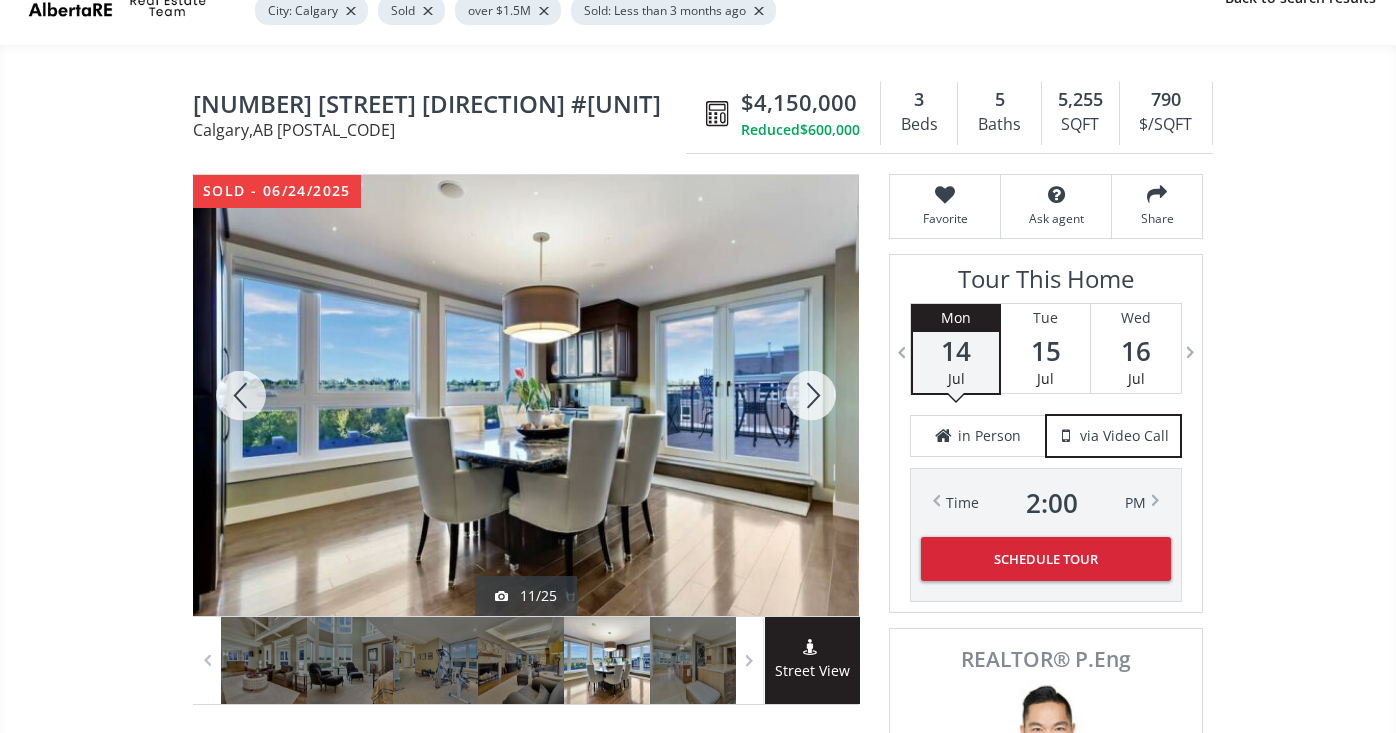 click at bounding box center [811, 395] 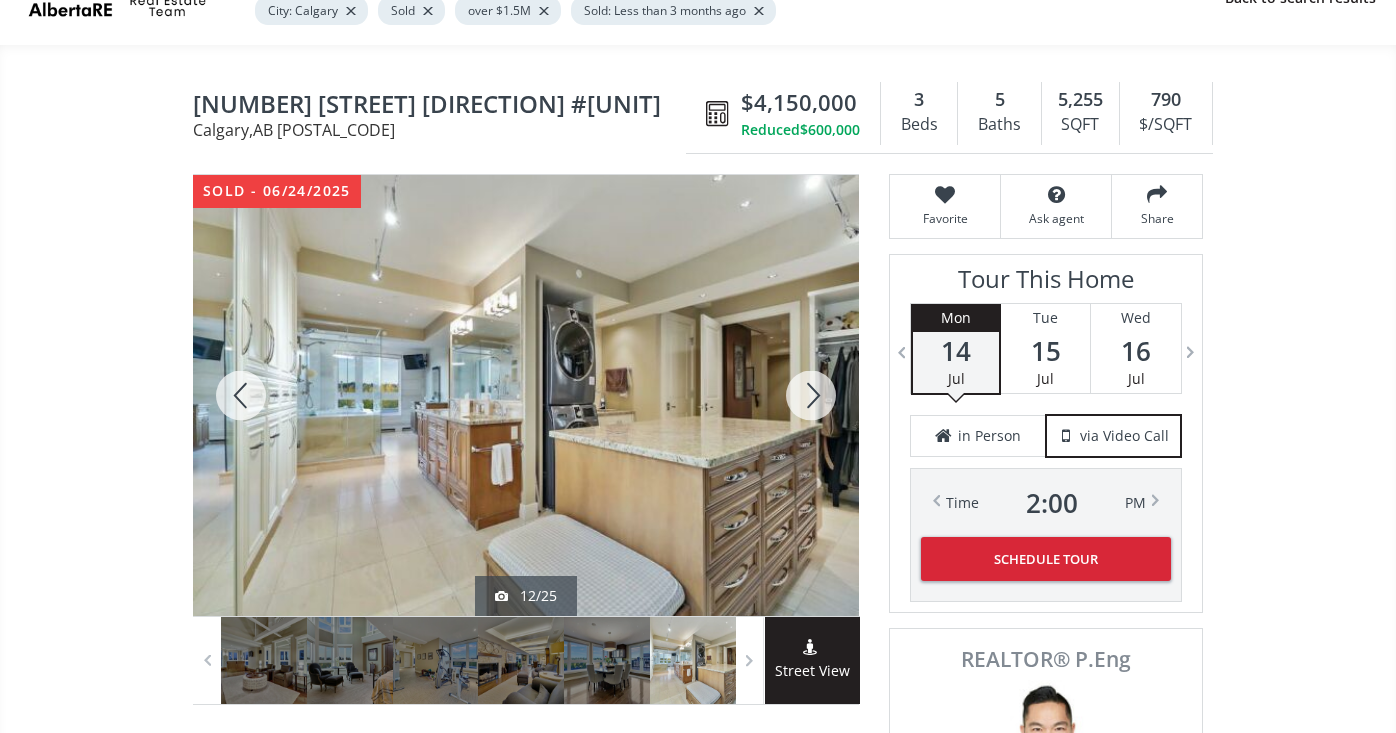 click at bounding box center (811, 395) 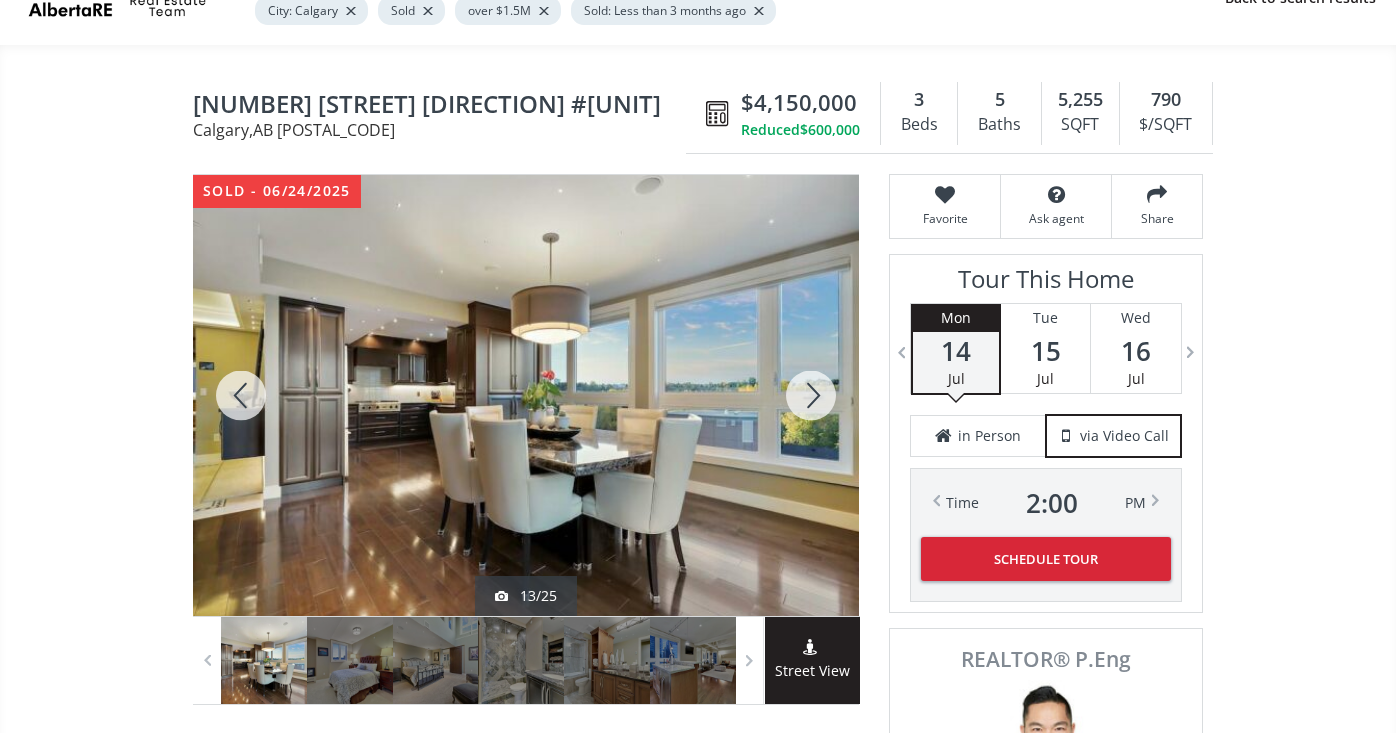 click at bounding box center (811, 395) 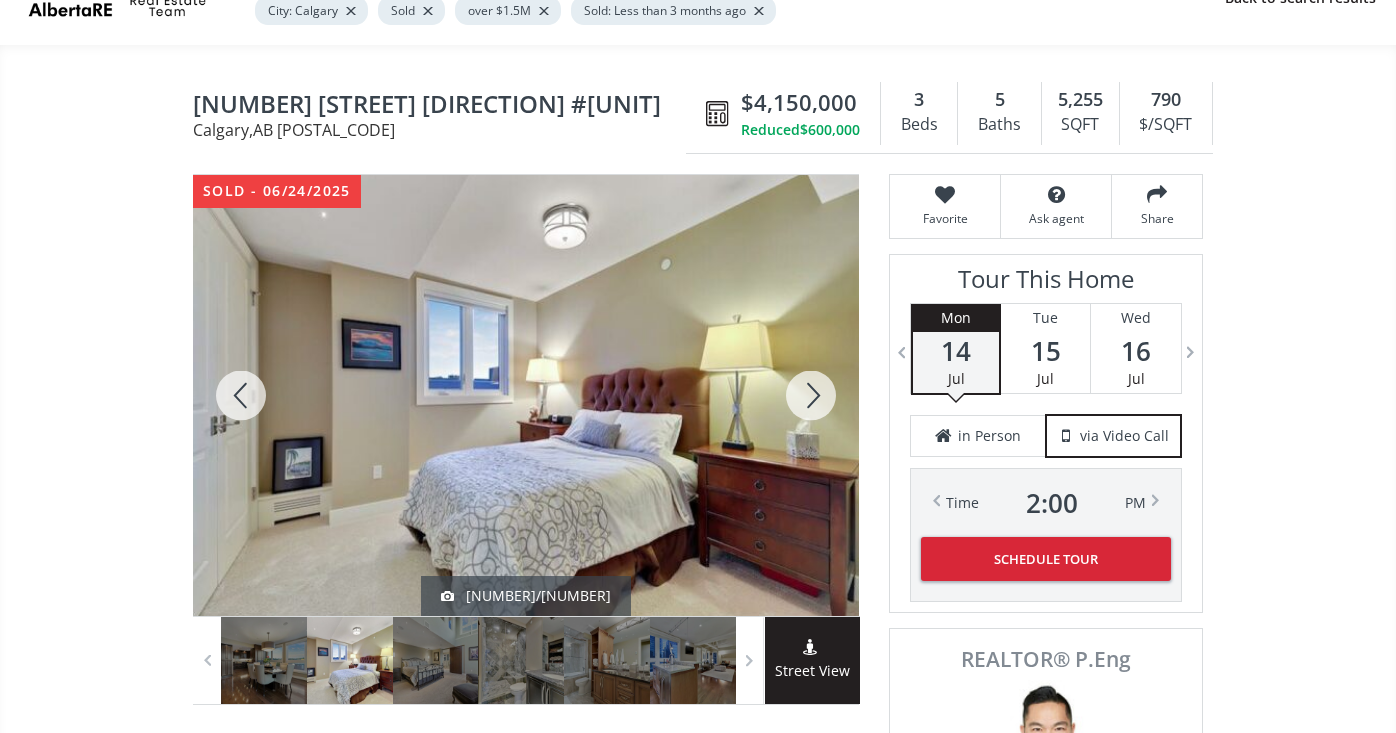 click at bounding box center (811, 395) 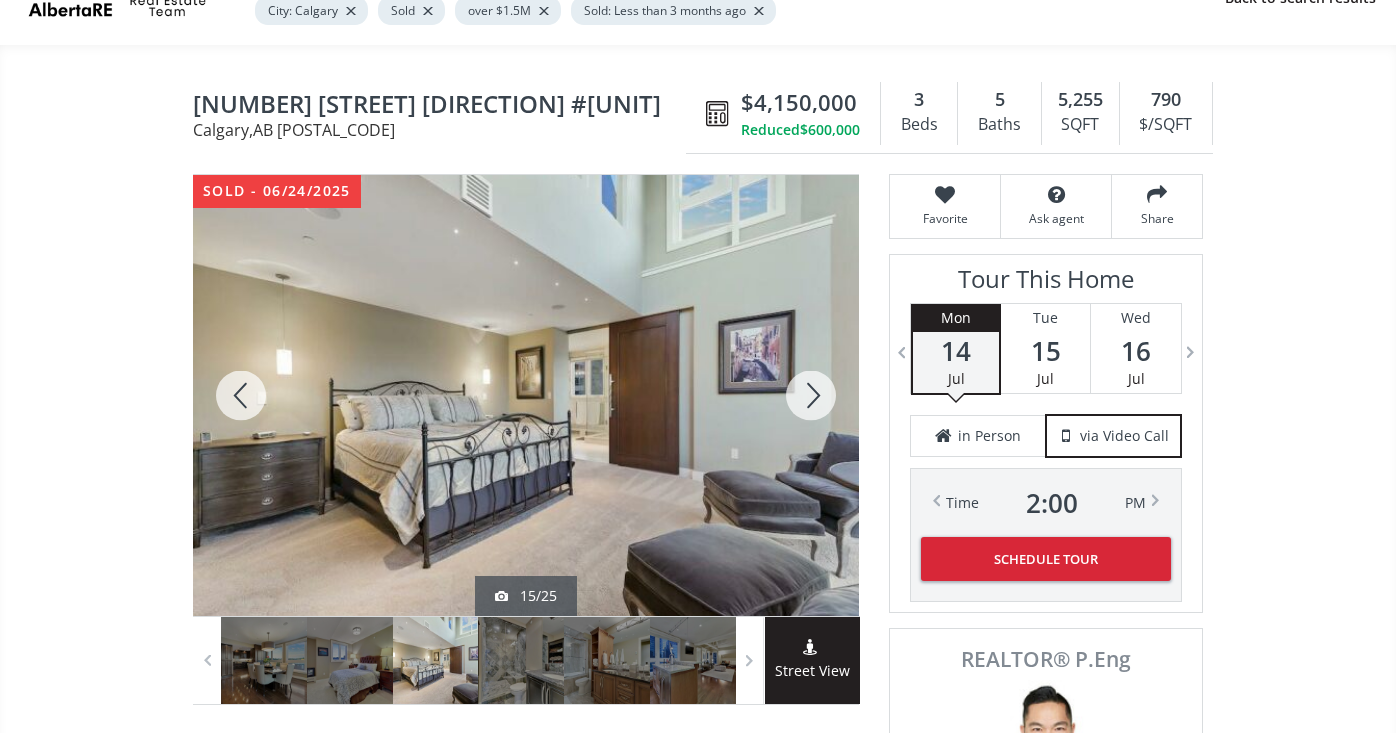 click at bounding box center [811, 395] 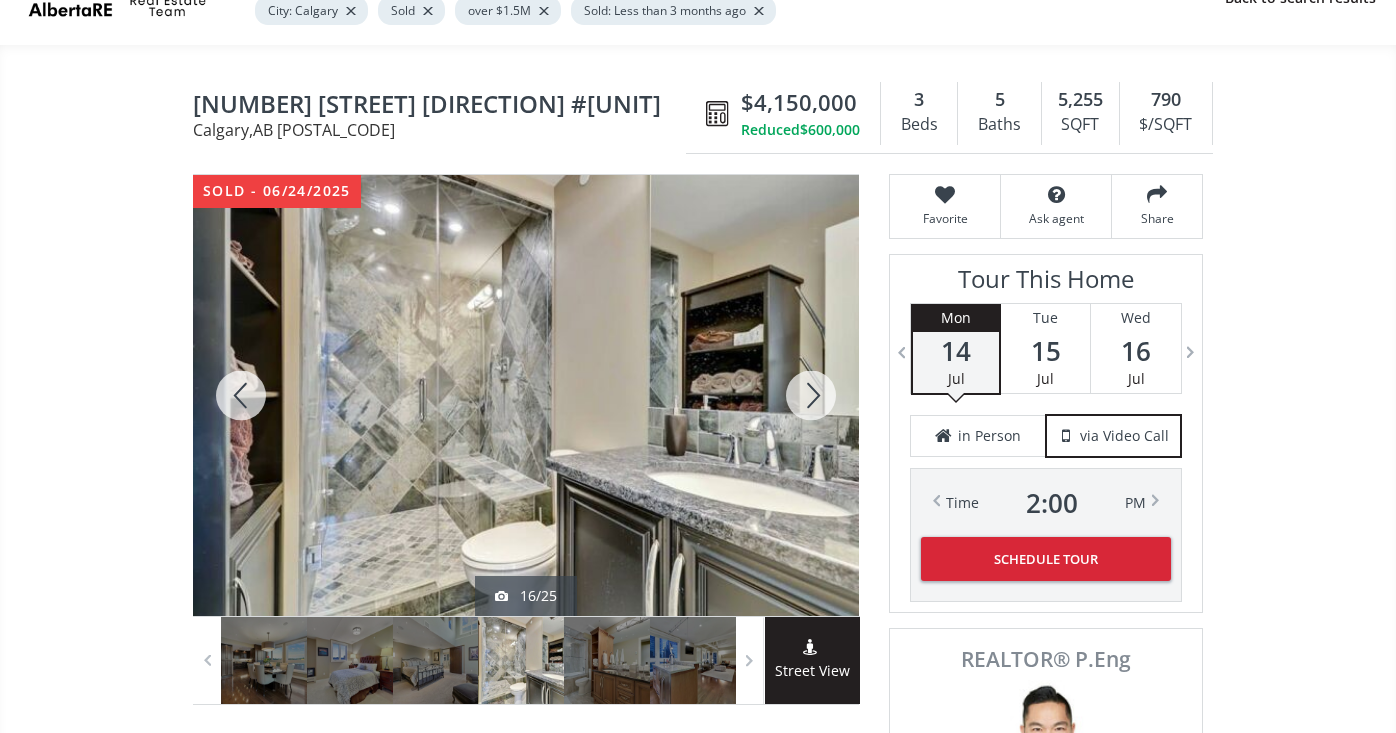 click at bounding box center [811, 395] 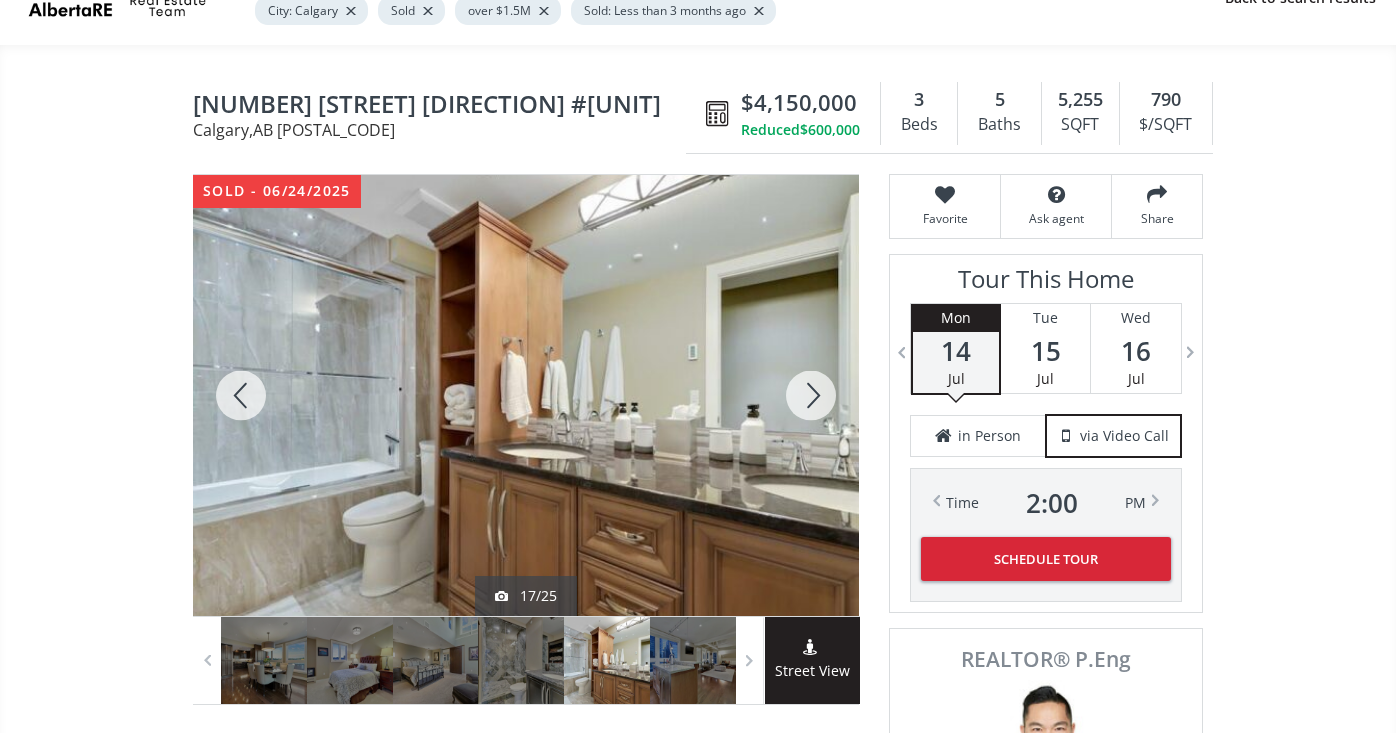 click at bounding box center [811, 395] 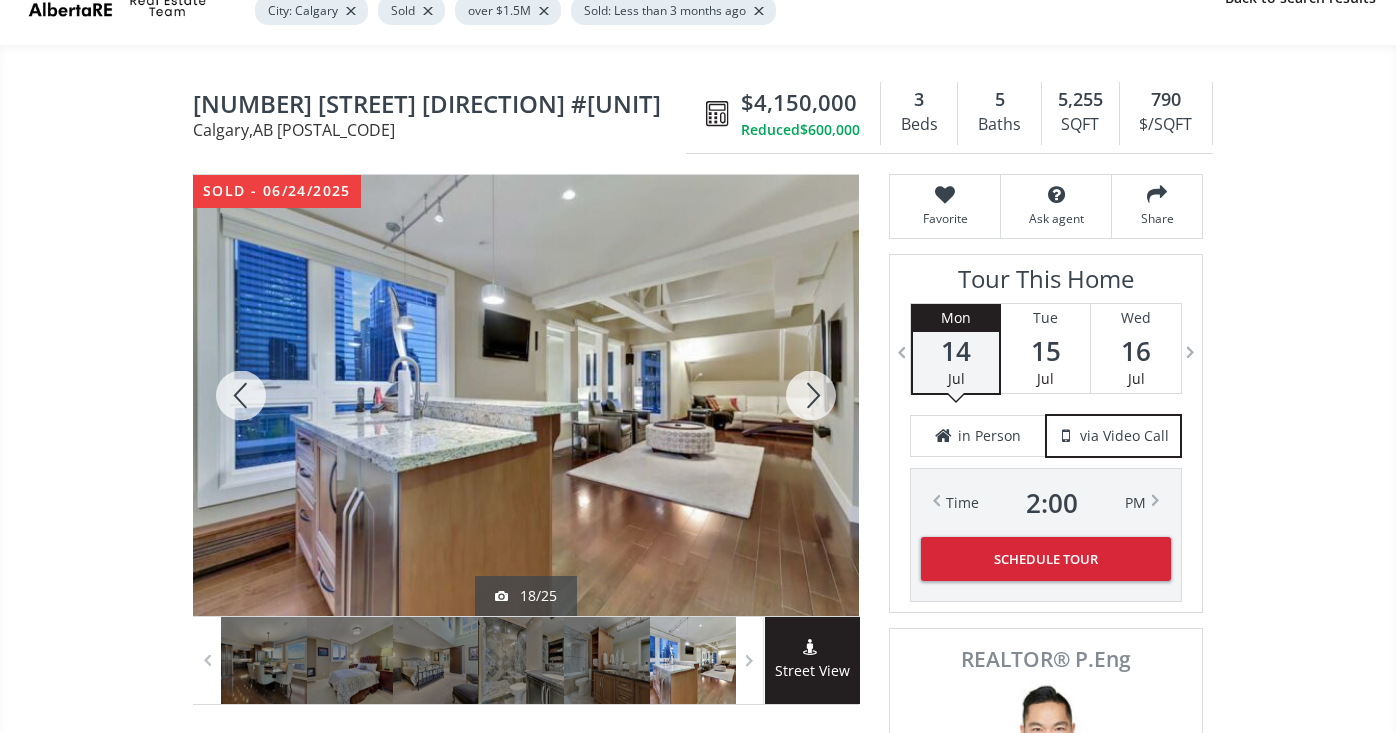click at bounding box center (811, 395) 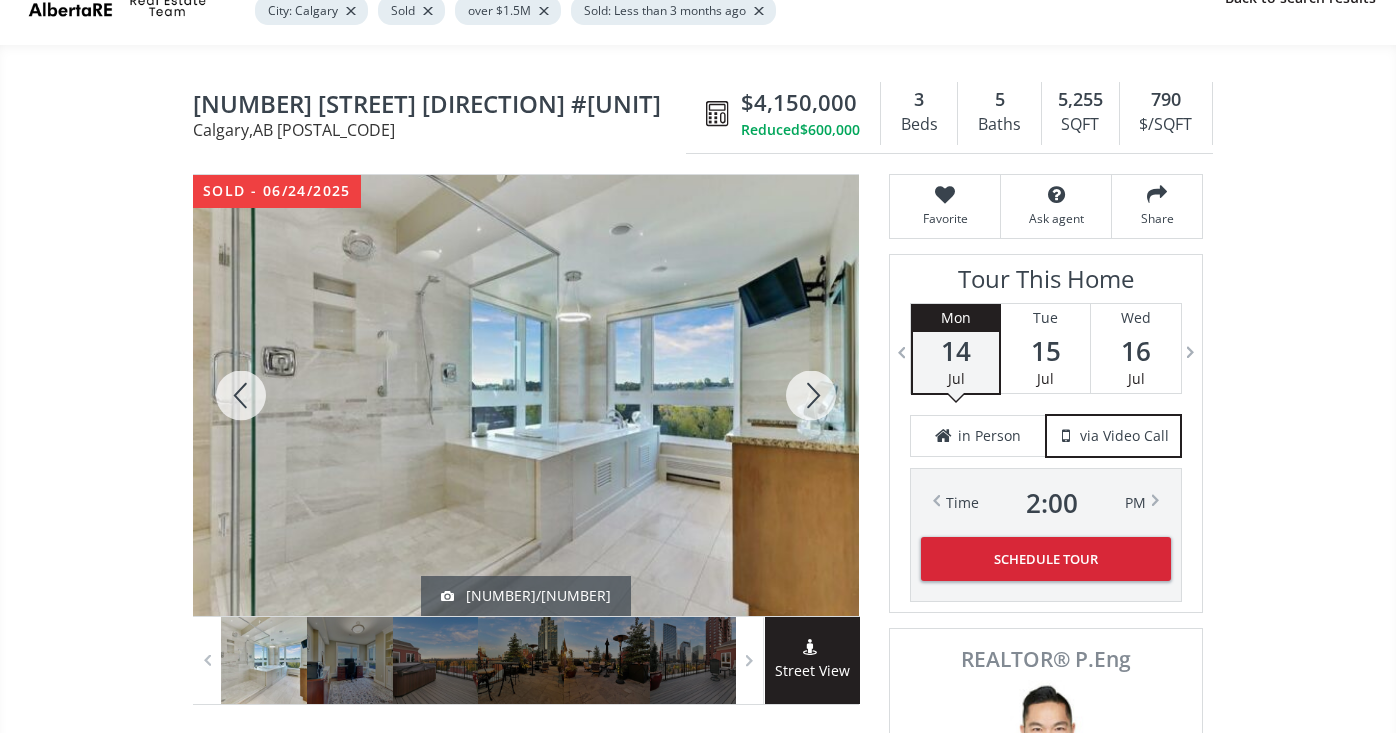 click at bounding box center (811, 395) 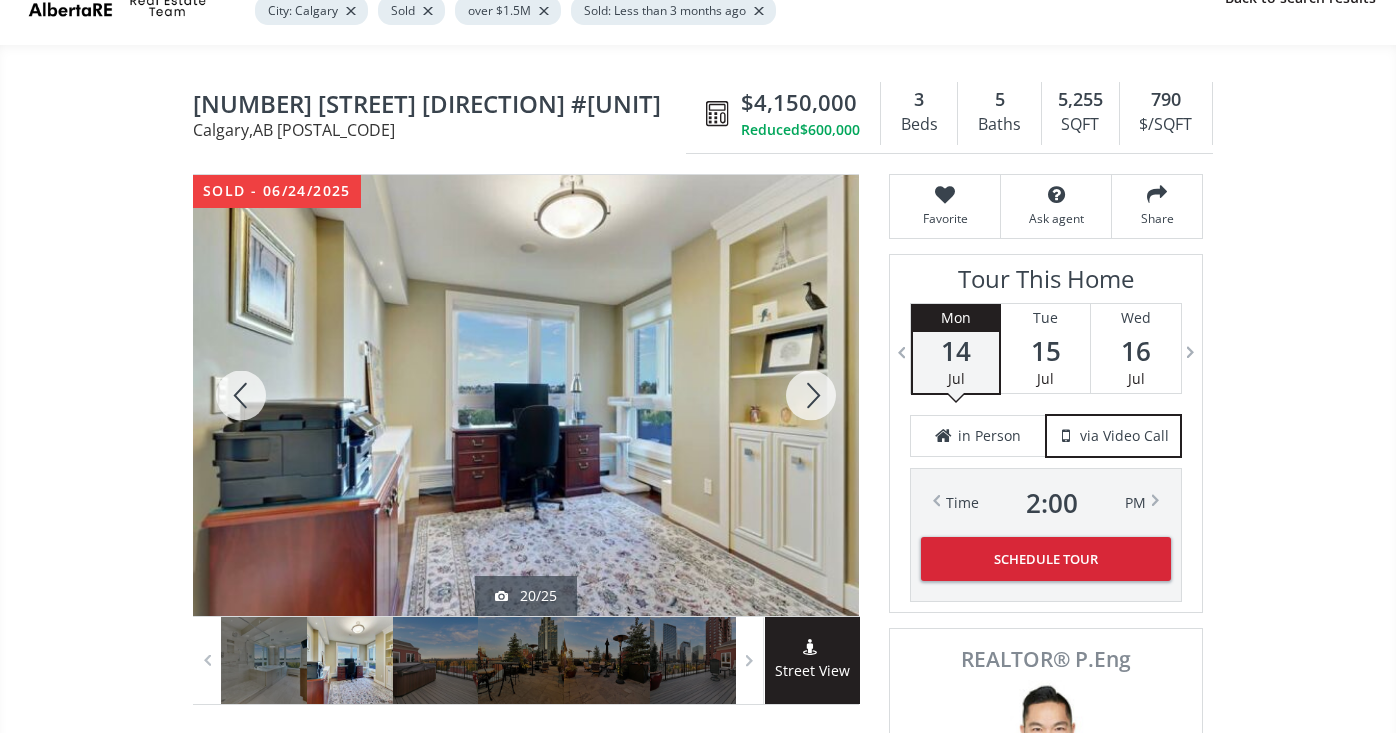 click at bounding box center (811, 395) 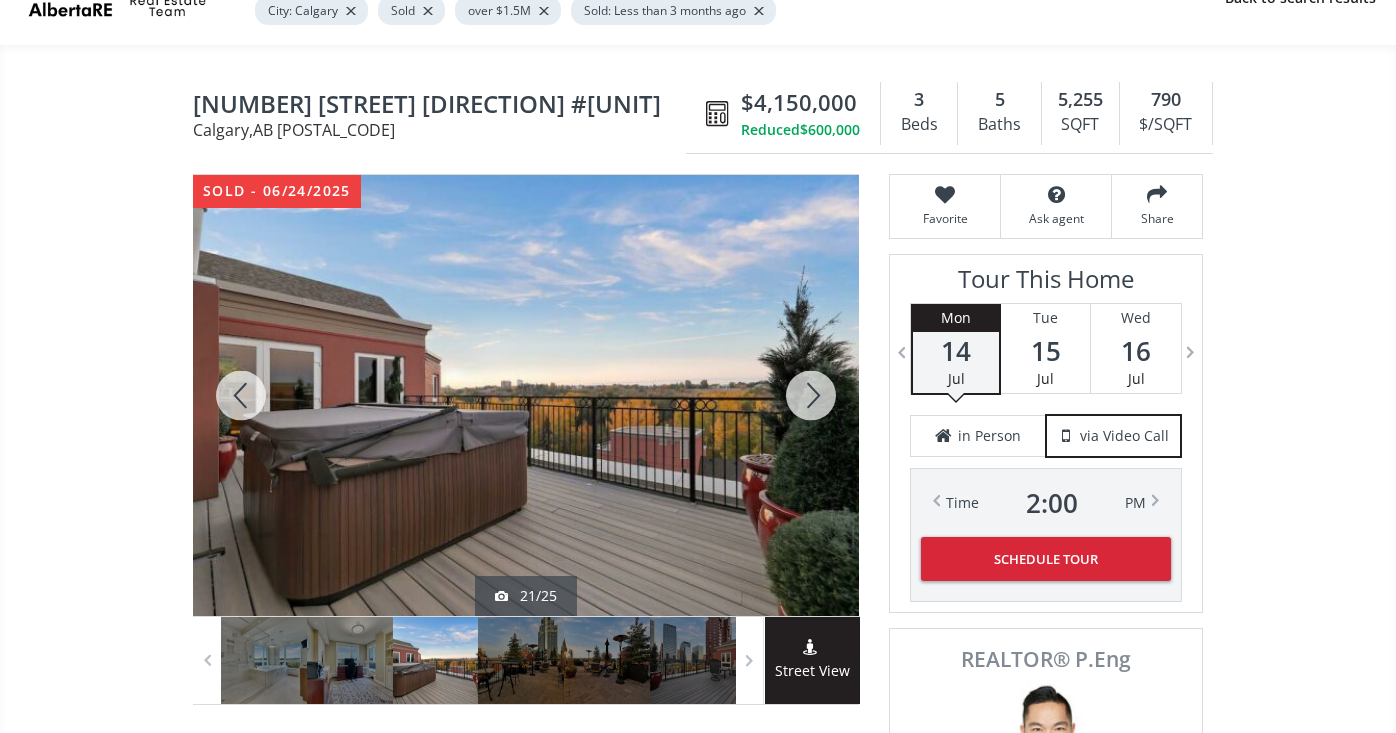 click at bounding box center (811, 395) 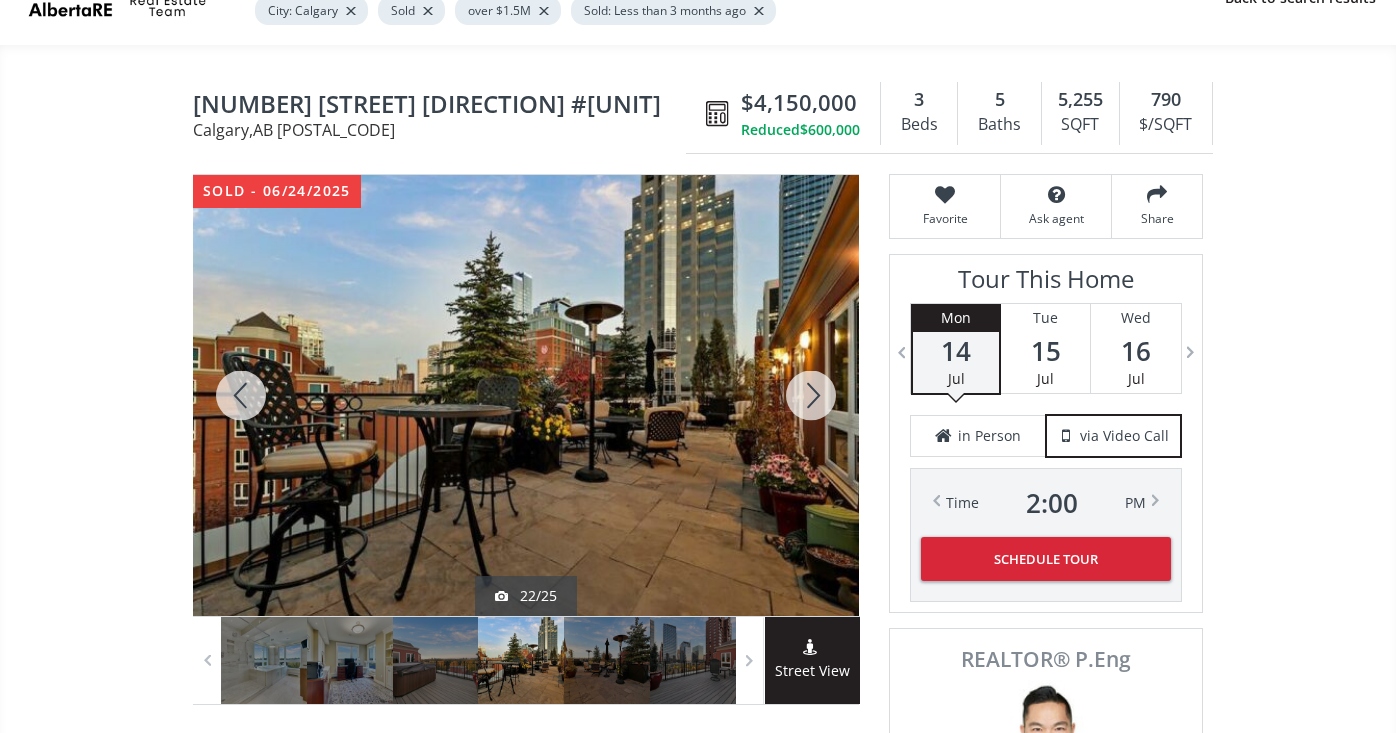 click at bounding box center (811, 395) 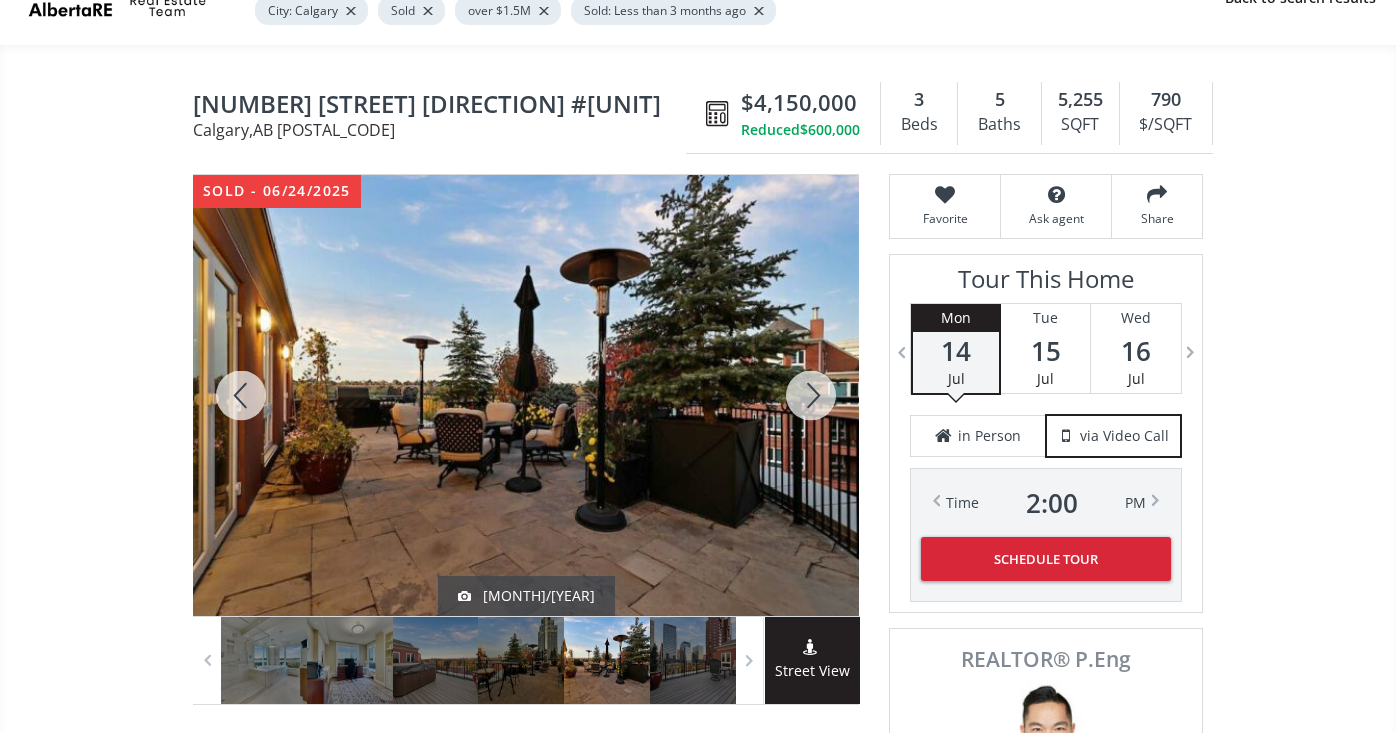 click at bounding box center [811, 395] 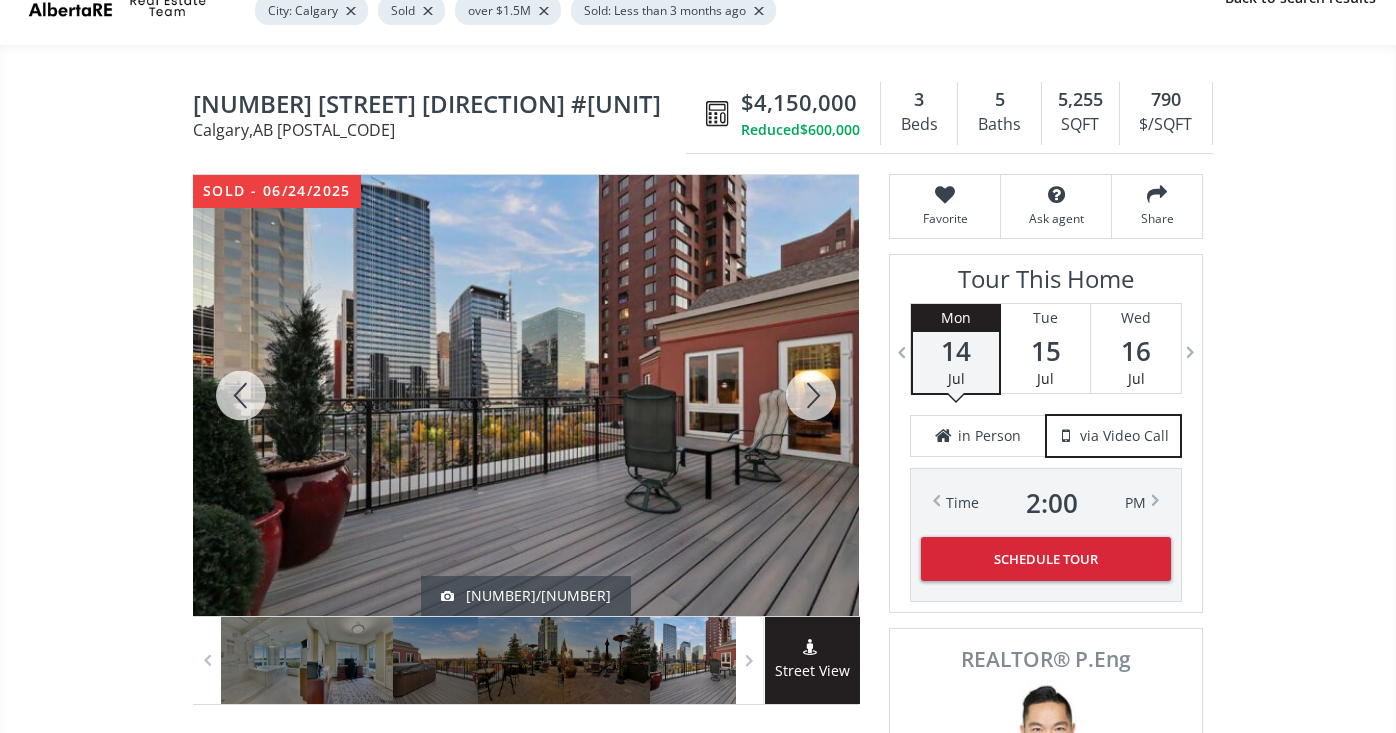 click at bounding box center [811, 395] 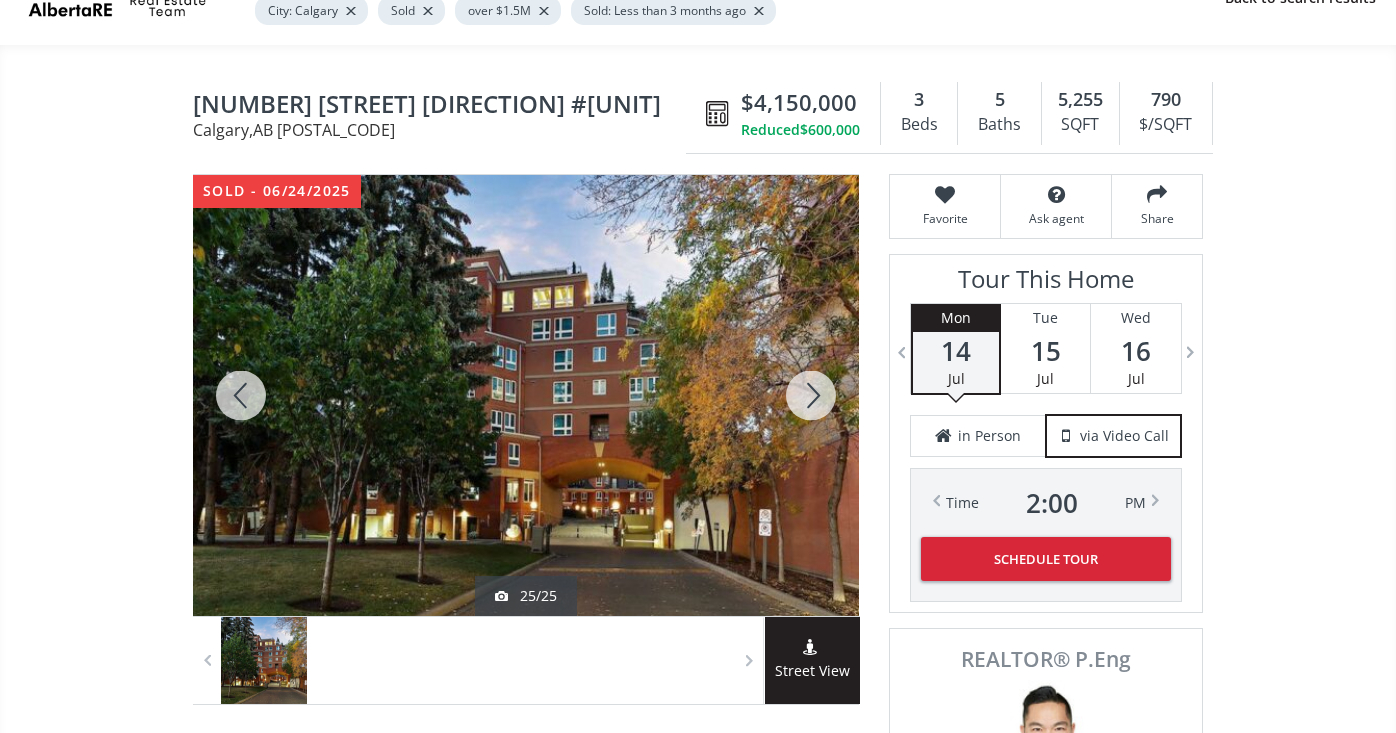 click at bounding box center [811, 395] 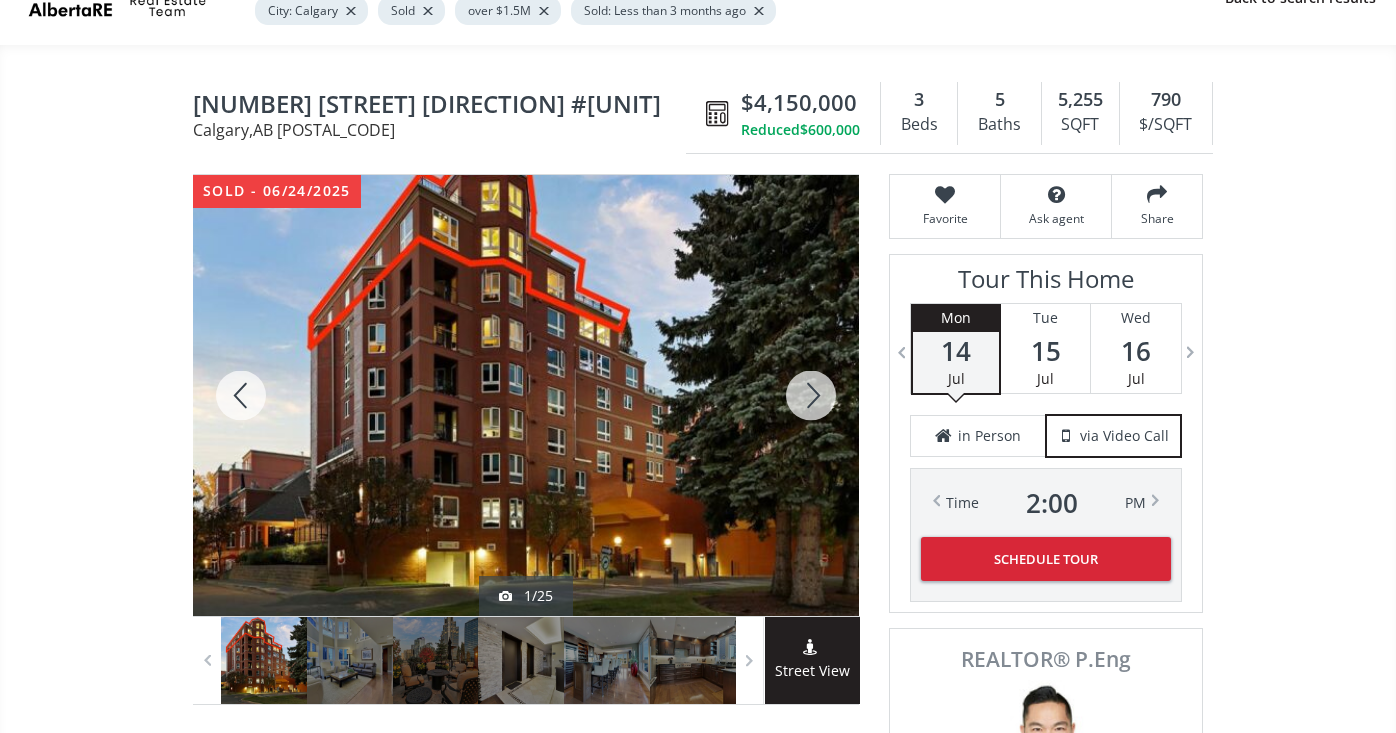 click at bounding box center [811, 395] 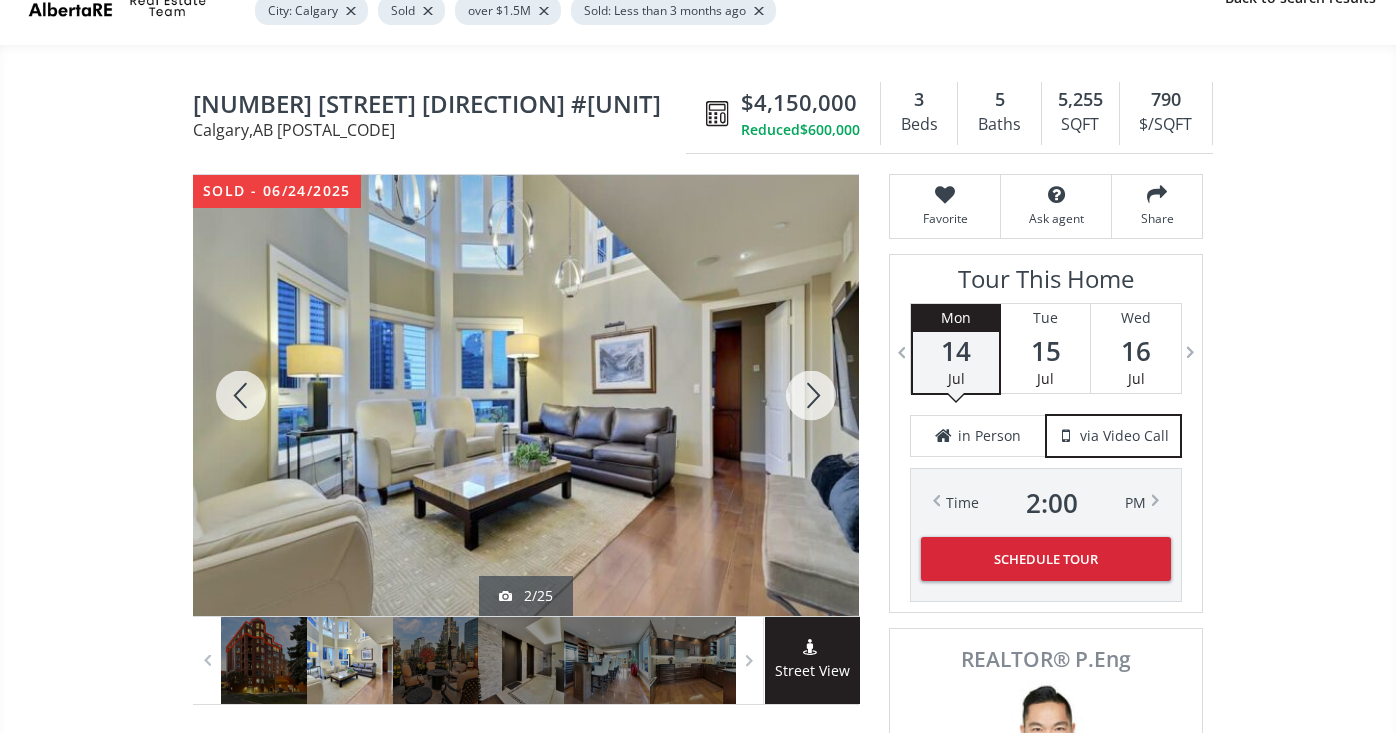 click at bounding box center (811, 395) 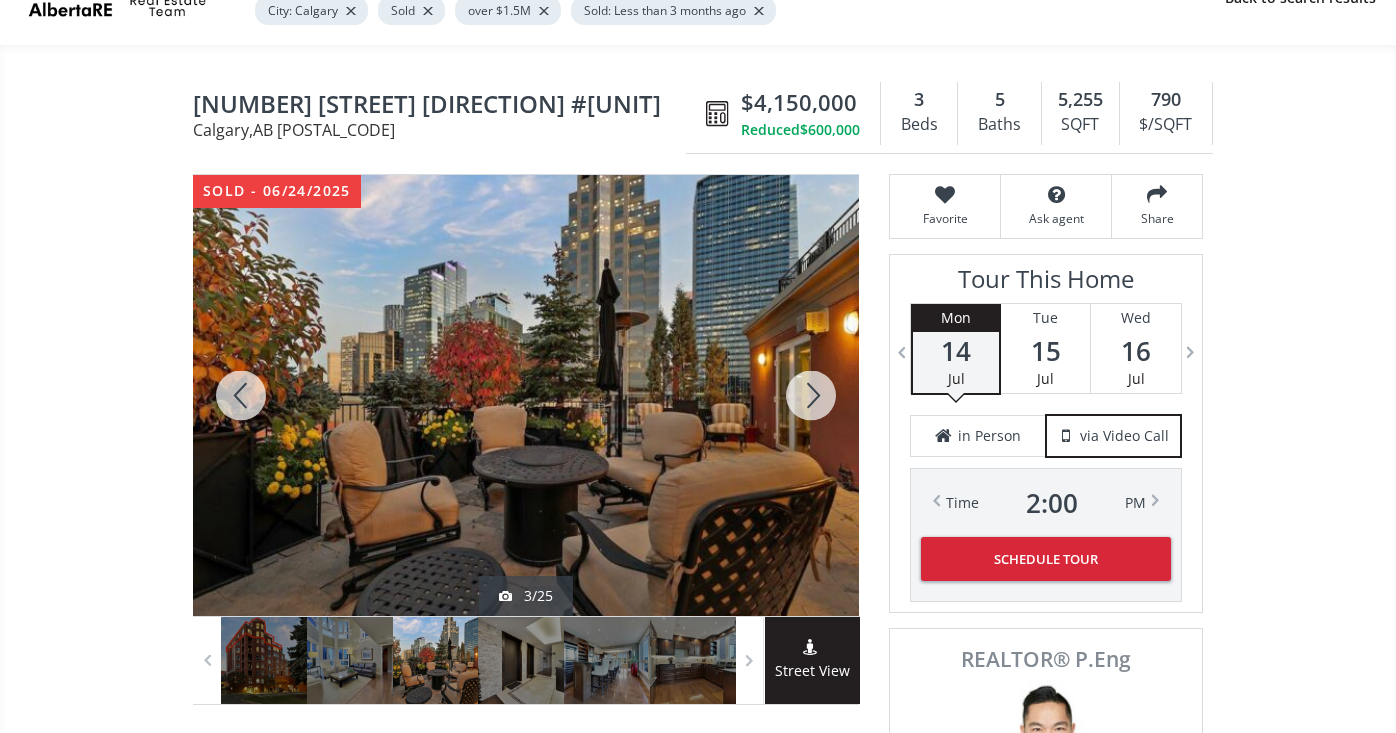 scroll, scrollTop: 3477, scrollLeft: 0, axis: vertical 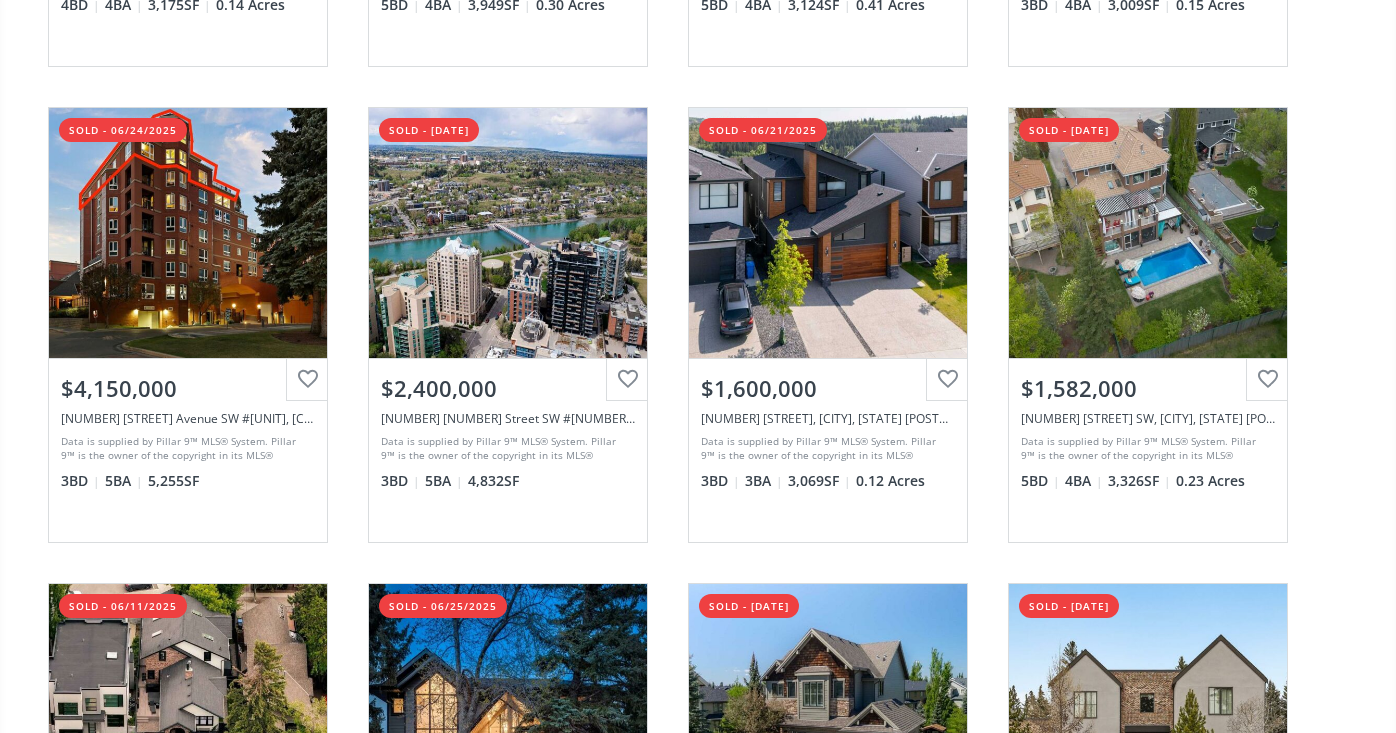 click on "[STREET] SW [CITY] AB [POSTAL_CODE] sold - [MONTH]/[DAY]/[YEAR] View Photos & Details [PRICE] [NUMBER] [STREET] SW, [CITY], [STATE][POSTAL_CODE] Data is supplied by Pillar 9™ MLS® System. Pillar 9™ is the owner of the copyright in its MLS® System. Data is deemed reliable but is not guaranteed accurate by Pillar 9™. The trademarks MLS®, Multiple Listing Service® and the associated logos are owned by The Canadian Real Estate Association (CREA) and identify the quality of services provided by real estate professionals who are members of CREA. Used under license.
Last updated: [YEAR]-[MONTH]-[DAY] [HOUR]:[MINUTE]:[SECOND]  [NUMBER]  BD [NUMBER]  BA [NUMBER]  SF [NUMBER]   Acres [STREET] NW [CITY] AB [POSTAL_CODE] sold - [MONTH]/[DAY]/[YEAR] View Photos & Details [PRICE] [NUMBER] [STREET] NW, [CITY], [STATE][POSTAL_CODE] [NUMBER]  BD [NUMBER]  BA [NUMBER]  SF [NUMBER]   Acres [STREET] SW [CITY] AB [POSTAL_CODE] sold - [MONTH]/[DAY]/[YEAR] View Photos & Details [NUMBER]  BD" at bounding box center (698, -866) 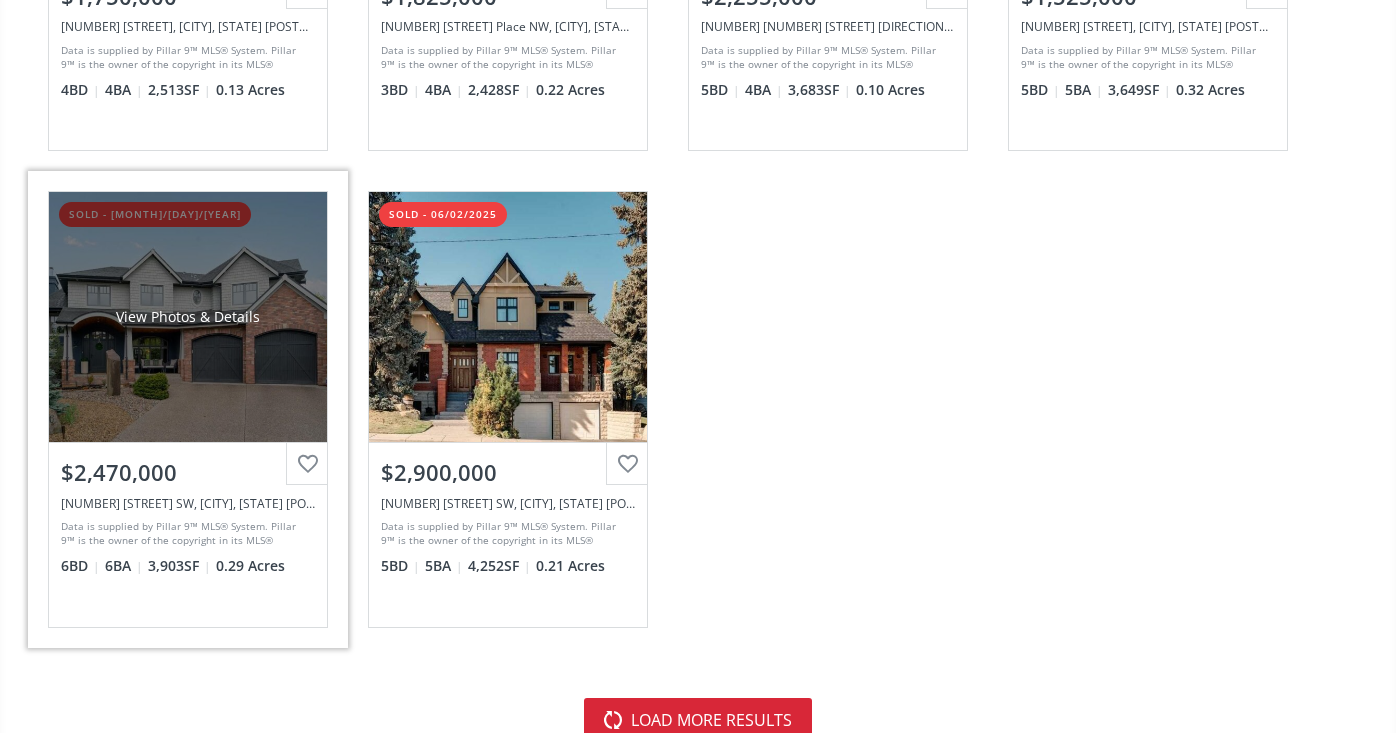 scroll, scrollTop: 5771, scrollLeft: 0, axis: vertical 